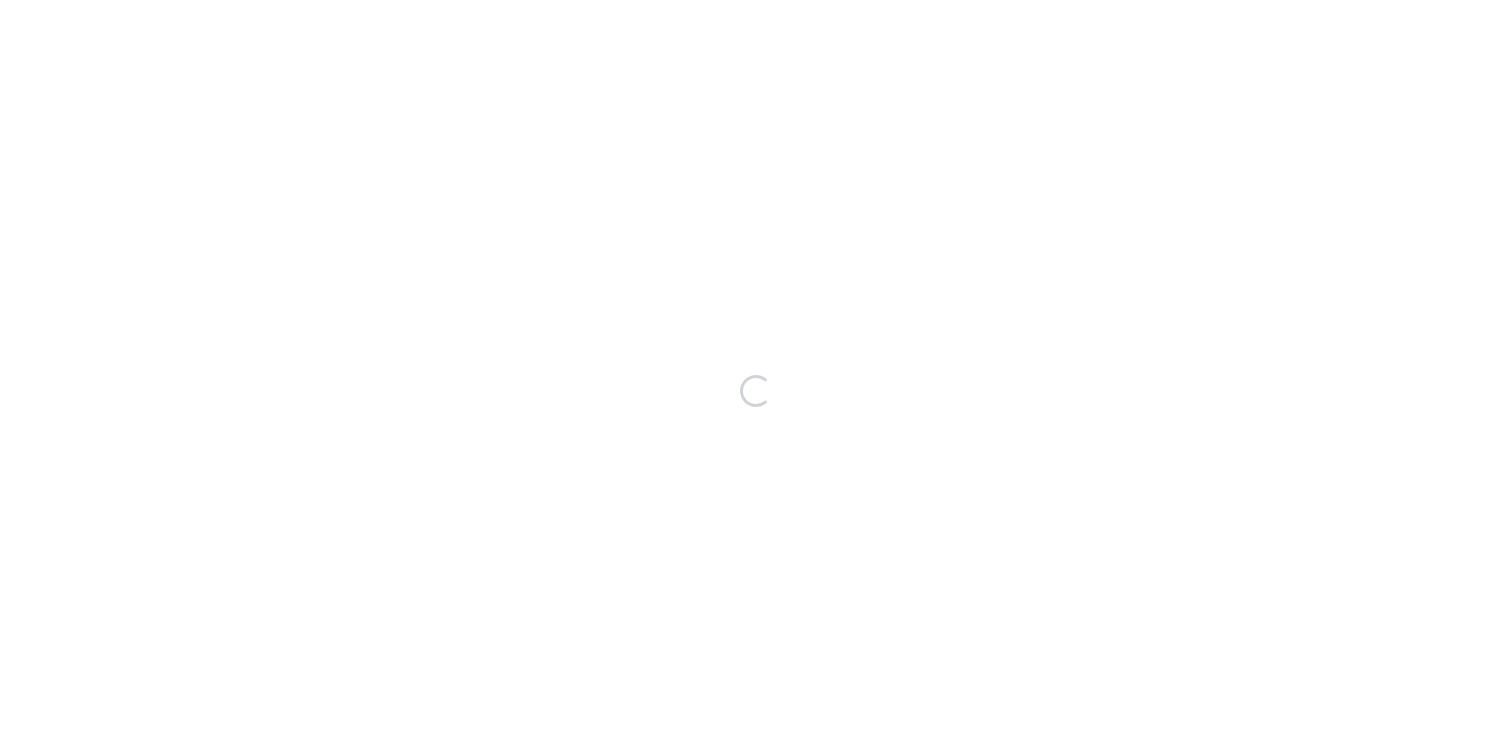 scroll, scrollTop: 0, scrollLeft: 0, axis: both 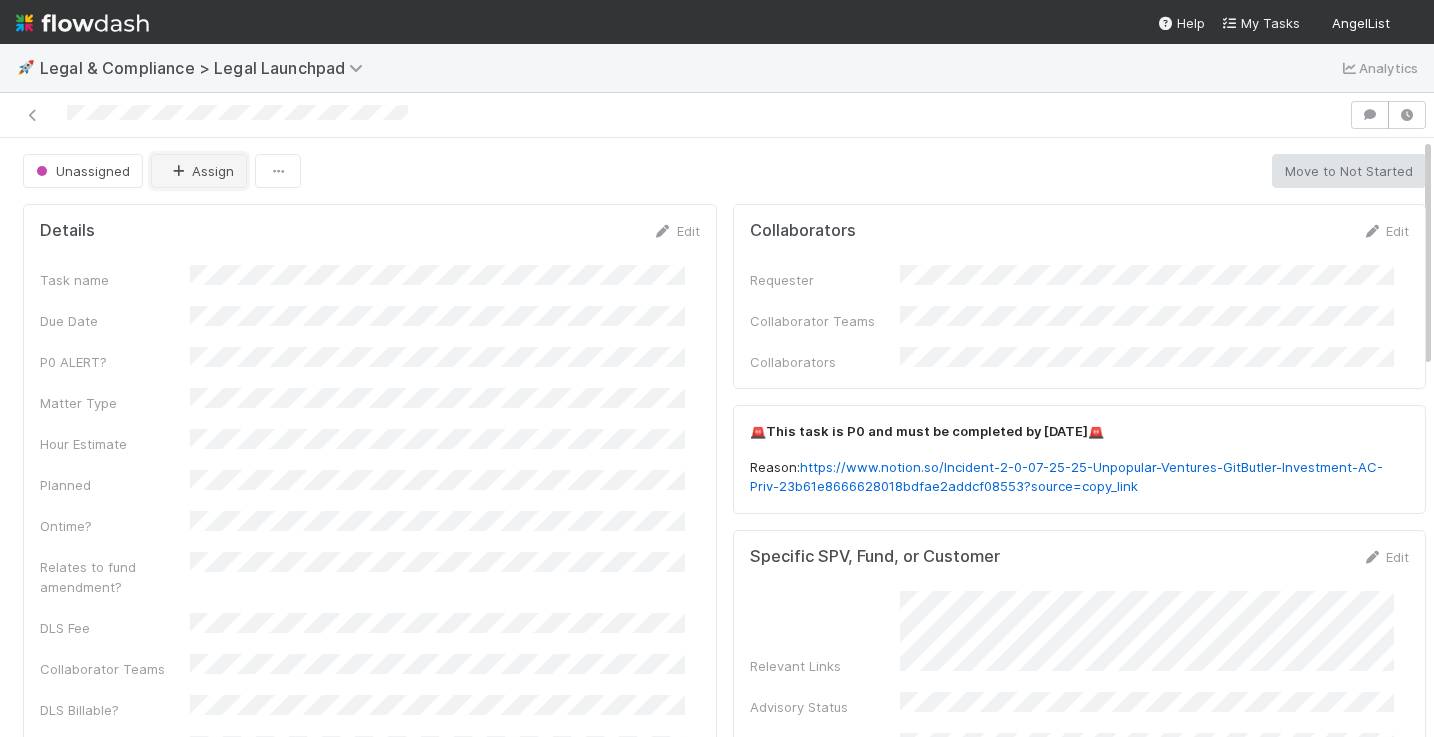click at bounding box center [178, 171] 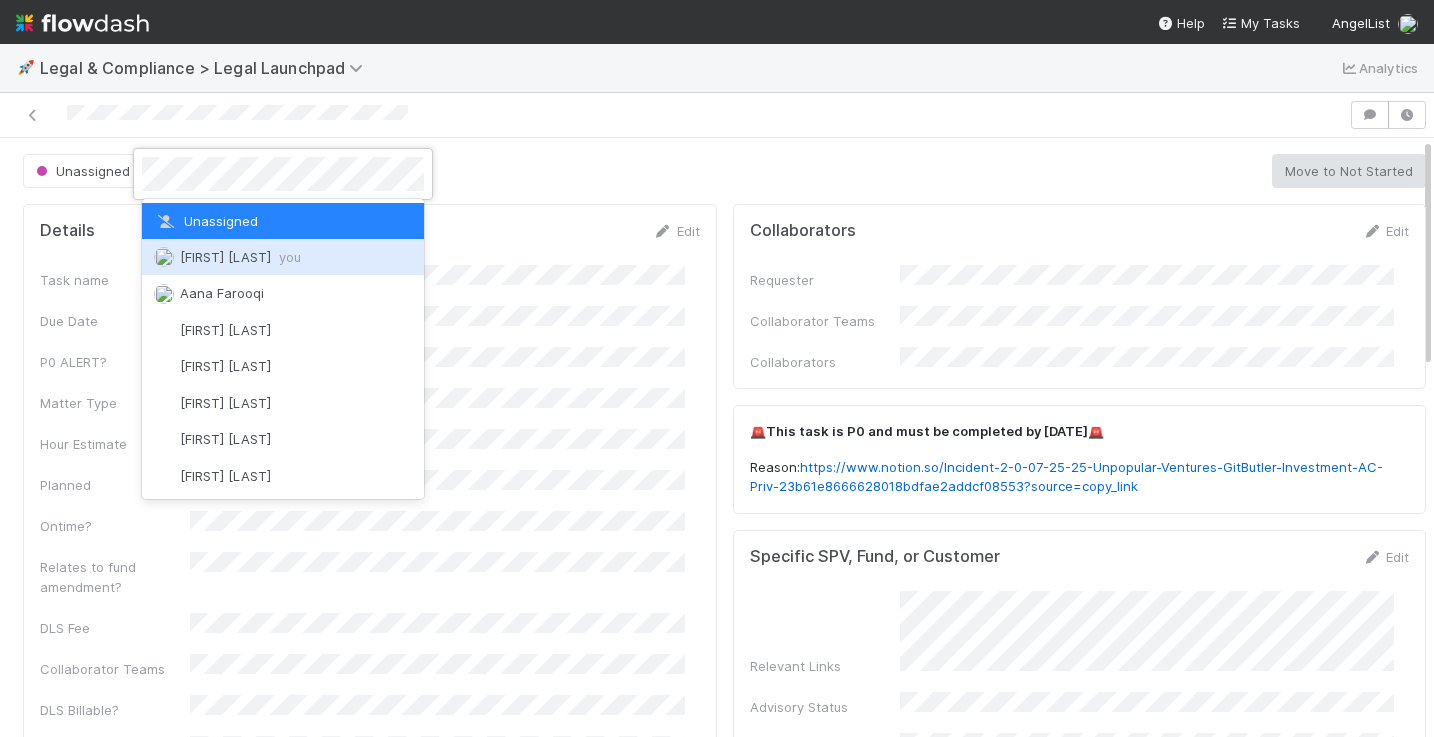 click on "Scarlett Grabowska you" at bounding box center [240, 257] 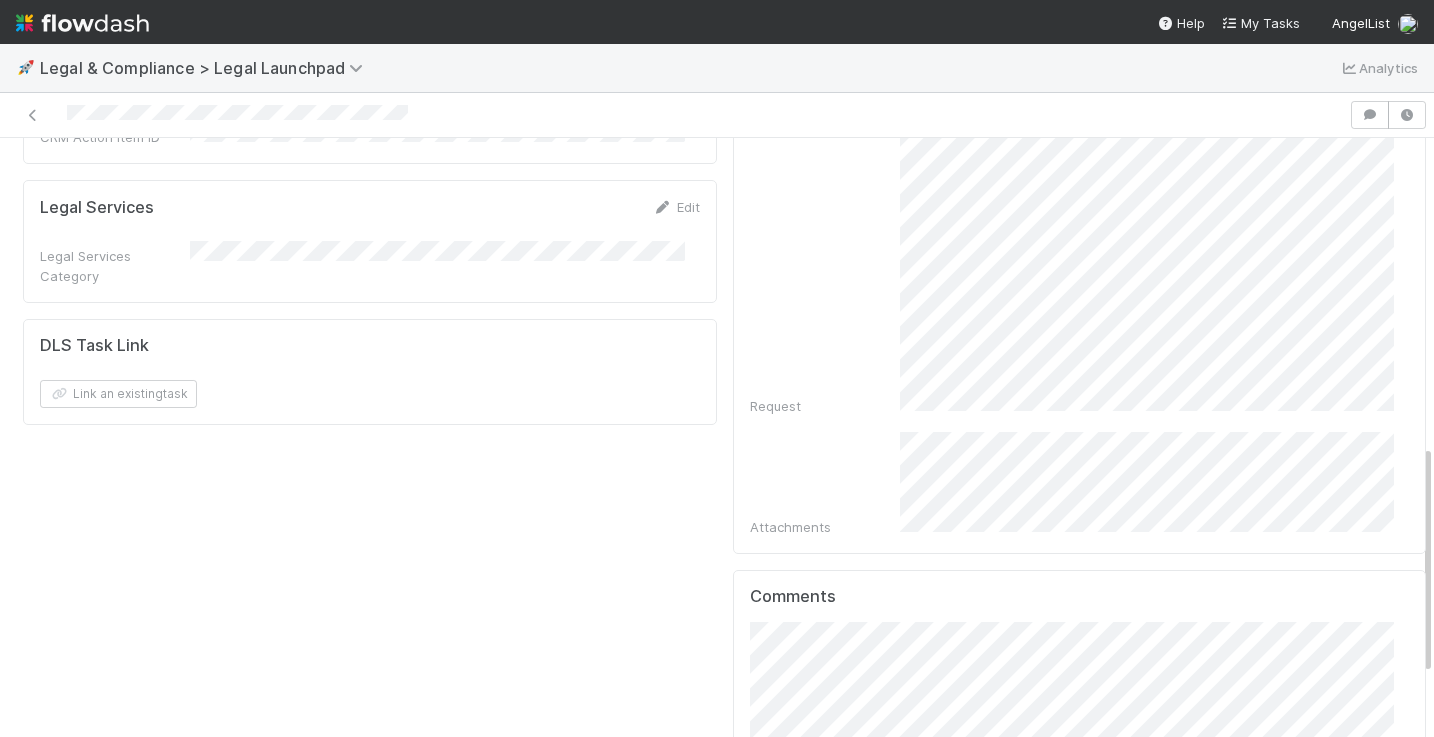 scroll, scrollTop: 958, scrollLeft: 0, axis: vertical 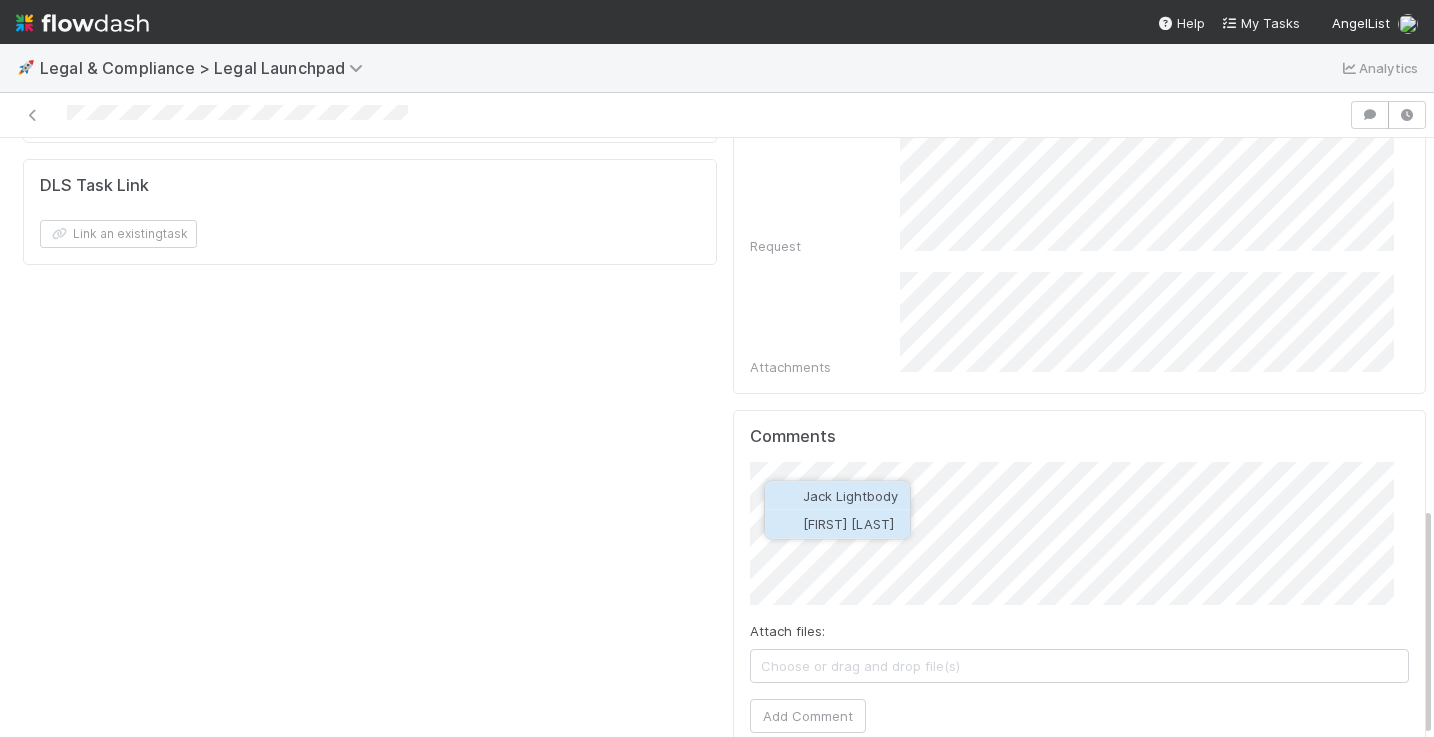 click on "[FIRST] [LAST]" at bounding box center [848, 524] 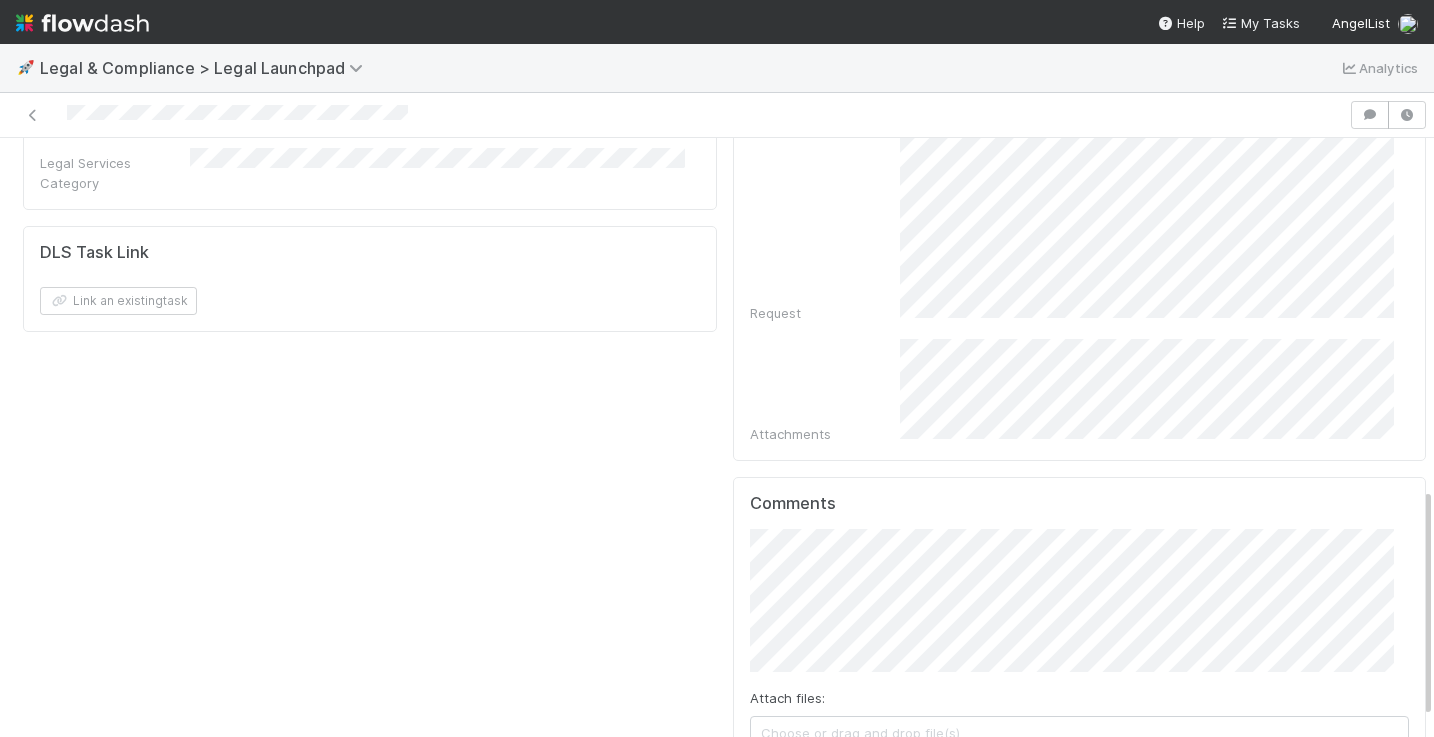 scroll, scrollTop: 958, scrollLeft: 0, axis: vertical 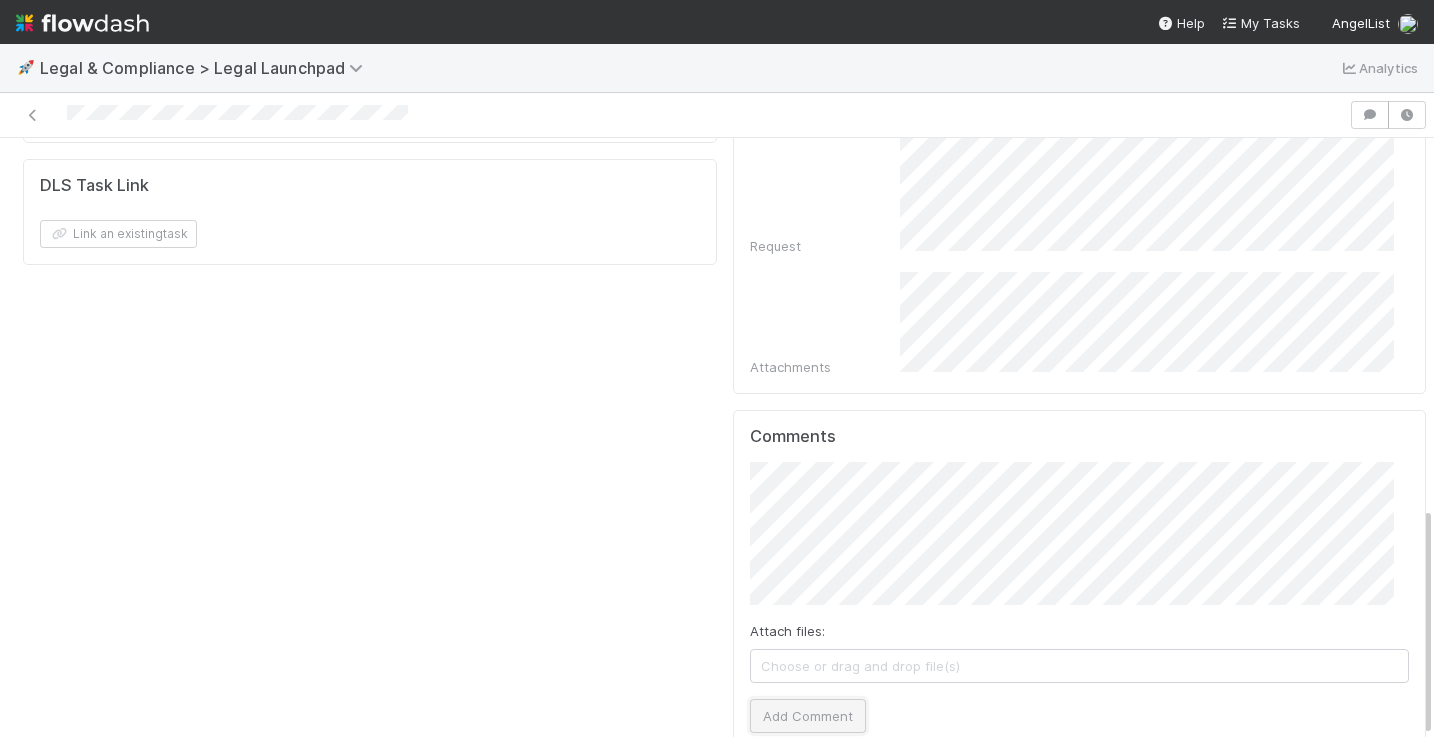 click on "Add Comment" at bounding box center [808, 716] 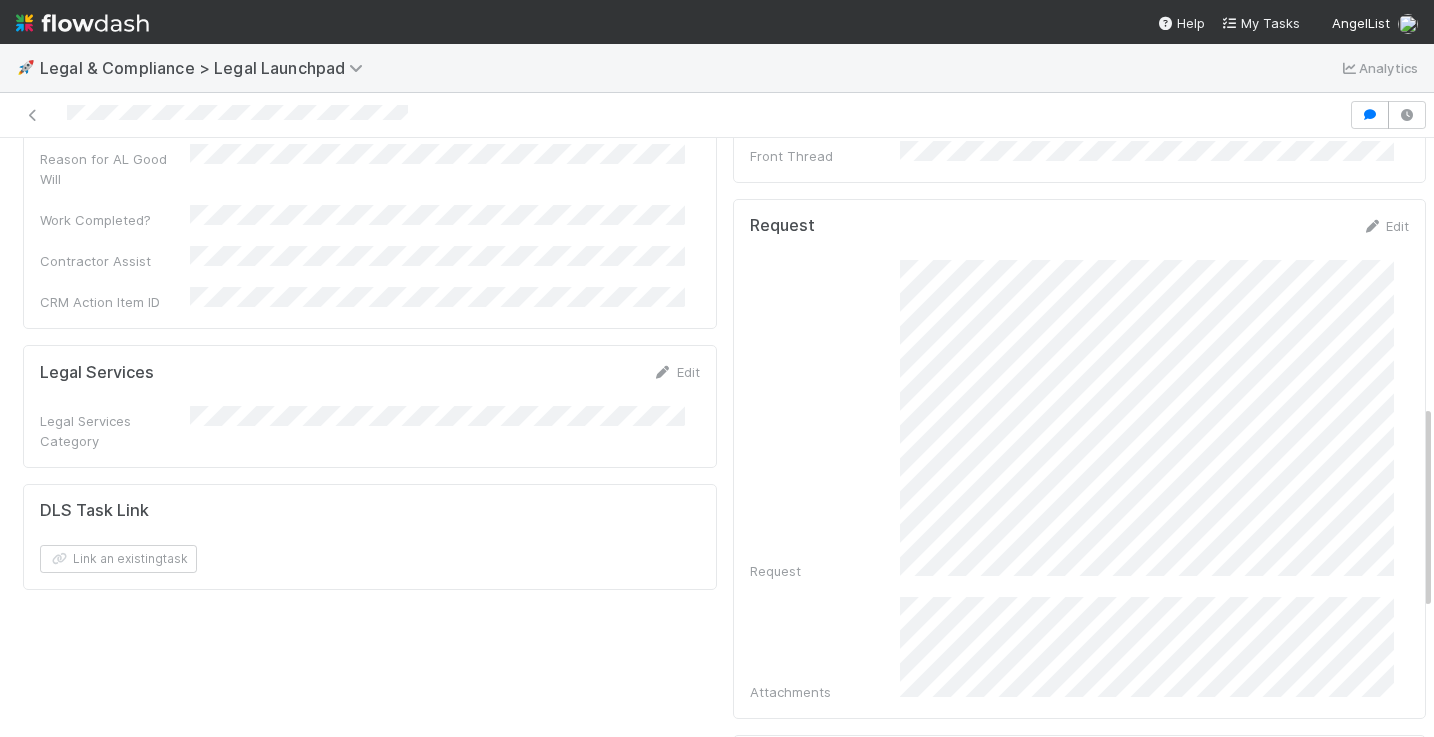scroll, scrollTop: 0, scrollLeft: 0, axis: both 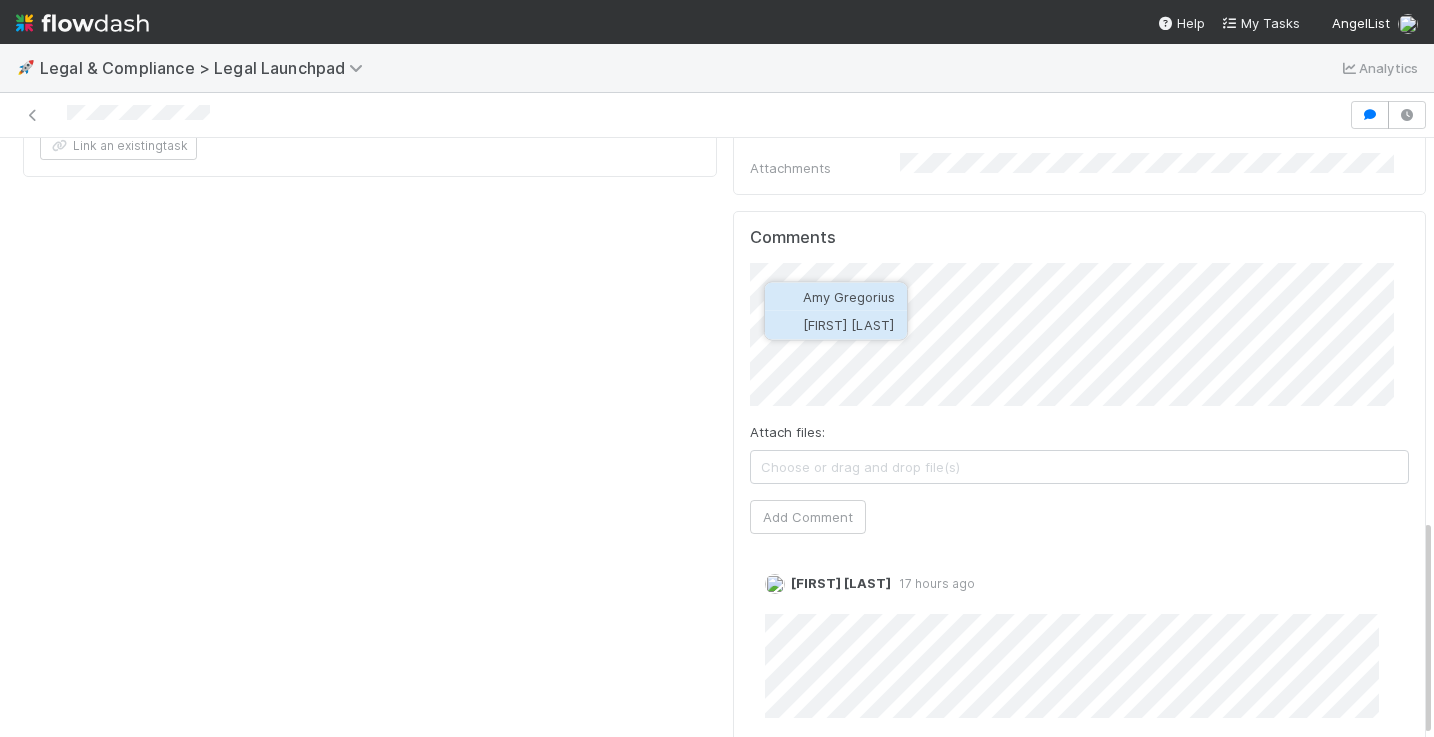click on "[FIRST] [LAST]" at bounding box center [848, 325] 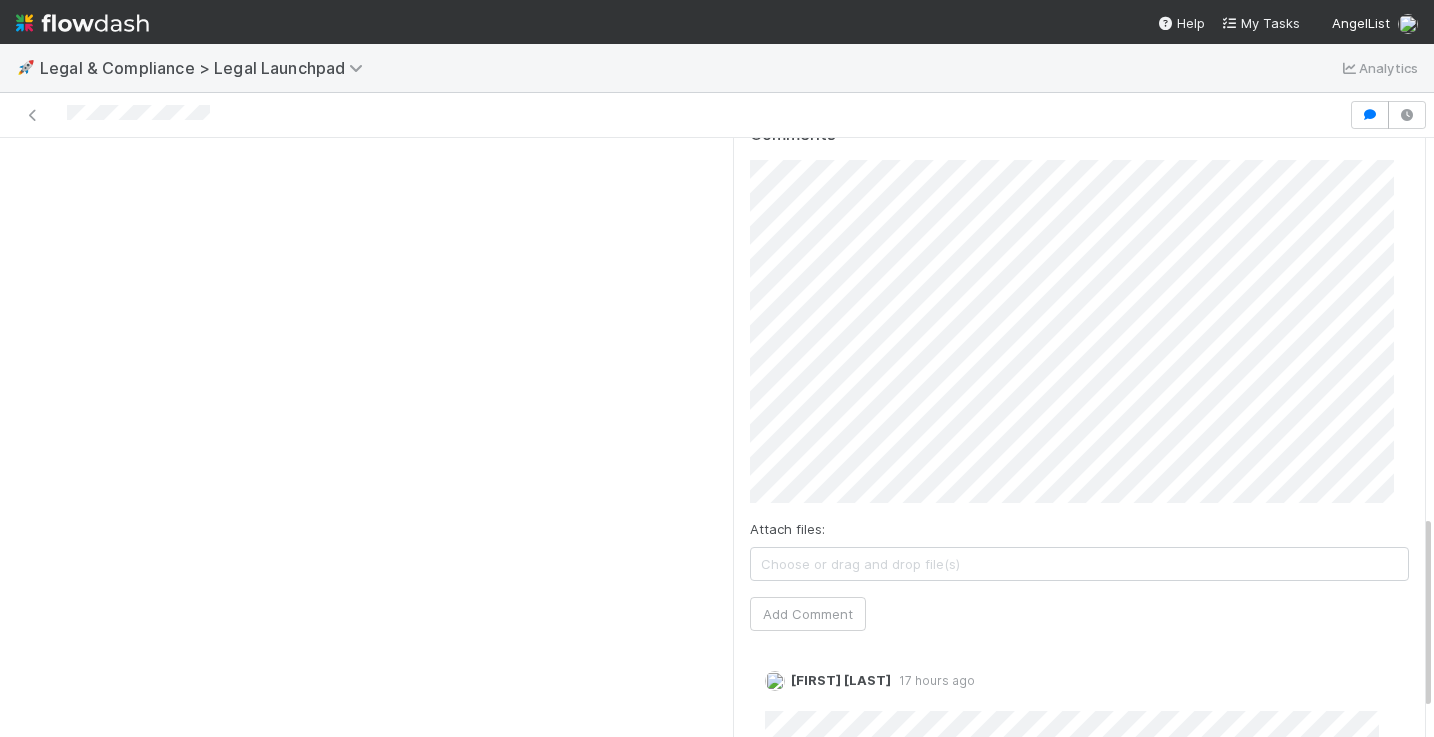 scroll, scrollTop: 1084, scrollLeft: 0, axis: vertical 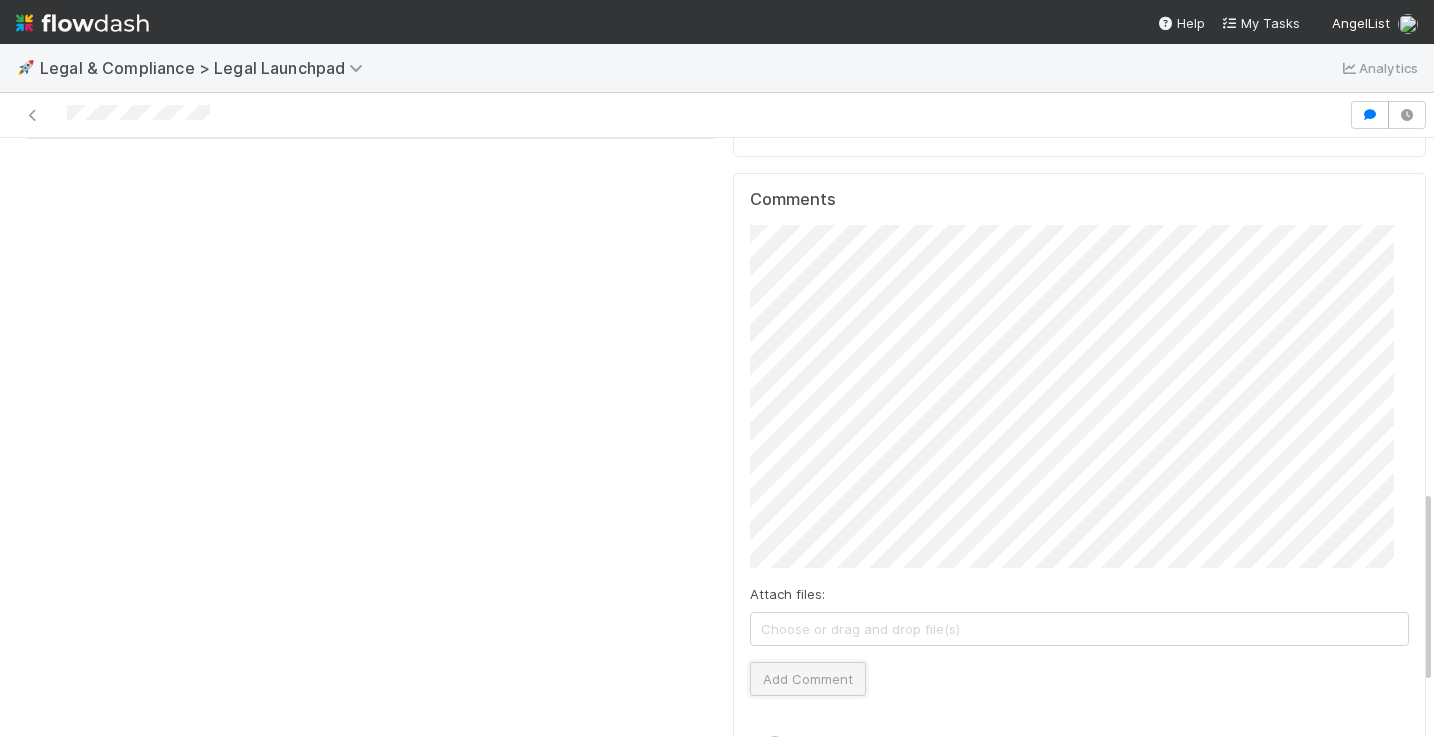 click on "Add Comment" at bounding box center (808, 679) 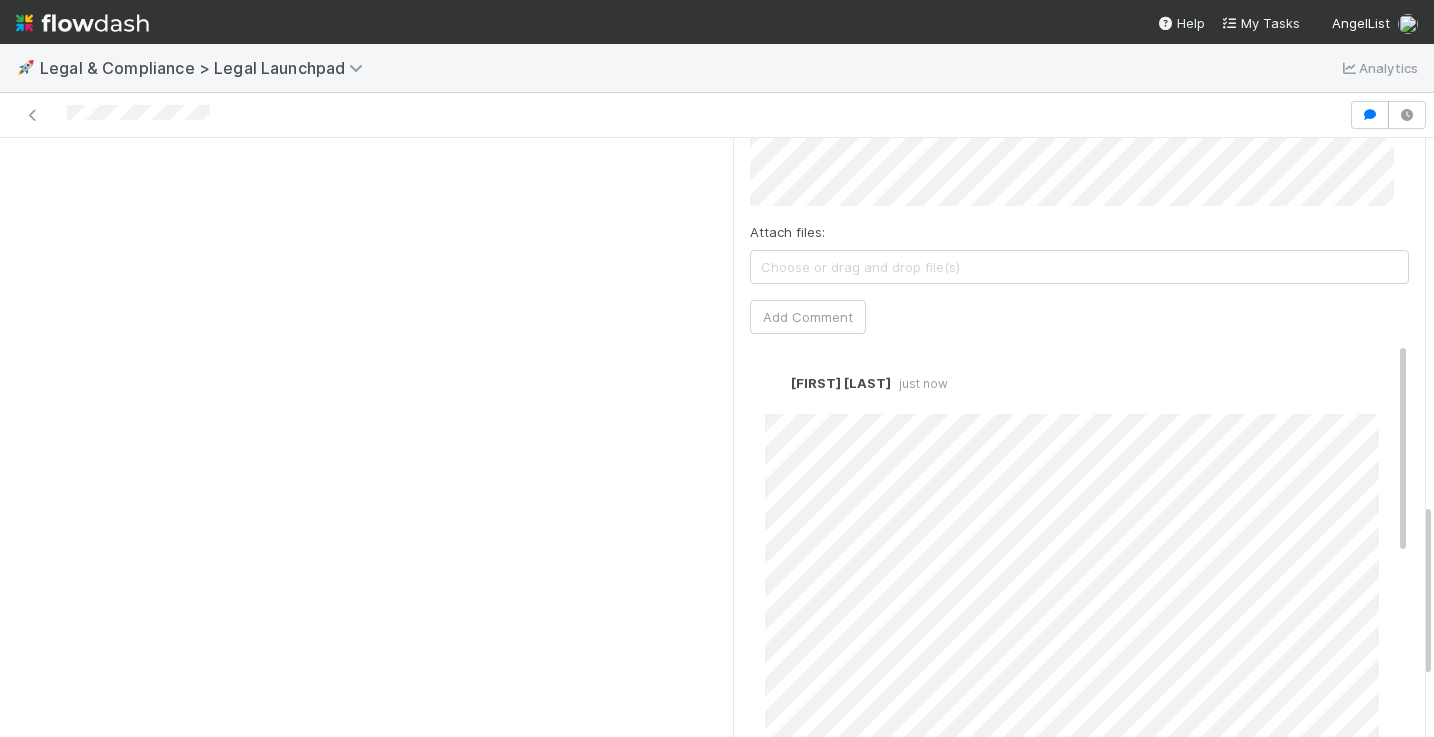 scroll, scrollTop: 1247, scrollLeft: 0, axis: vertical 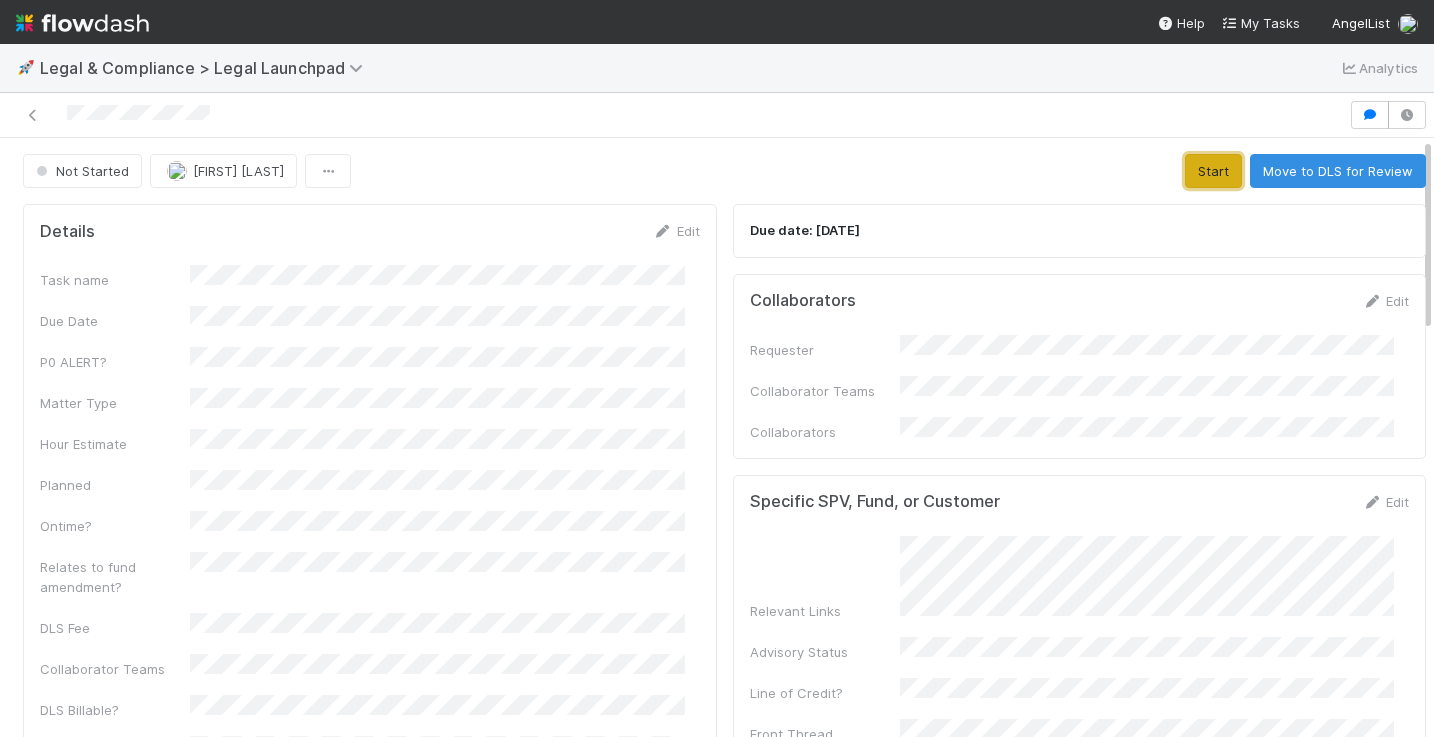click on "Start" at bounding box center (1213, 171) 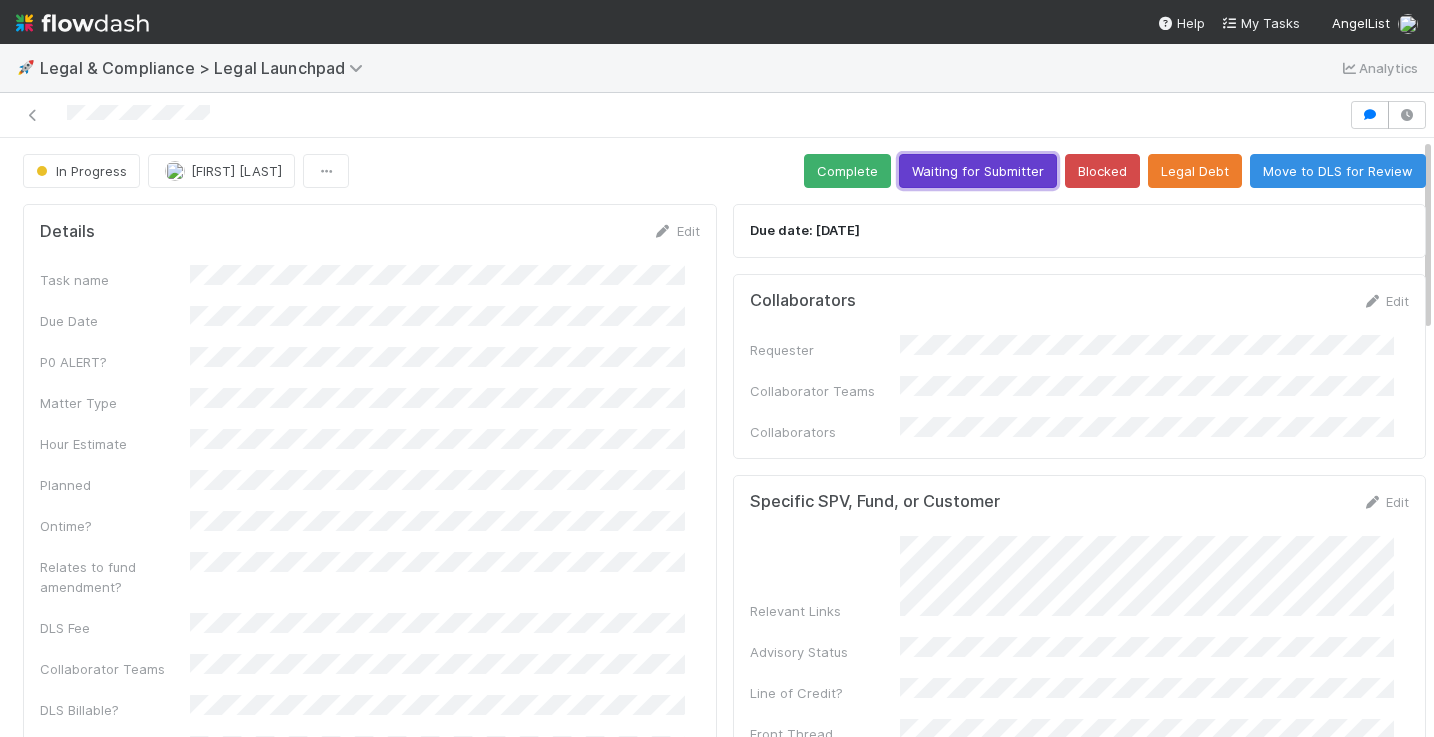 click on "Waiting for Submitter" at bounding box center (978, 171) 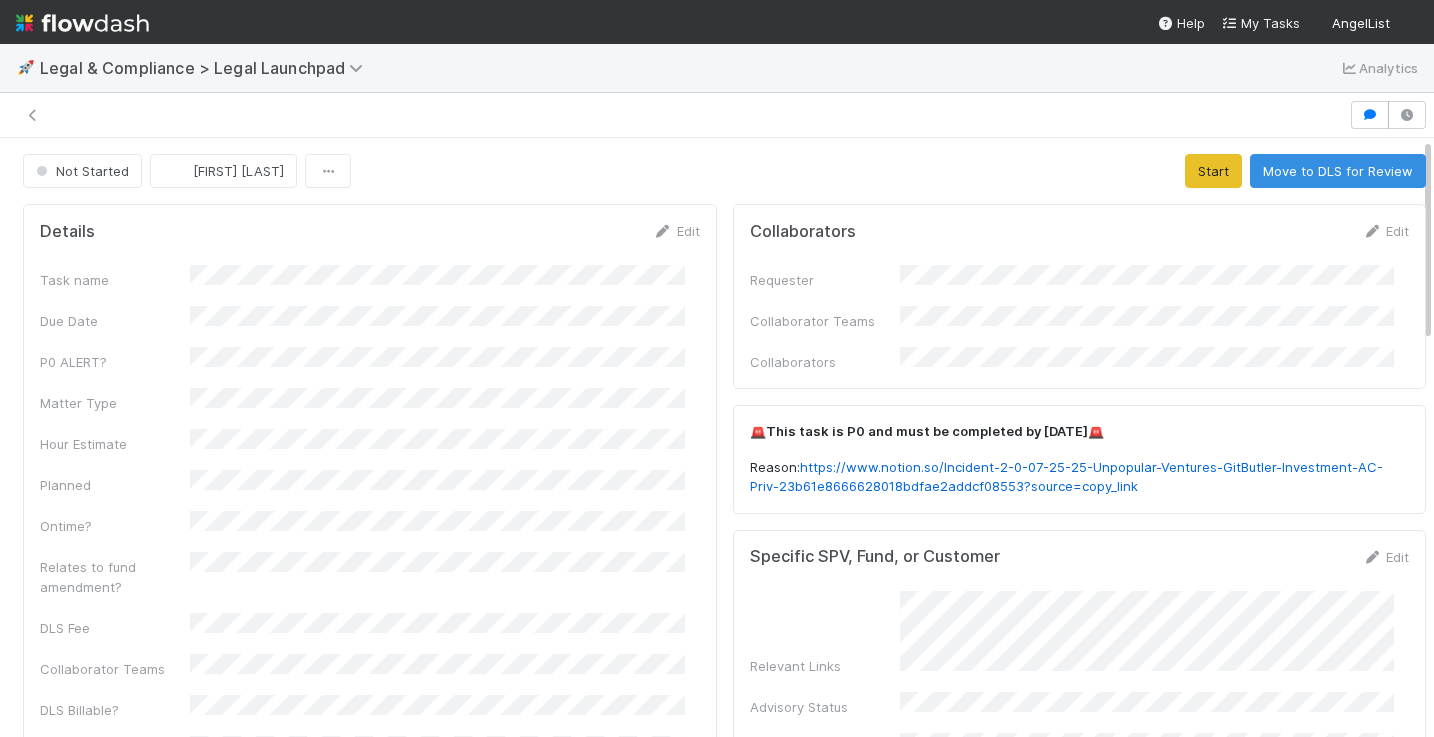 scroll, scrollTop: 0, scrollLeft: 0, axis: both 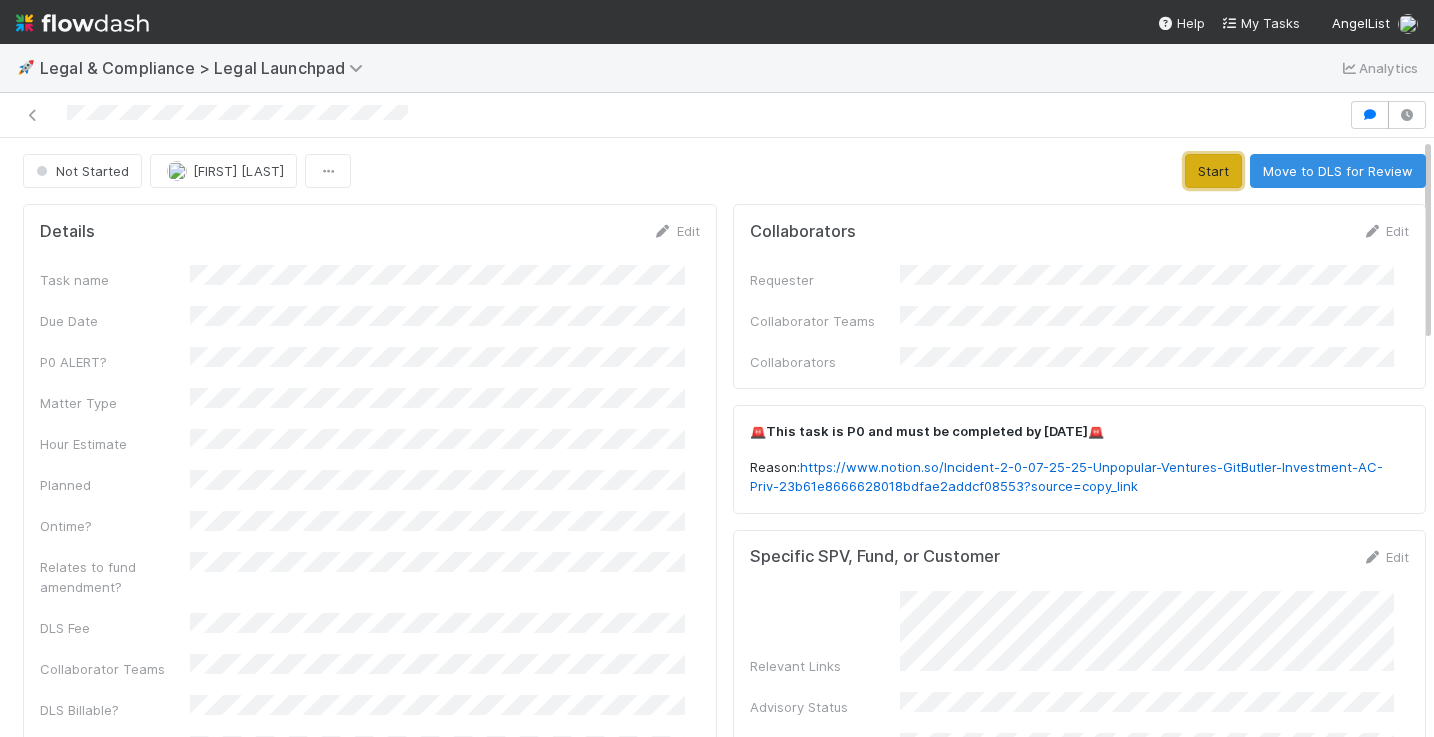 click on "Start" at bounding box center [1213, 171] 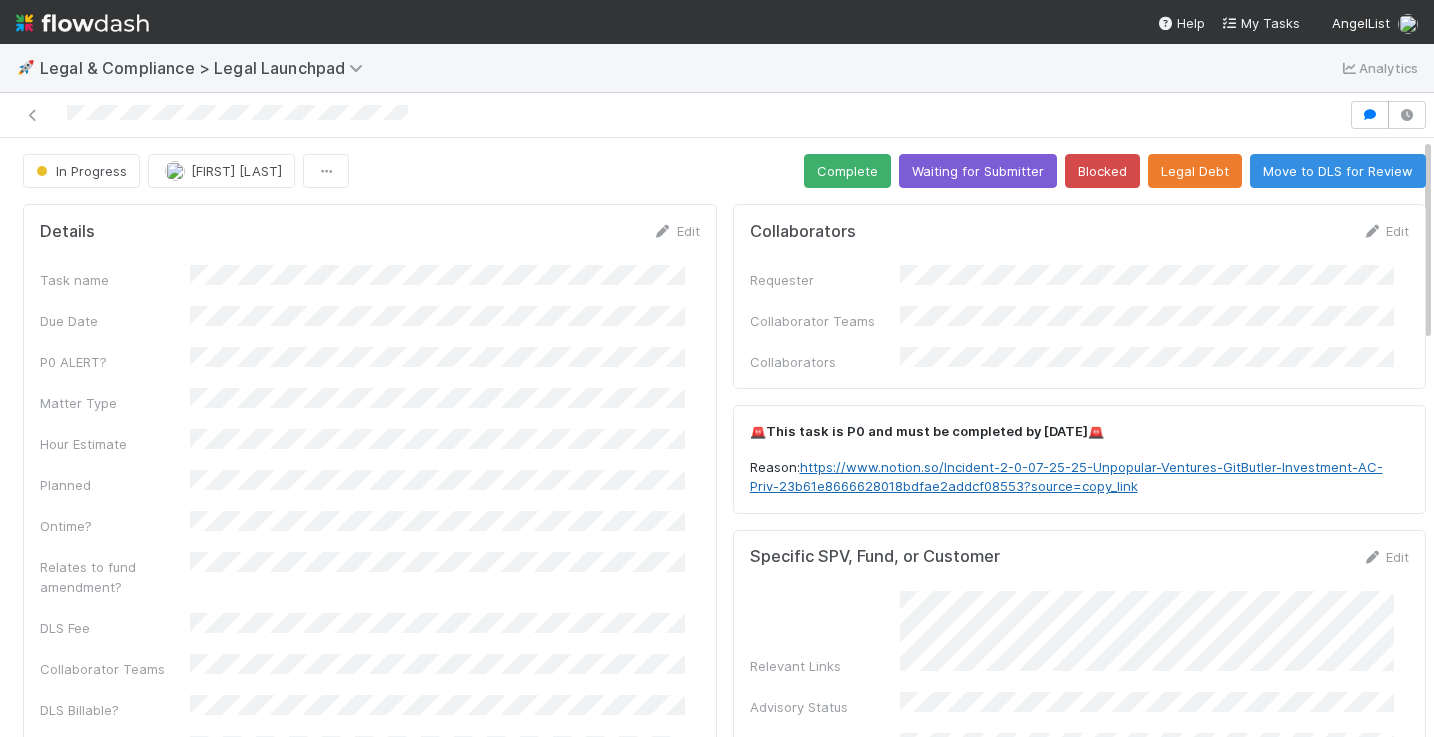 click on "https://www.notion.so/Incident-2-0-07-25-25-Unpopular-Ventures-GitButler-Investment-AC-Priv-23b61e8666628018bdfae2addcf08553?source=copy_link" at bounding box center (1066, 477) 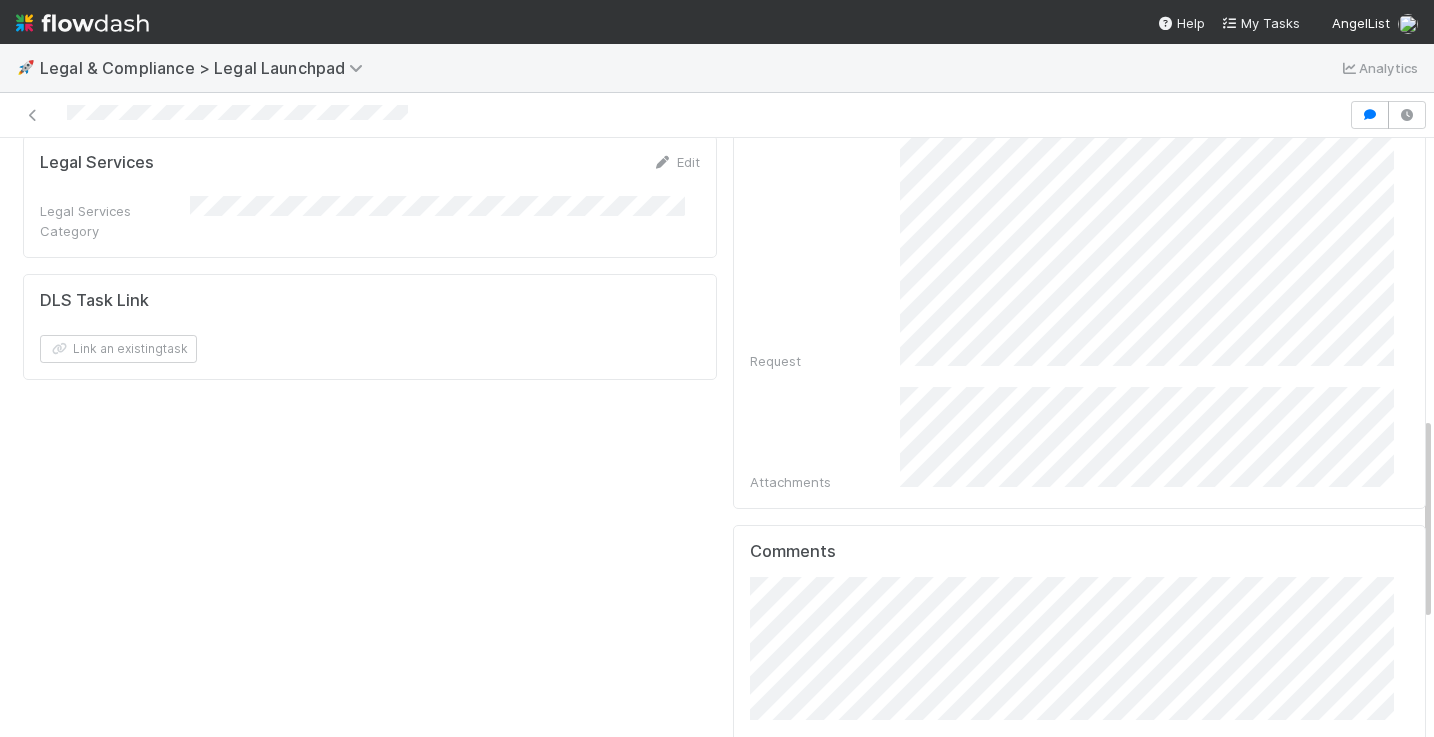 scroll, scrollTop: 879, scrollLeft: 0, axis: vertical 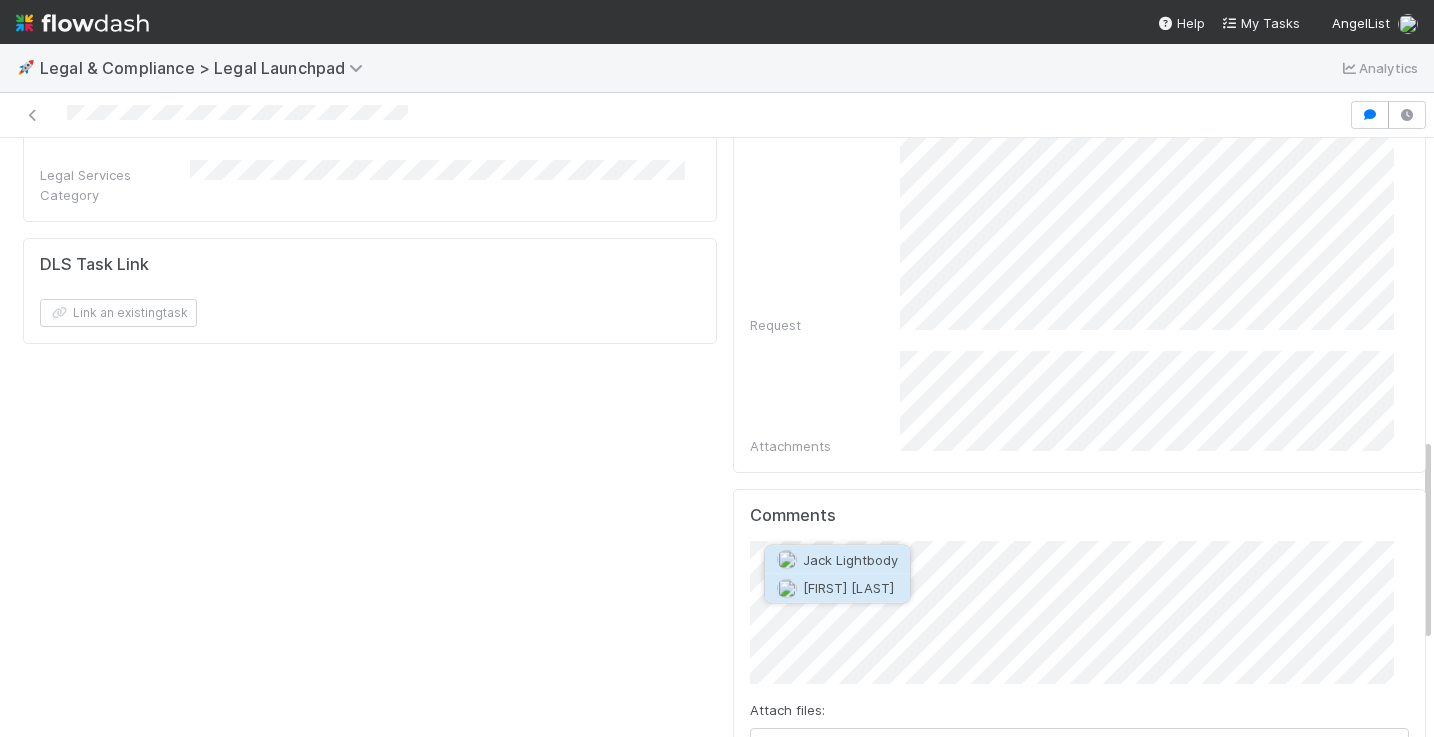 click on "Jack Plank" at bounding box center [848, 588] 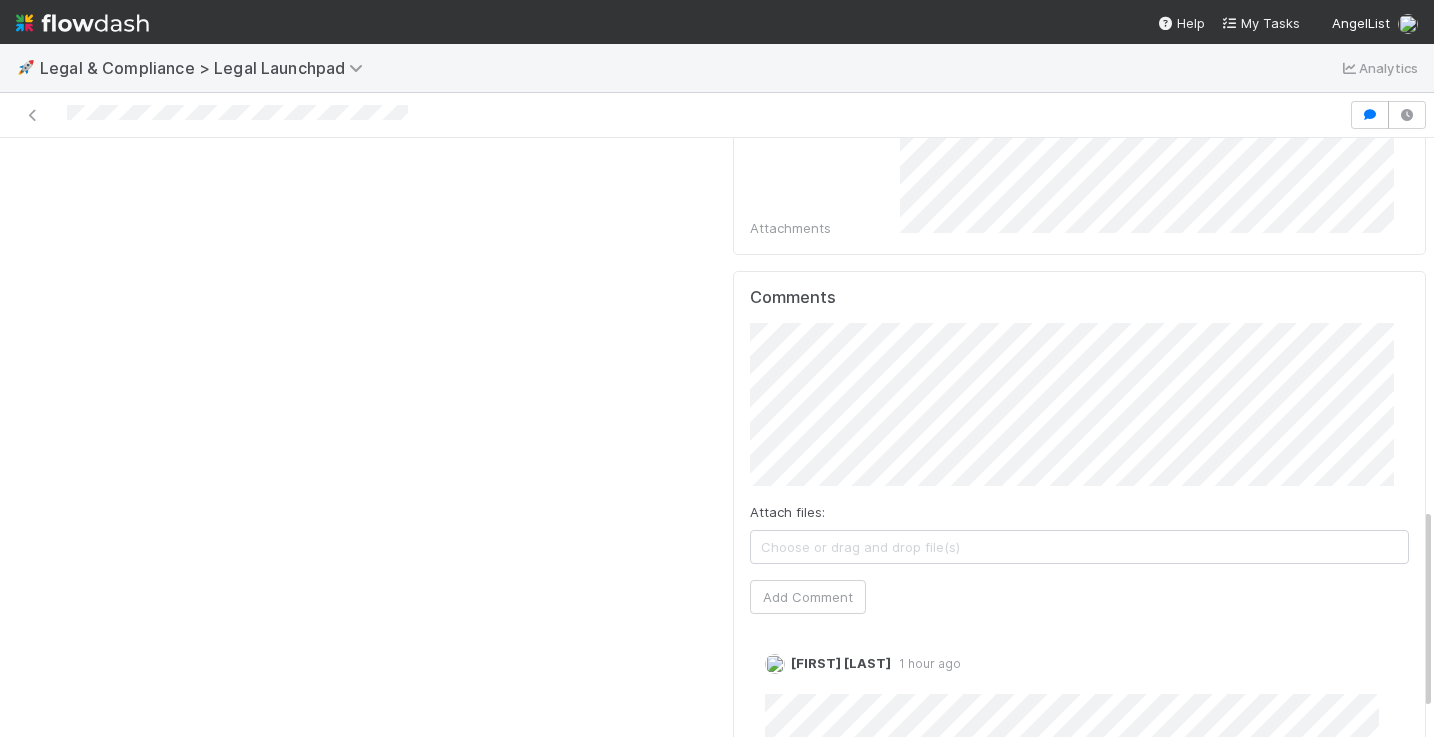 scroll, scrollTop: 1098, scrollLeft: 0, axis: vertical 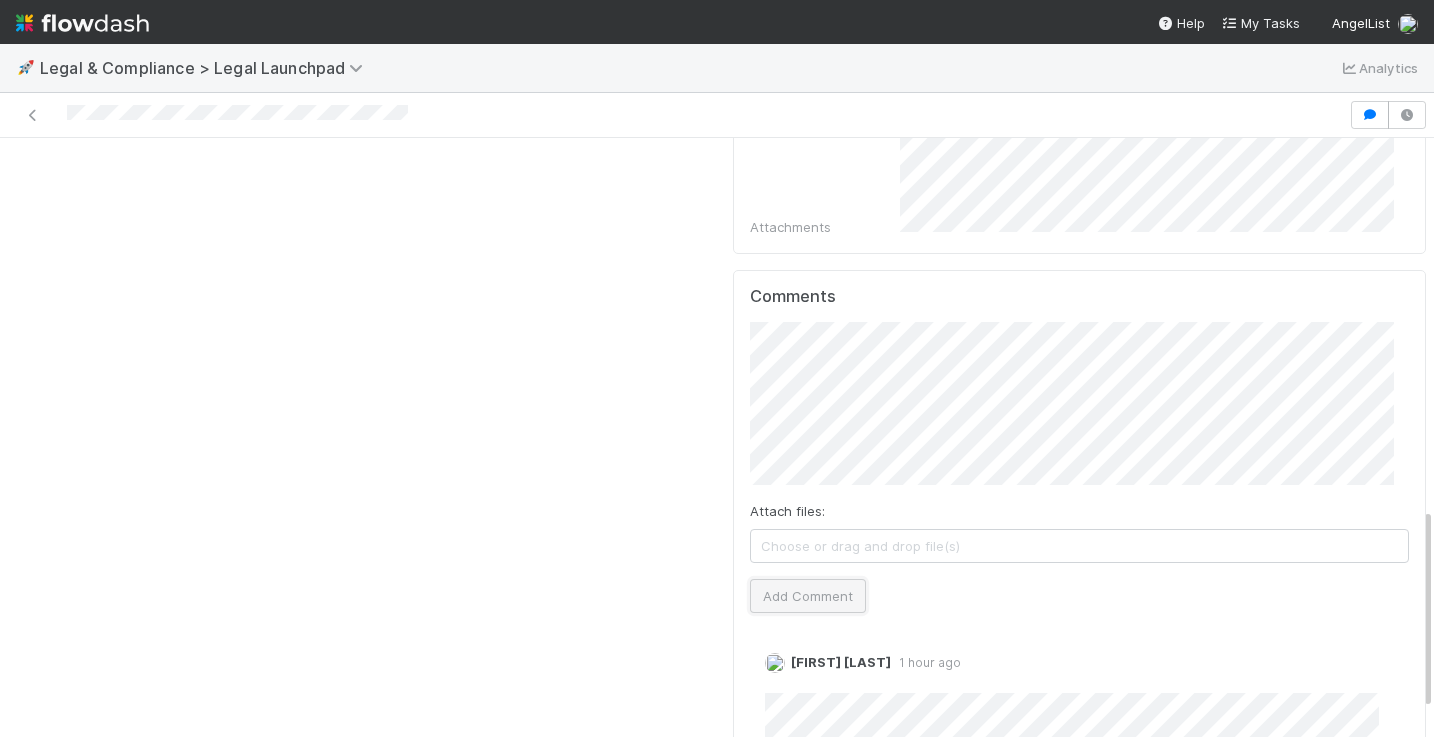 click on "Add Comment" at bounding box center (808, 596) 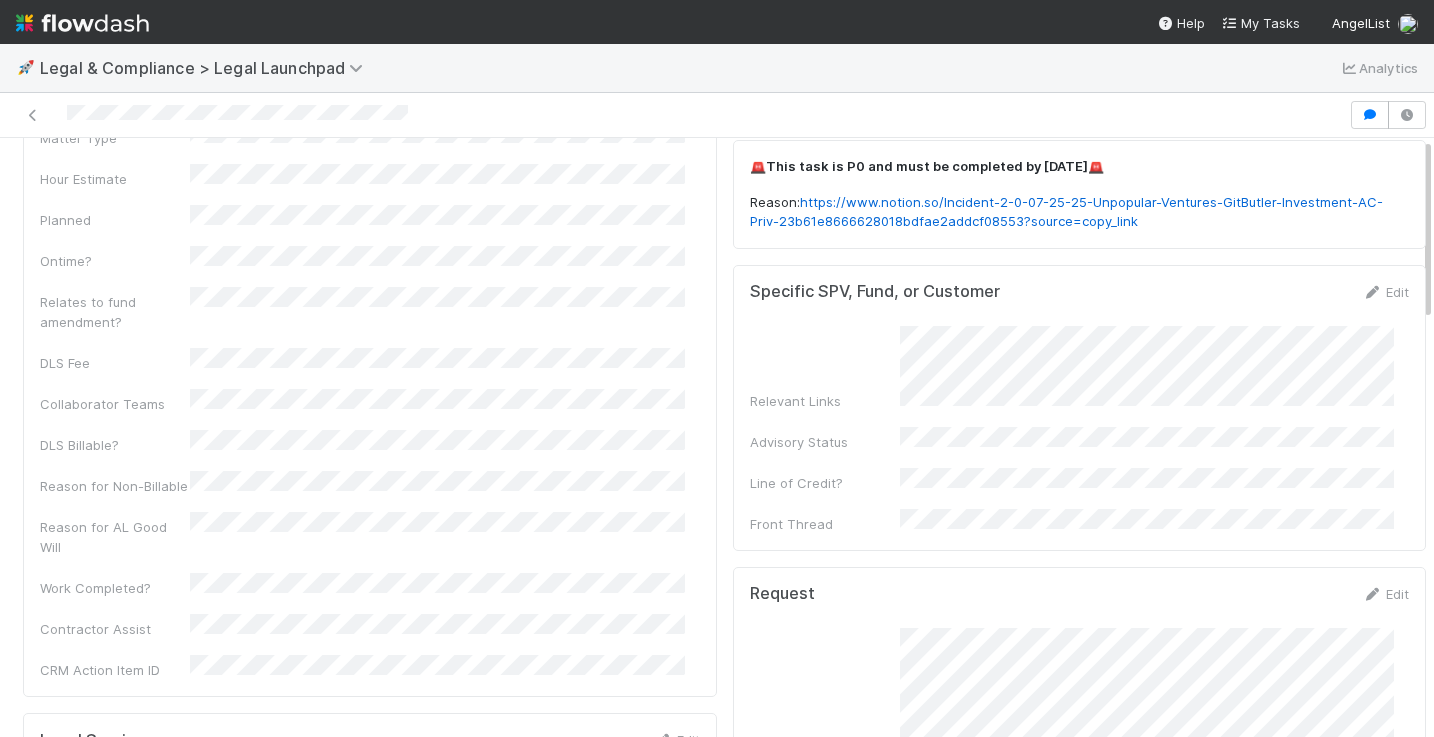 scroll, scrollTop: 0, scrollLeft: 0, axis: both 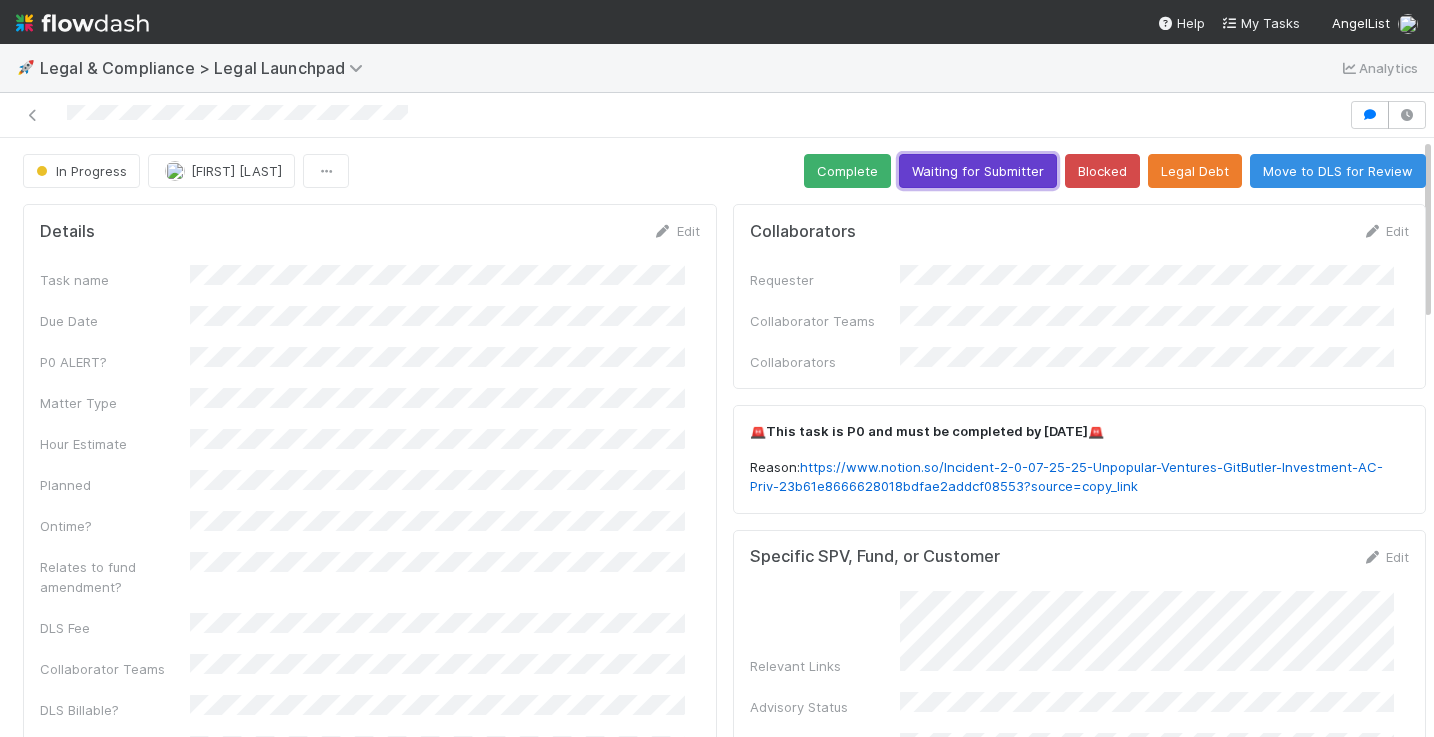 click on "Waiting for Submitter" at bounding box center (978, 171) 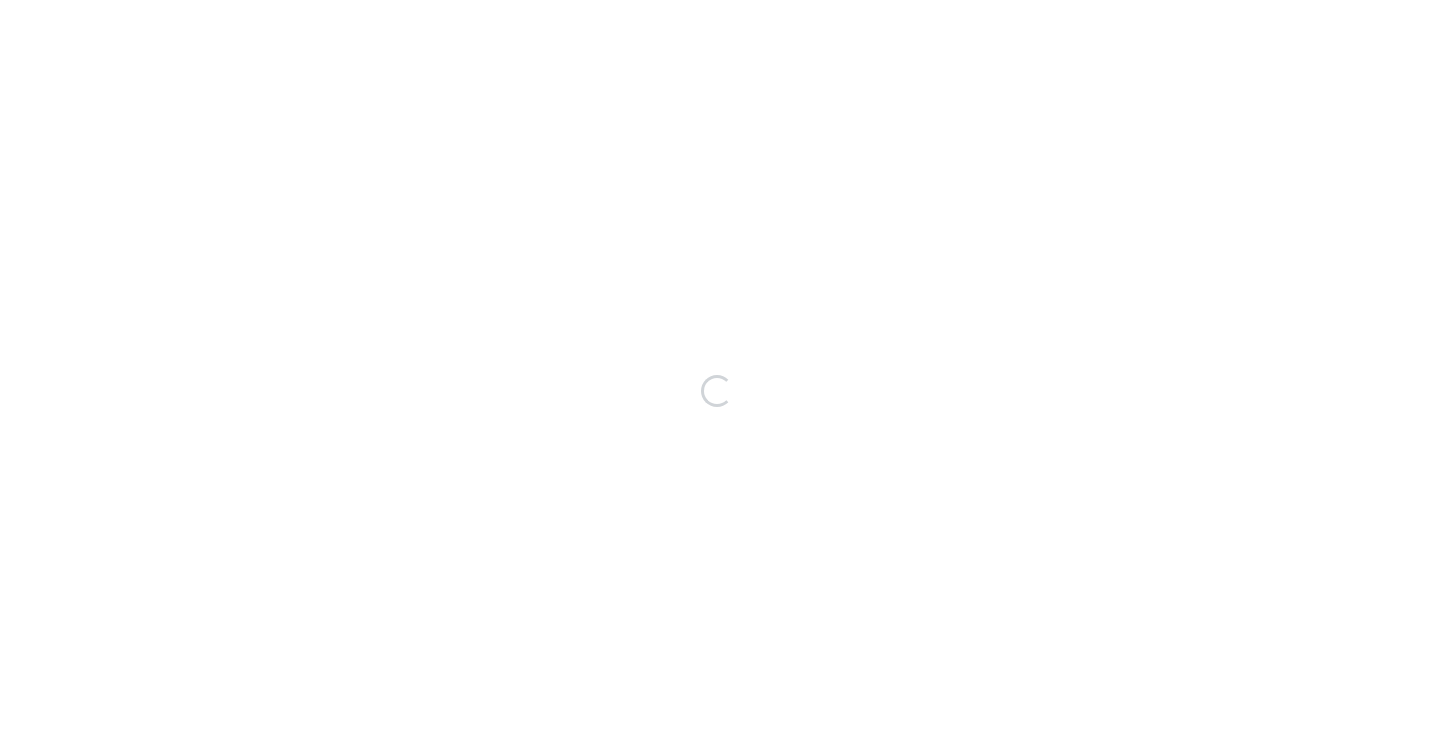 scroll, scrollTop: 0, scrollLeft: 0, axis: both 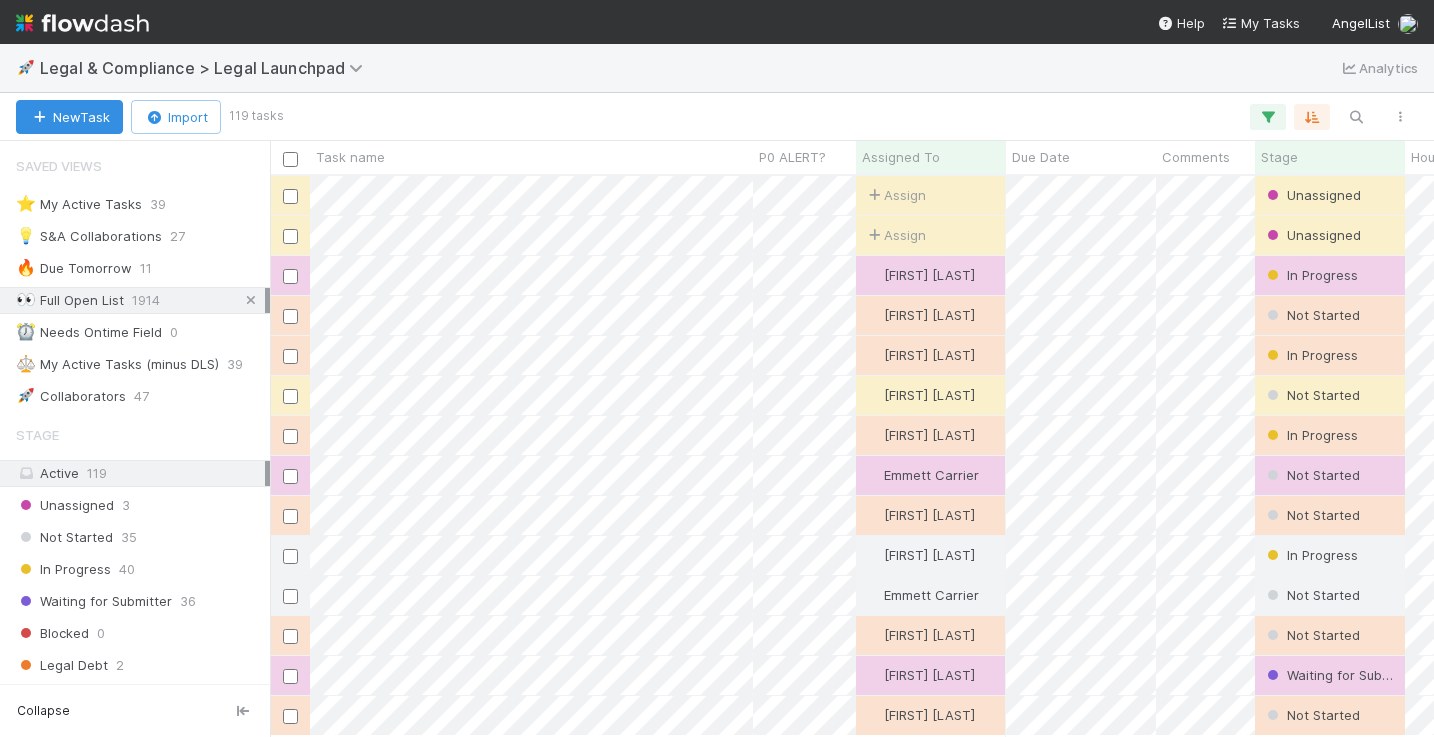 click at bounding box center [251, 300] 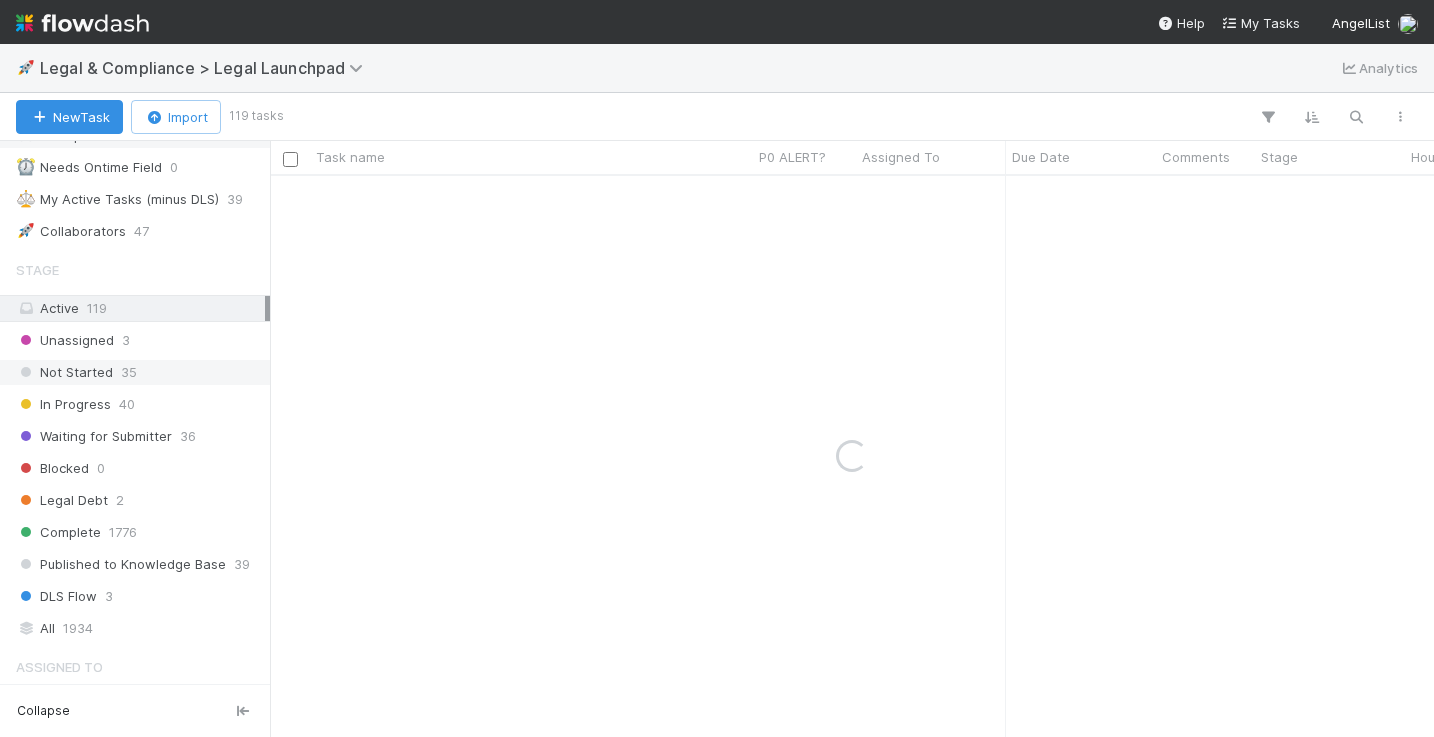 scroll, scrollTop: 247, scrollLeft: 0, axis: vertical 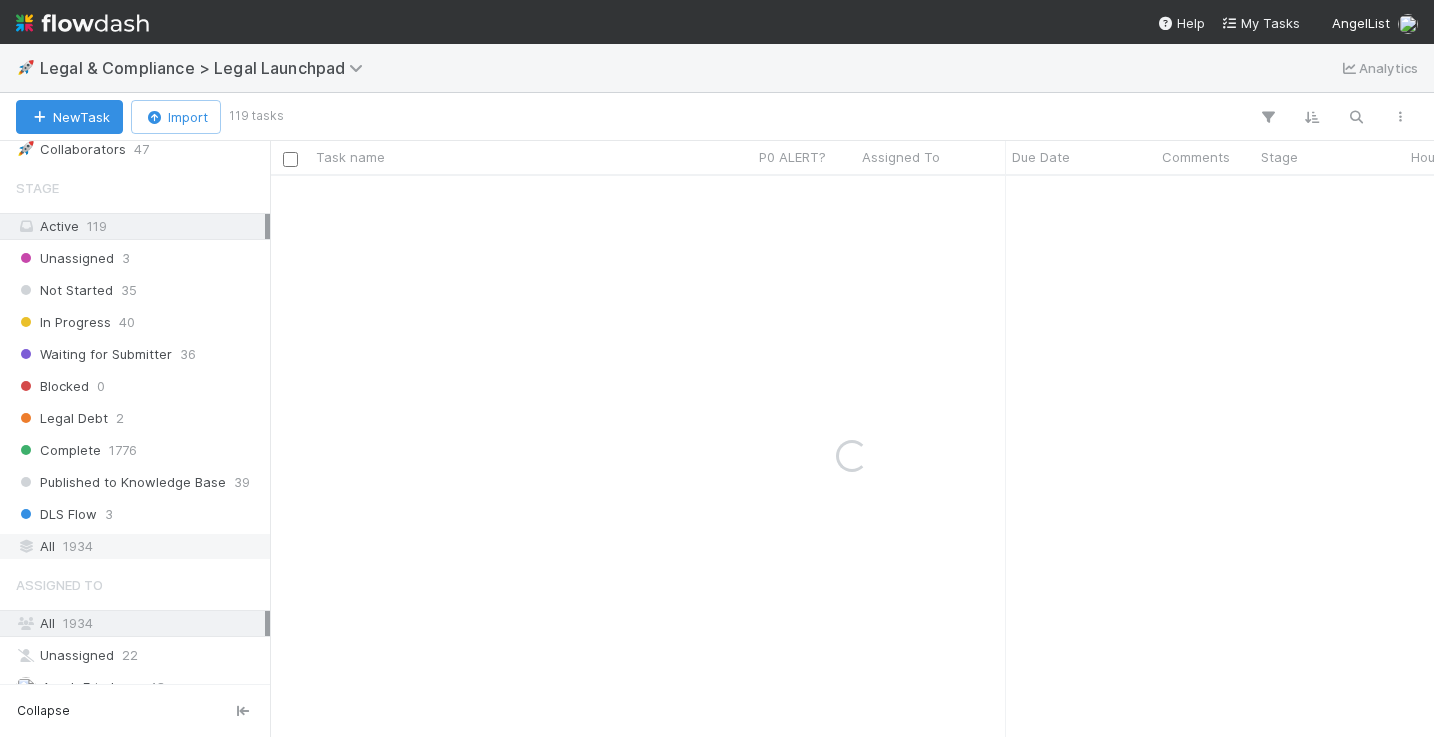 click on "1934" at bounding box center (78, 546) 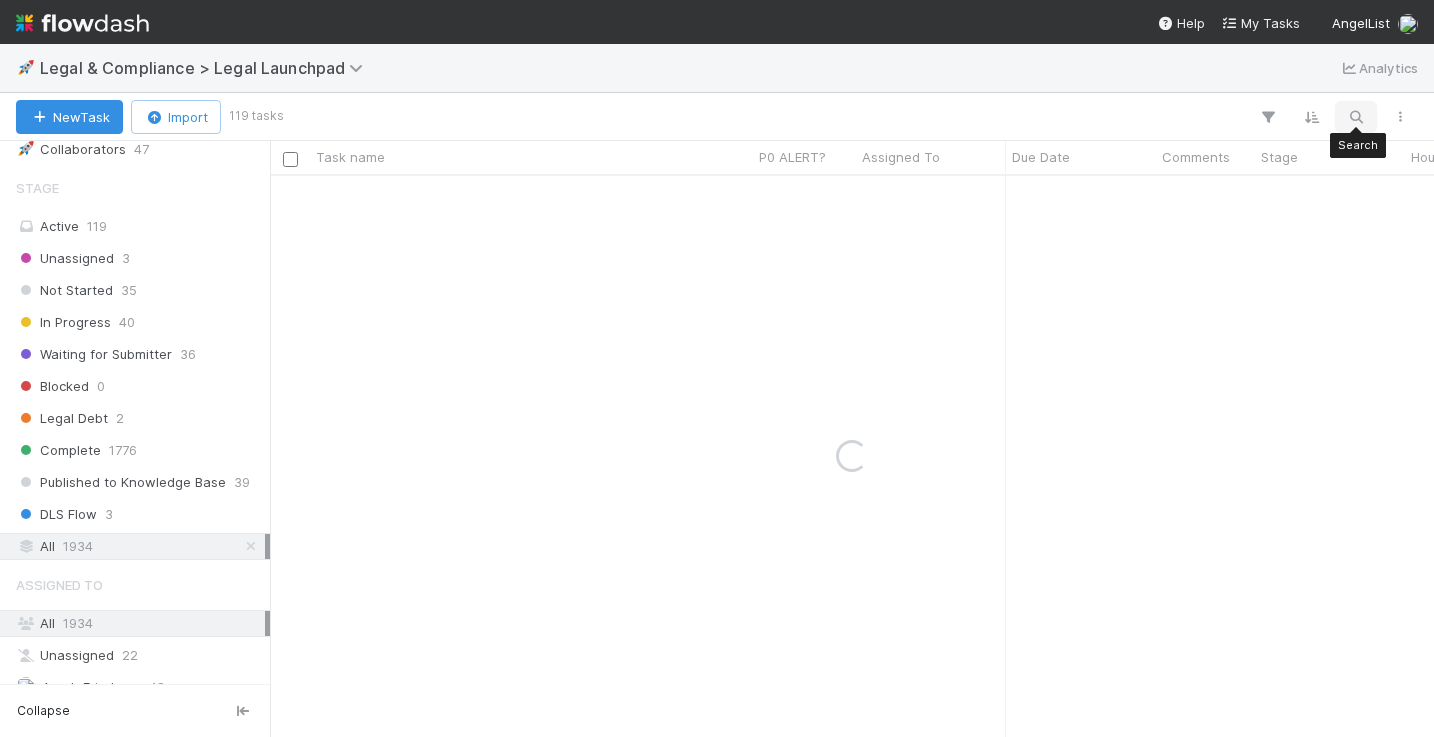 click at bounding box center (1356, 117) 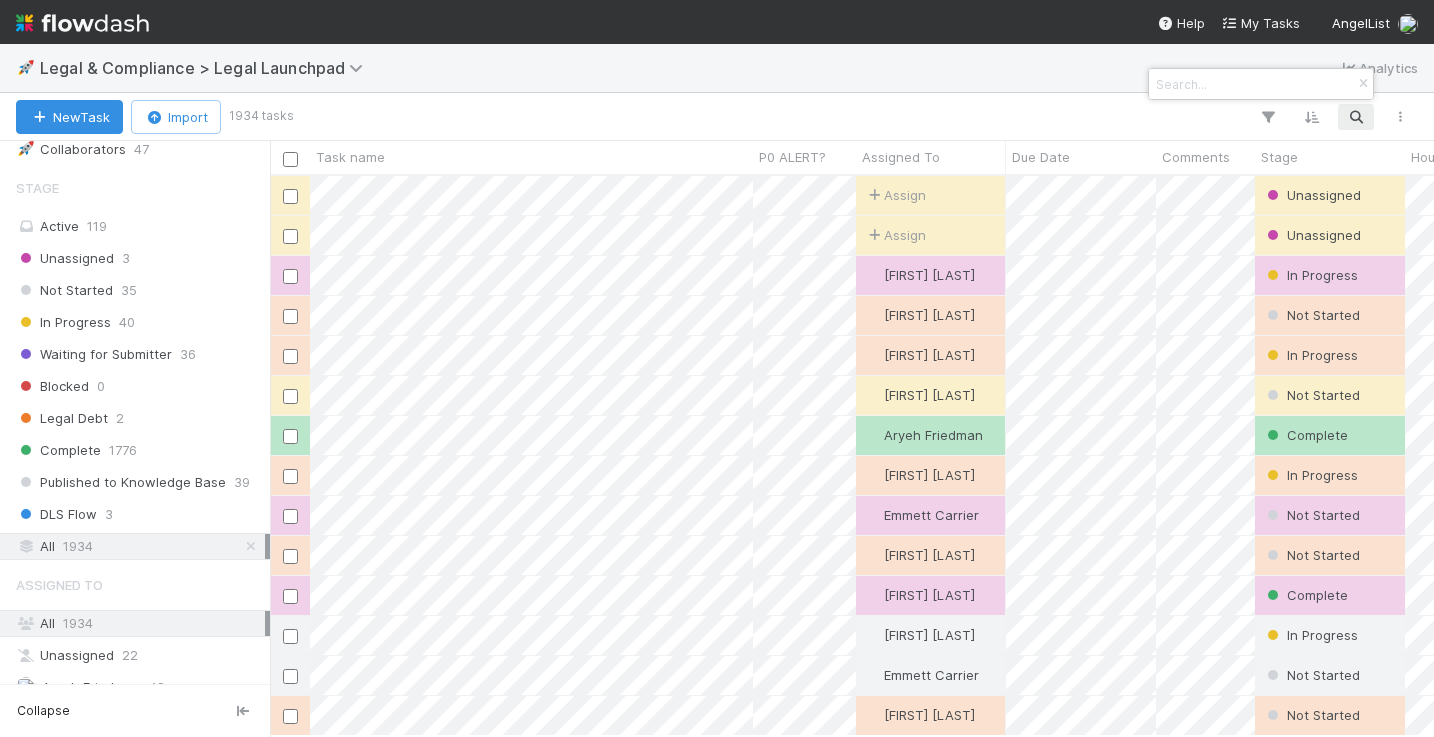 scroll, scrollTop: 15, scrollLeft: 16, axis: both 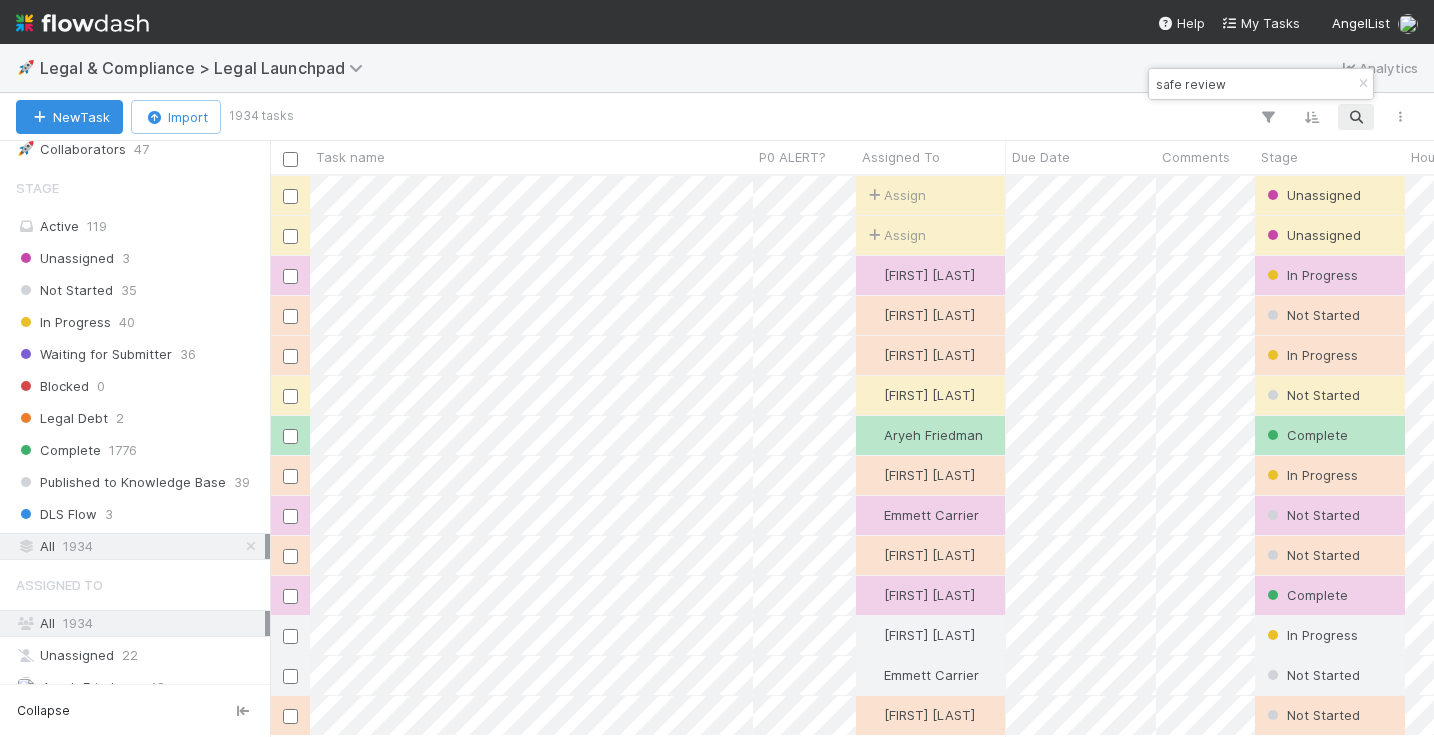type on "safe review" 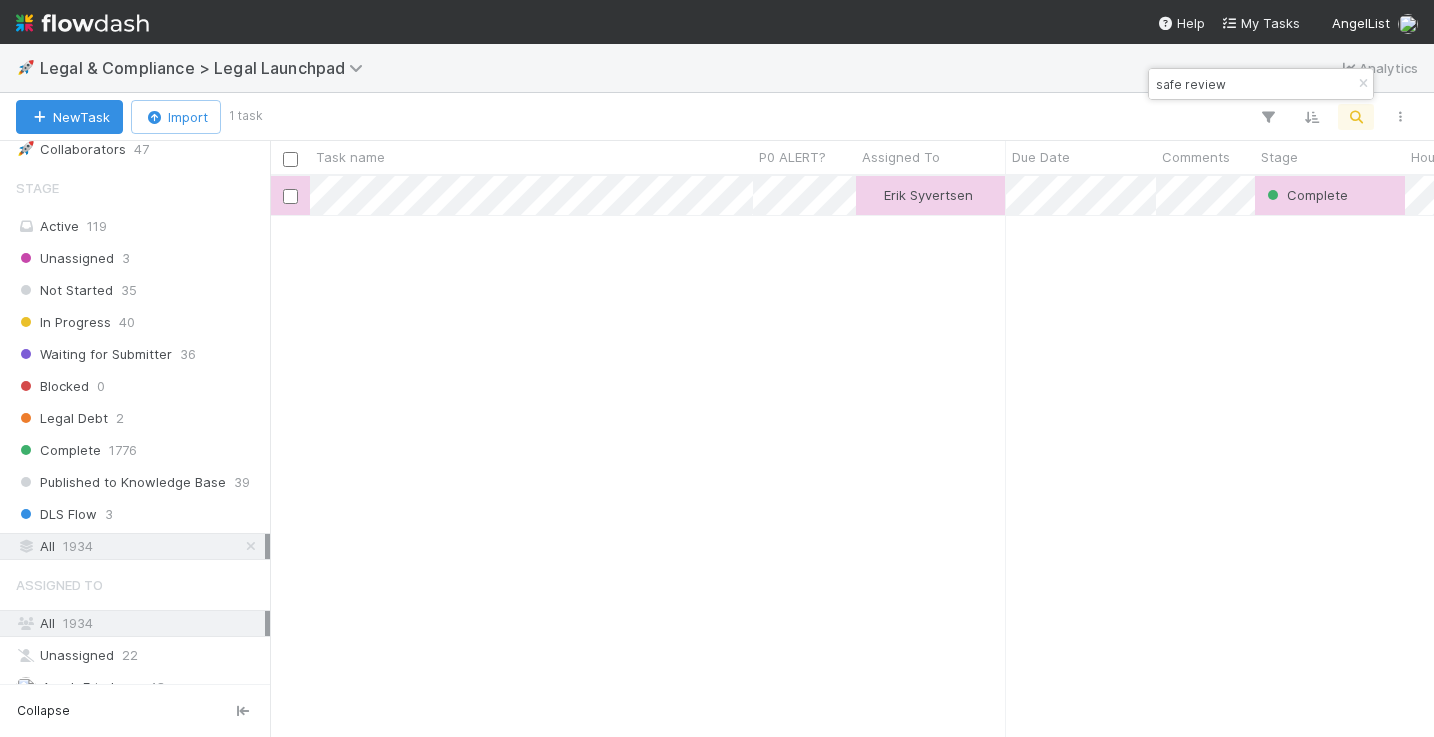 scroll, scrollTop: 15, scrollLeft: 16, axis: both 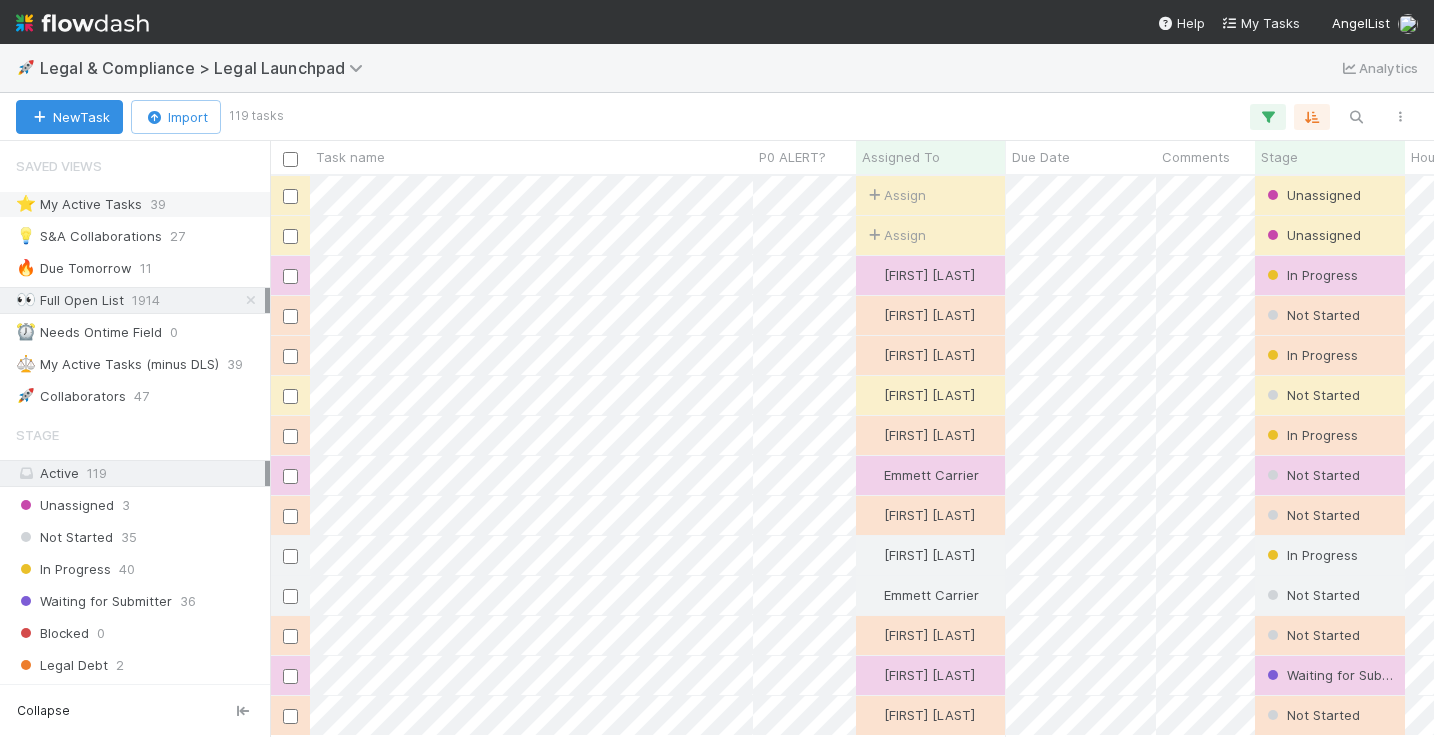 click on "⭐ My Active Tasks" at bounding box center [79, 204] 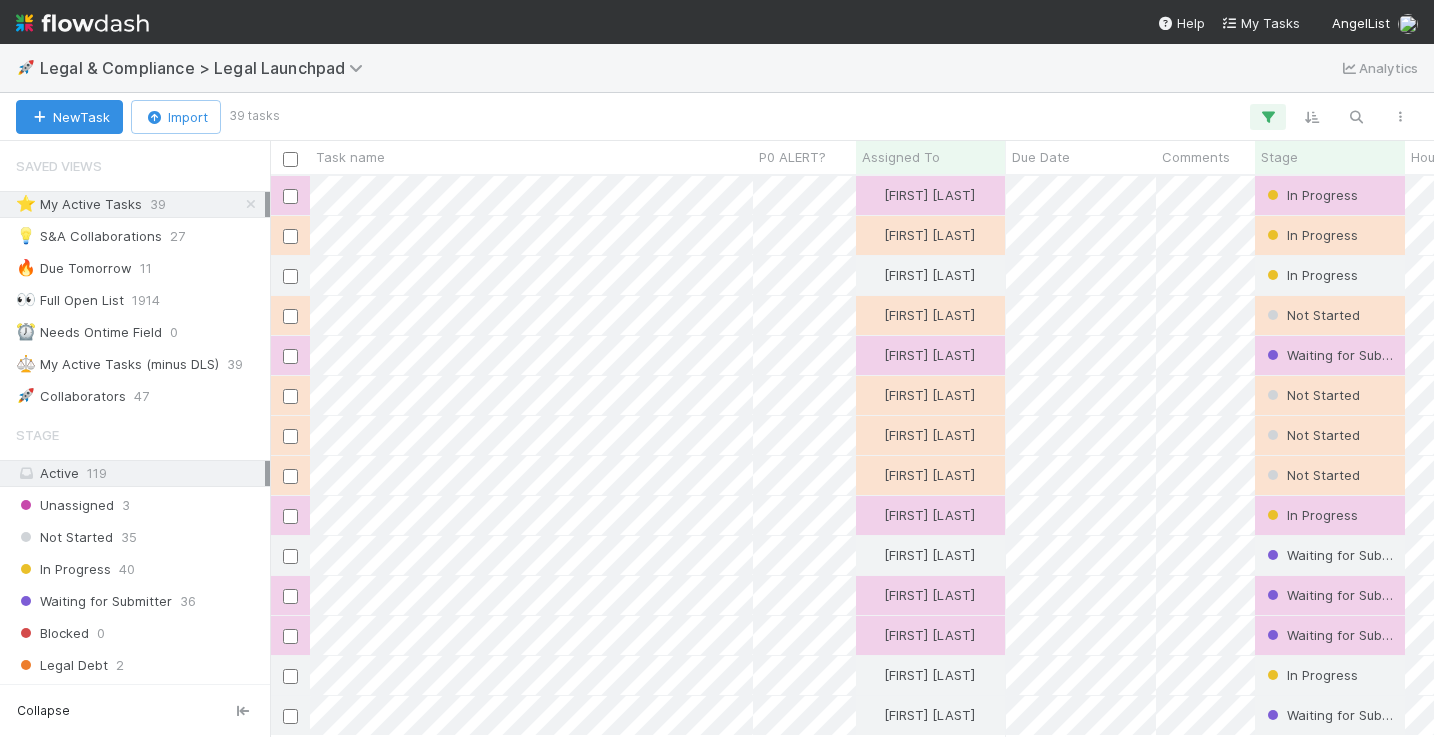 scroll, scrollTop: 15, scrollLeft: 16, axis: both 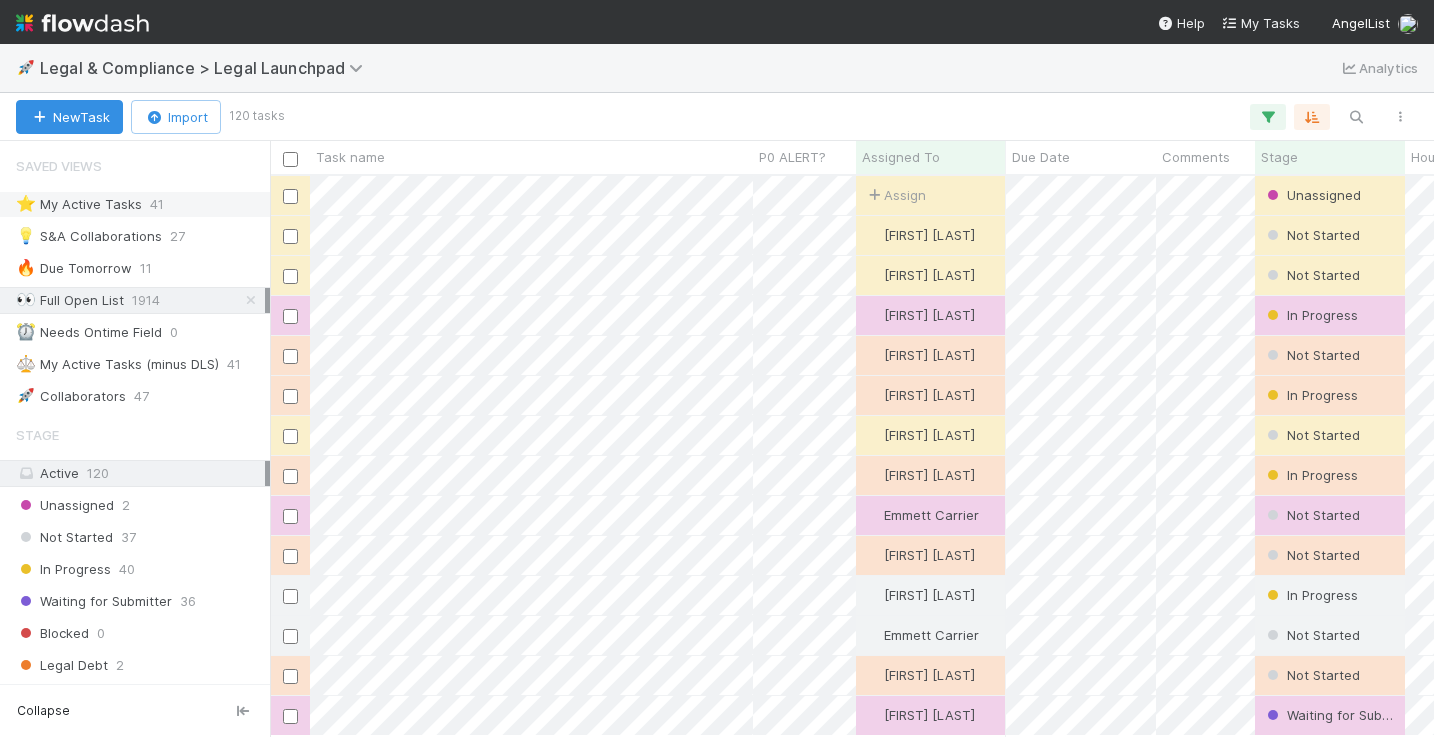 click on "⭐ My Active Tasks" at bounding box center [79, 204] 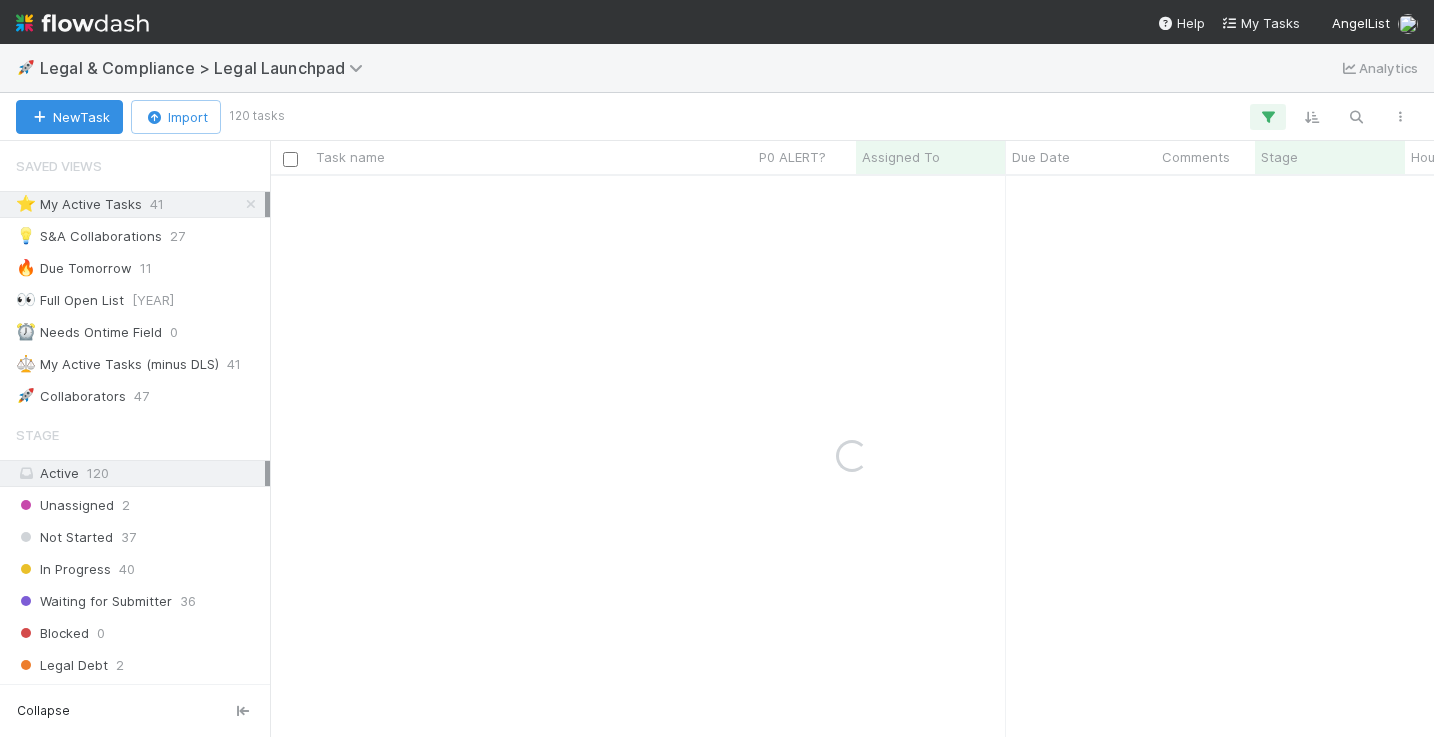 scroll, scrollTop: 653, scrollLeft: 0, axis: vertical 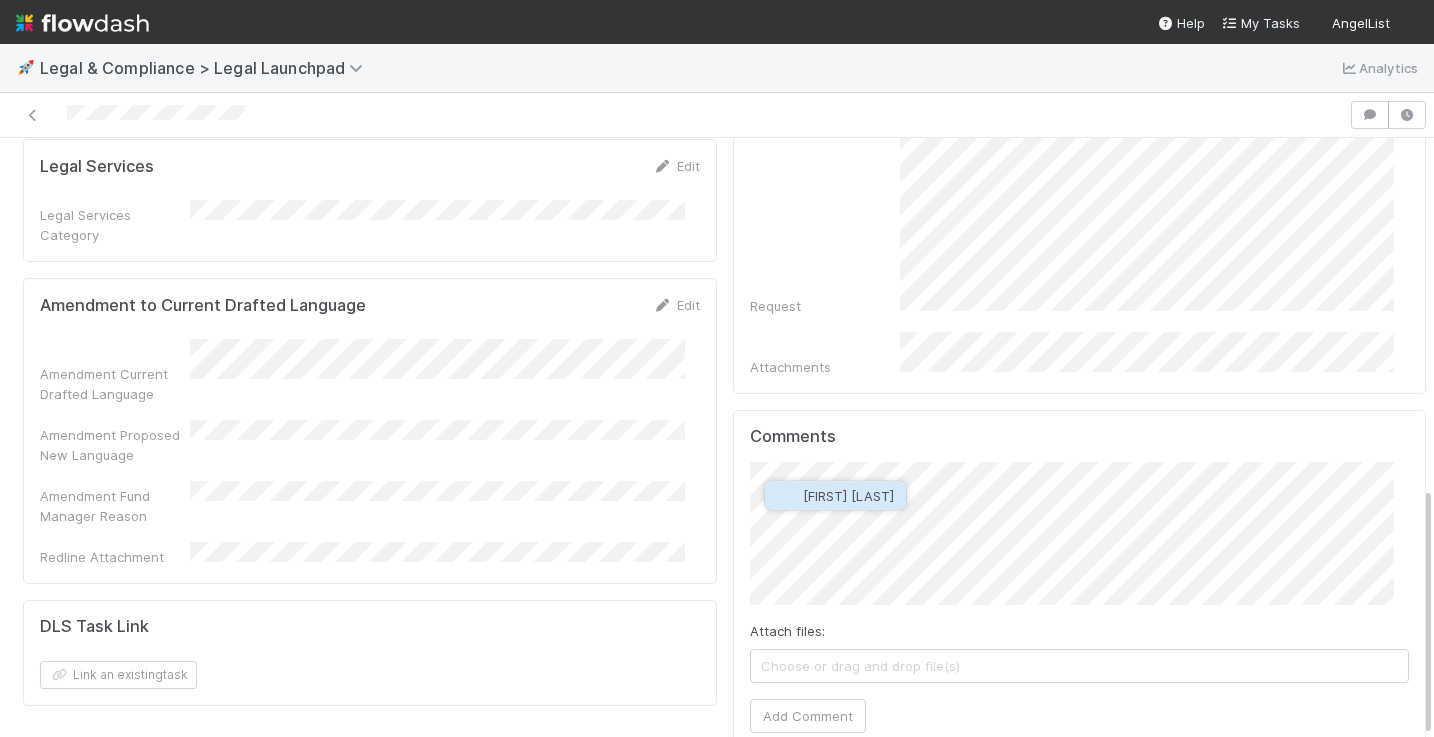 click on "[FIRST] [LAST]" at bounding box center (848, 496) 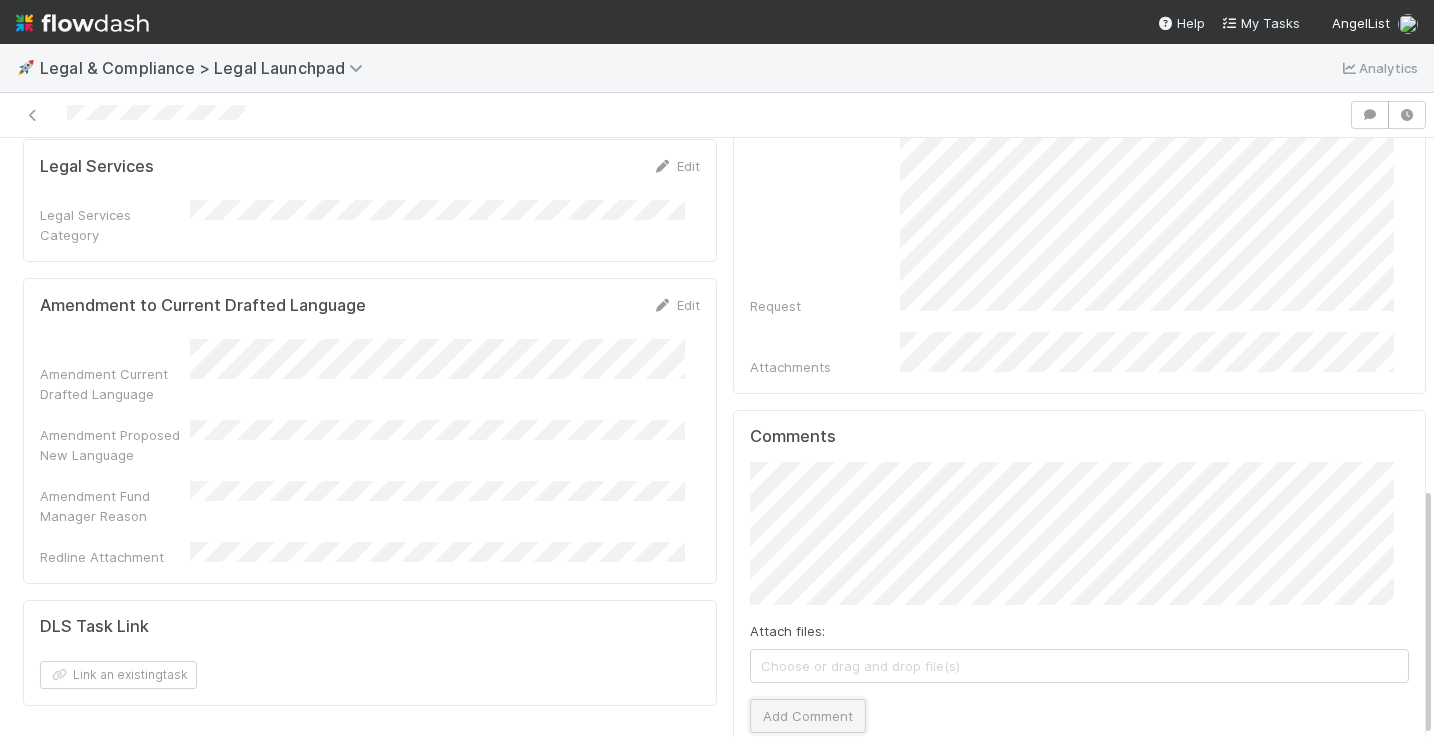 click on "Add Comment" at bounding box center (808, 716) 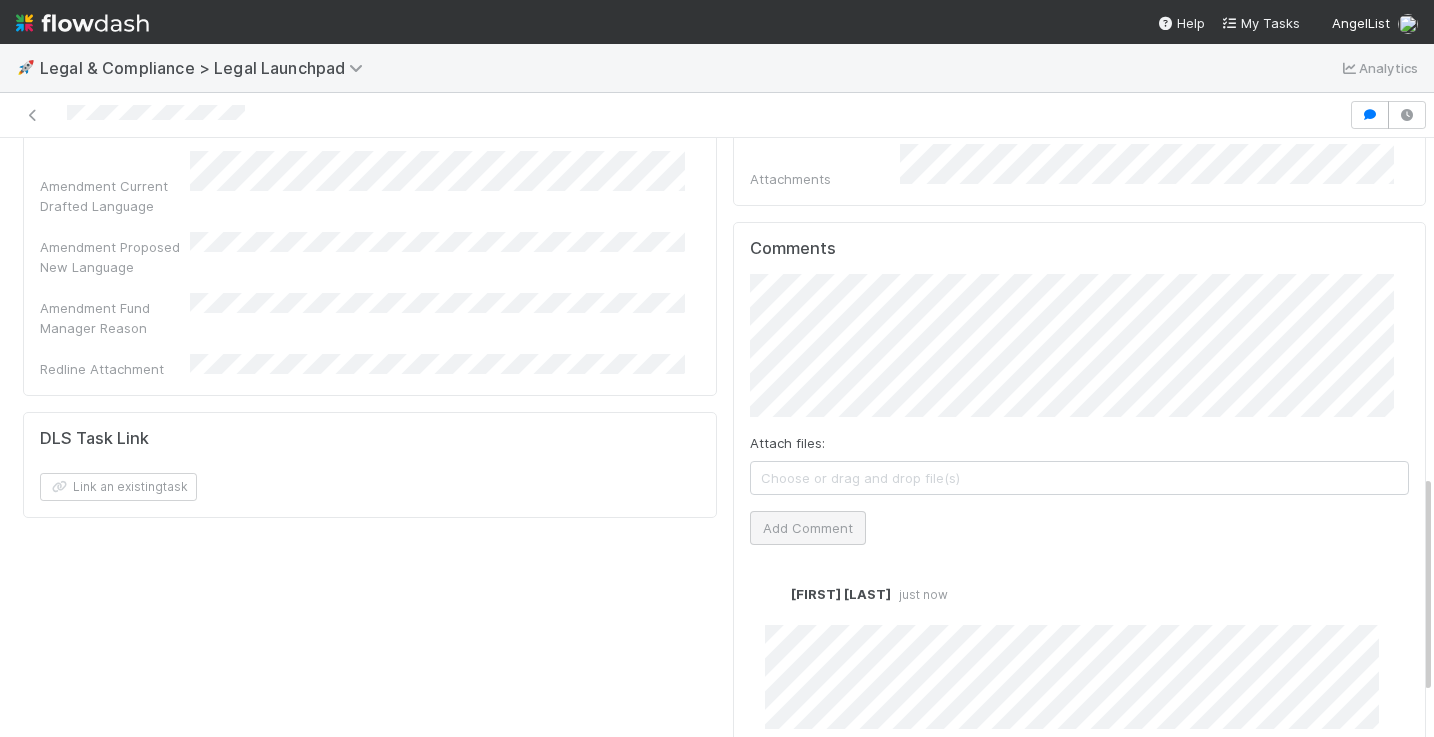 scroll, scrollTop: 1038, scrollLeft: 0, axis: vertical 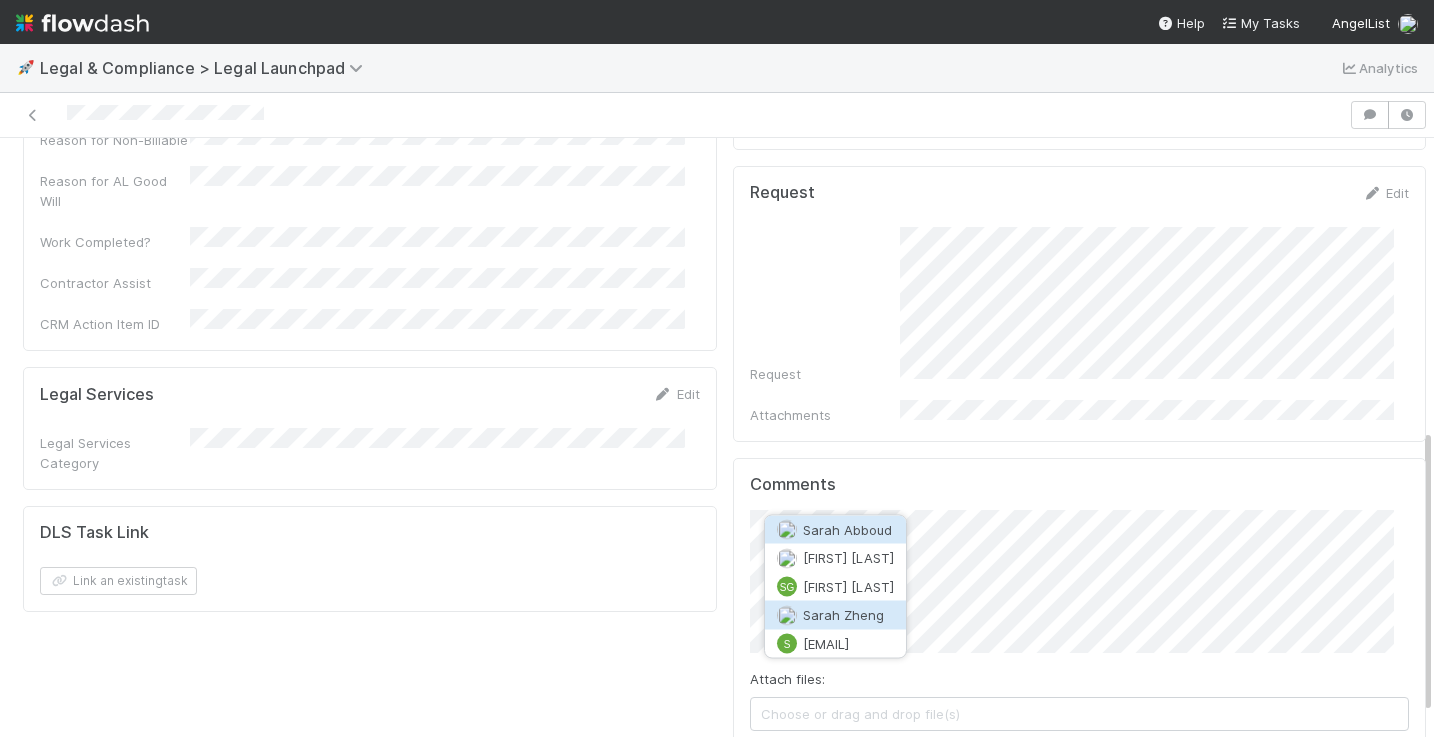 click on "Sarah Zheng" at bounding box center [843, 615] 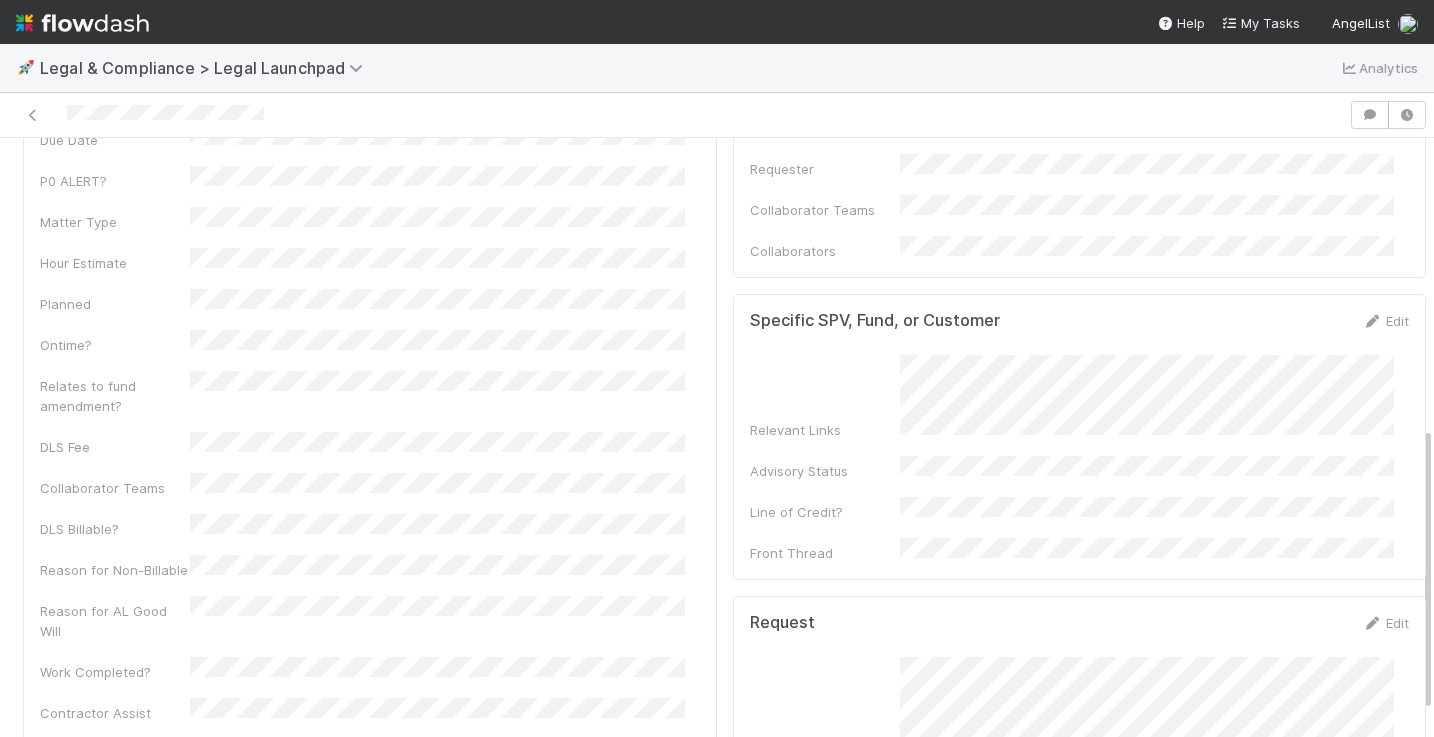 scroll, scrollTop: 659, scrollLeft: 0, axis: vertical 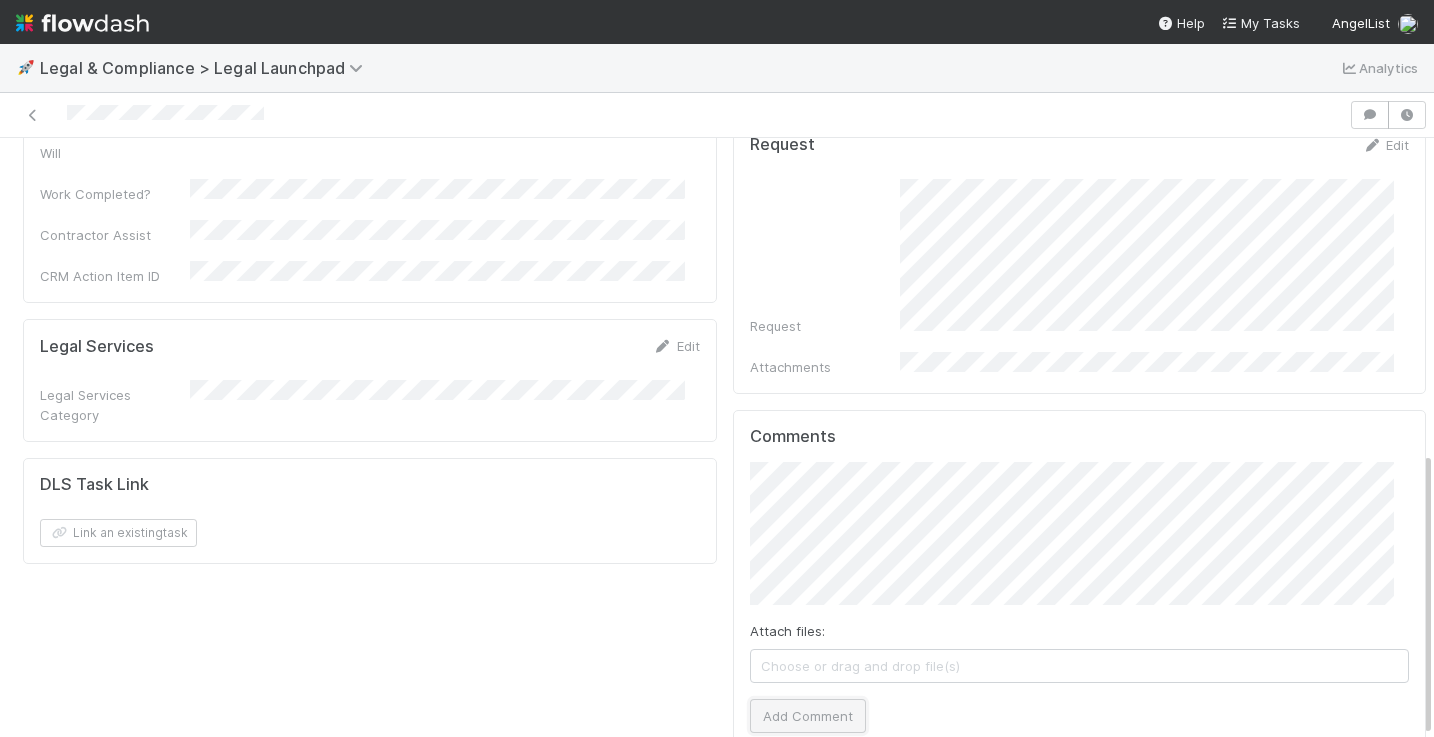 click on "Add Comment" at bounding box center (808, 716) 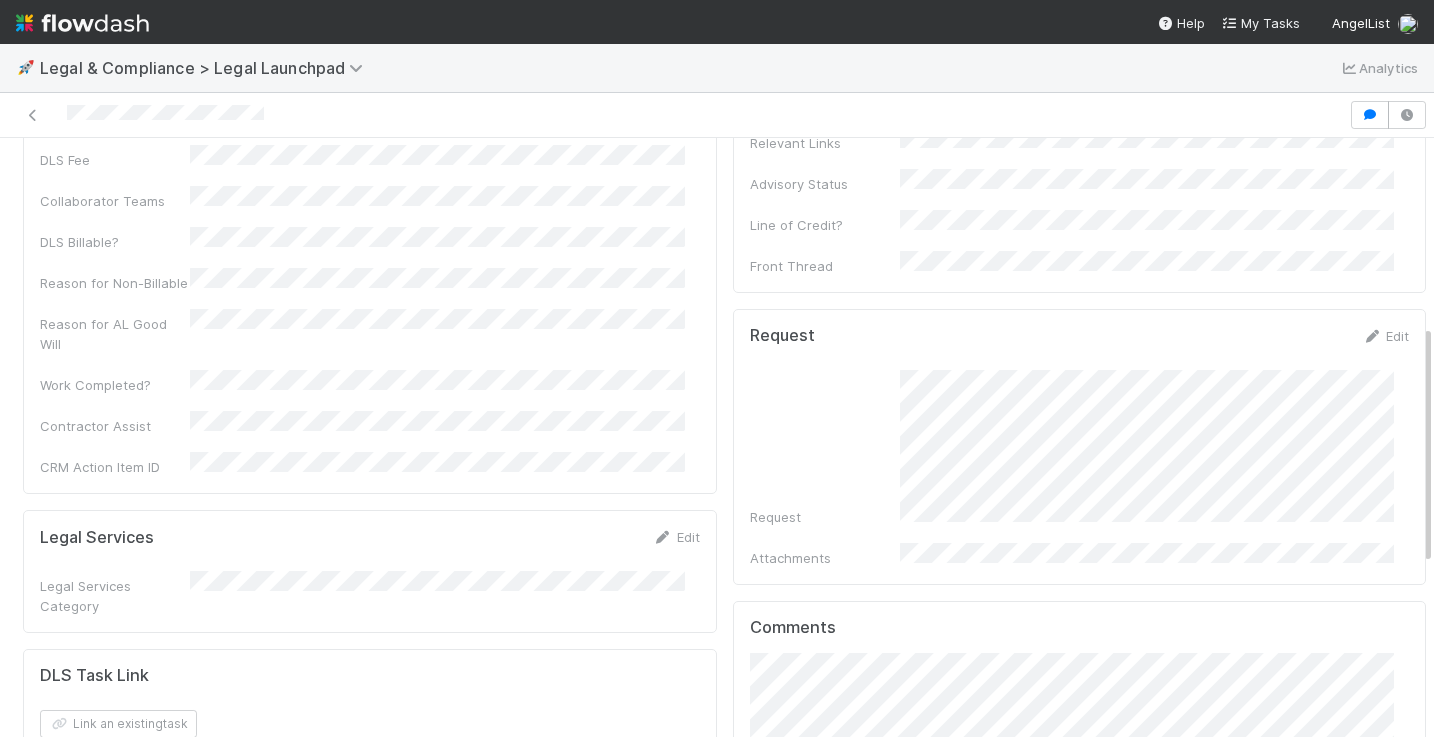 scroll, scrollTop: 0, scrollLeft: 0, axis: both 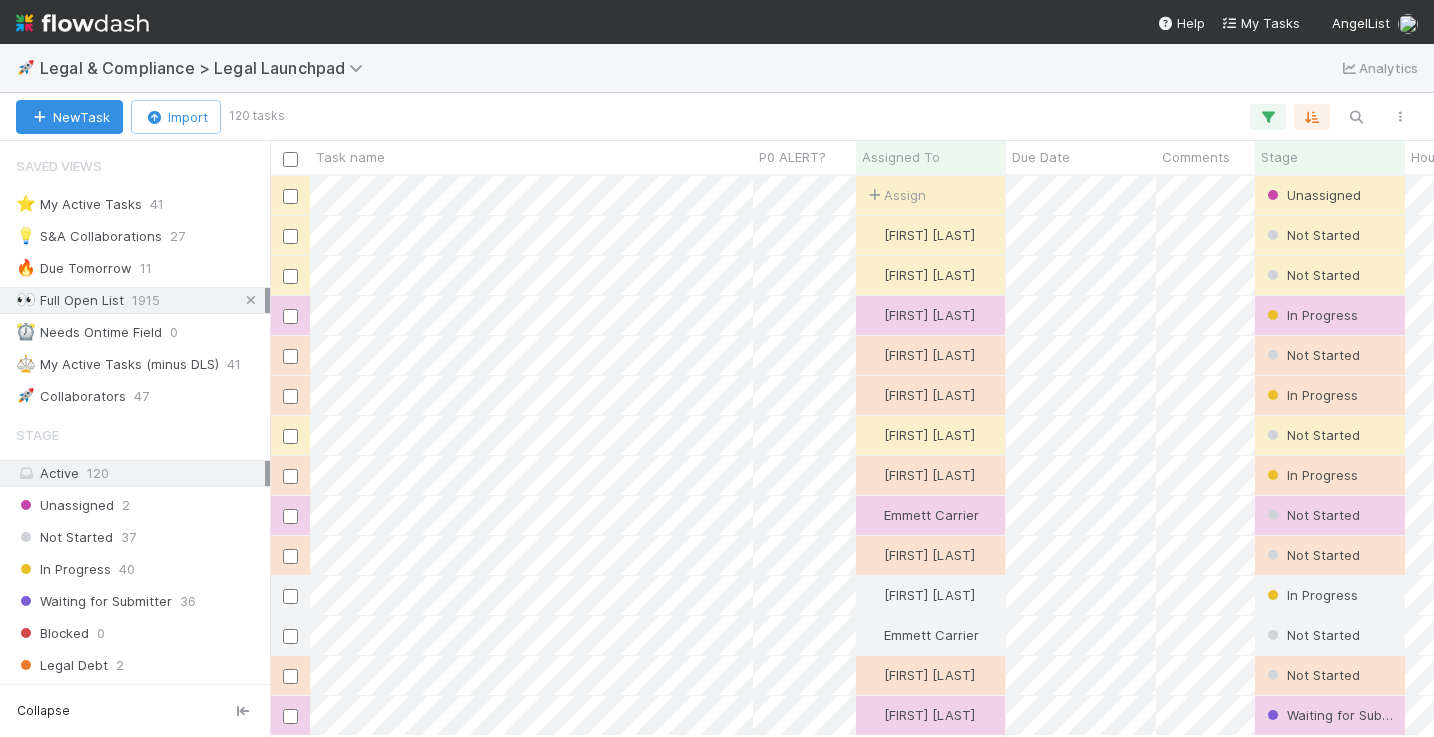 click at bounding box center [251, 300] 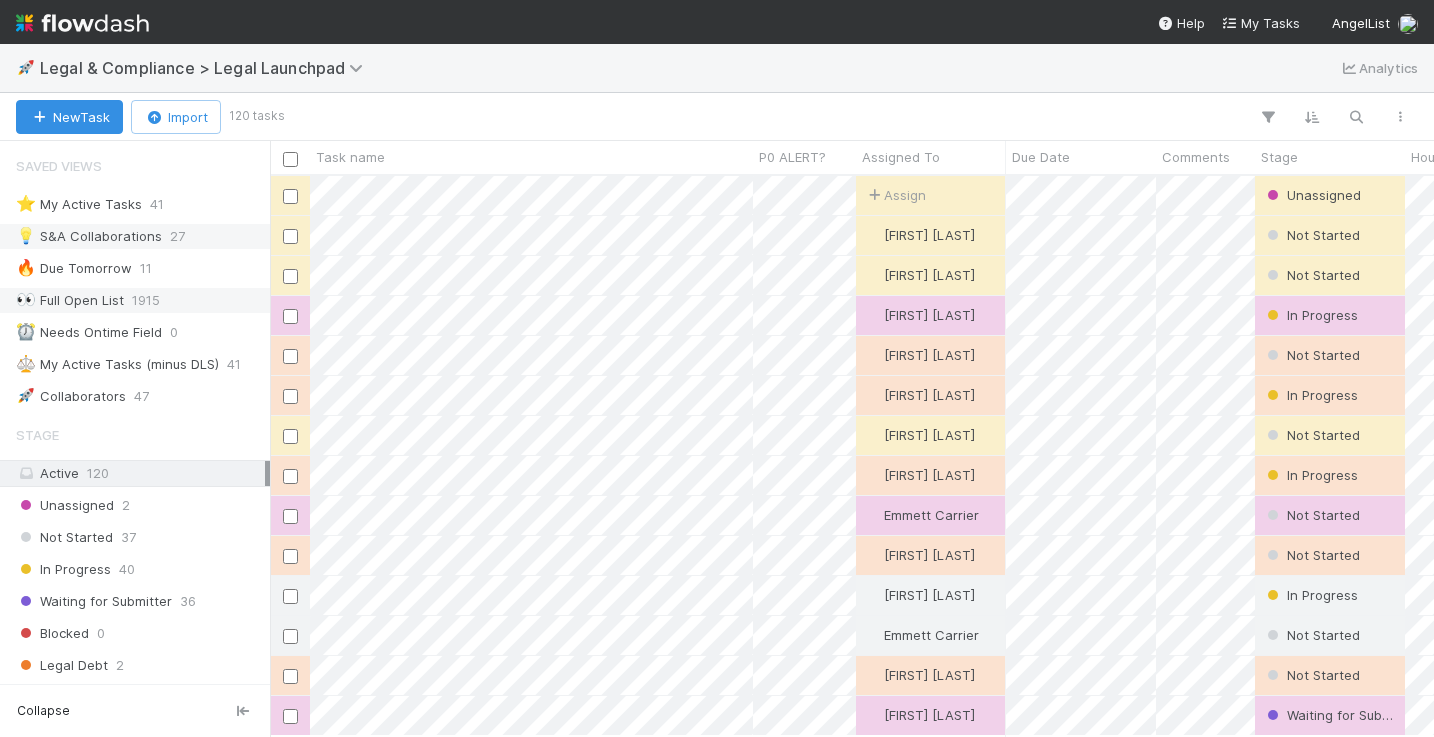 scroll, scrollTop: 15, scrollLeft: 16, axis: both 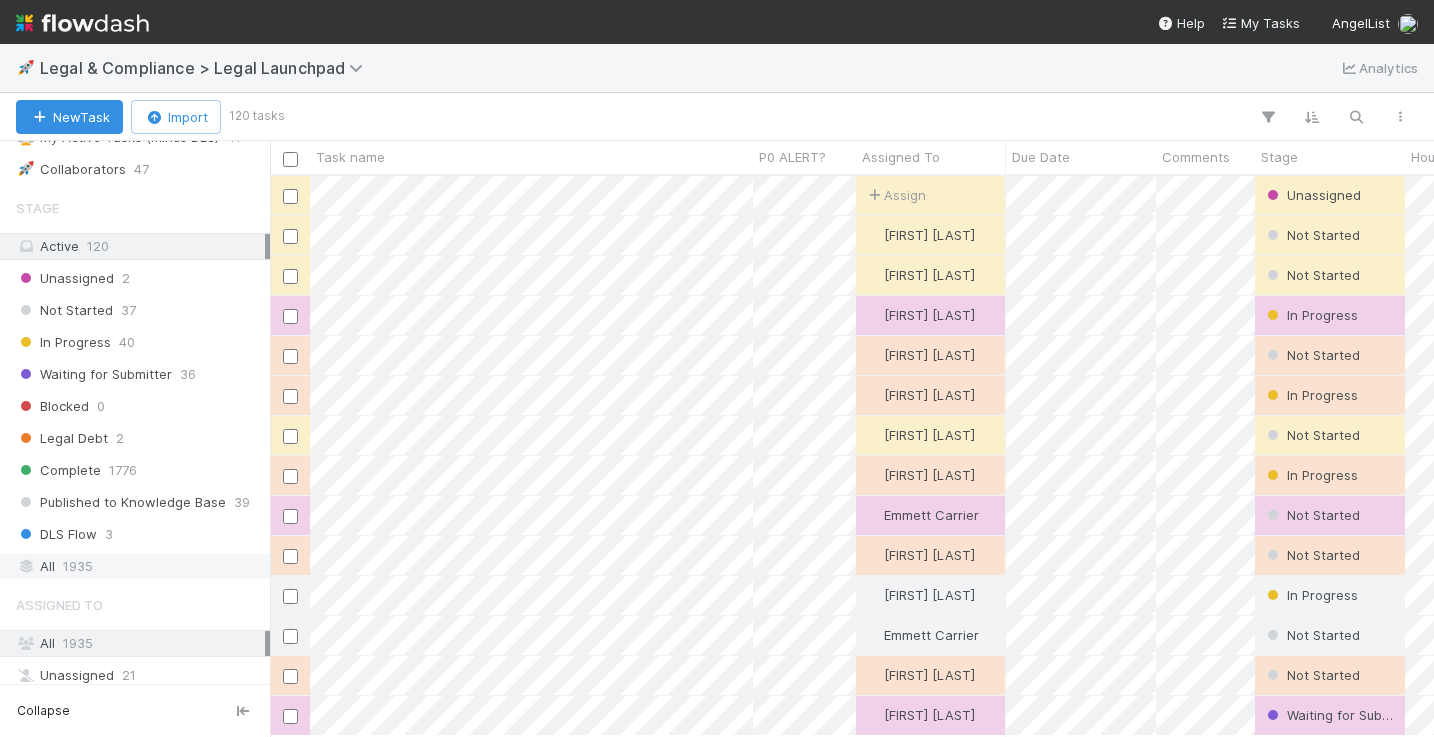 click on "All 1935" at bounding box center (135, 566) 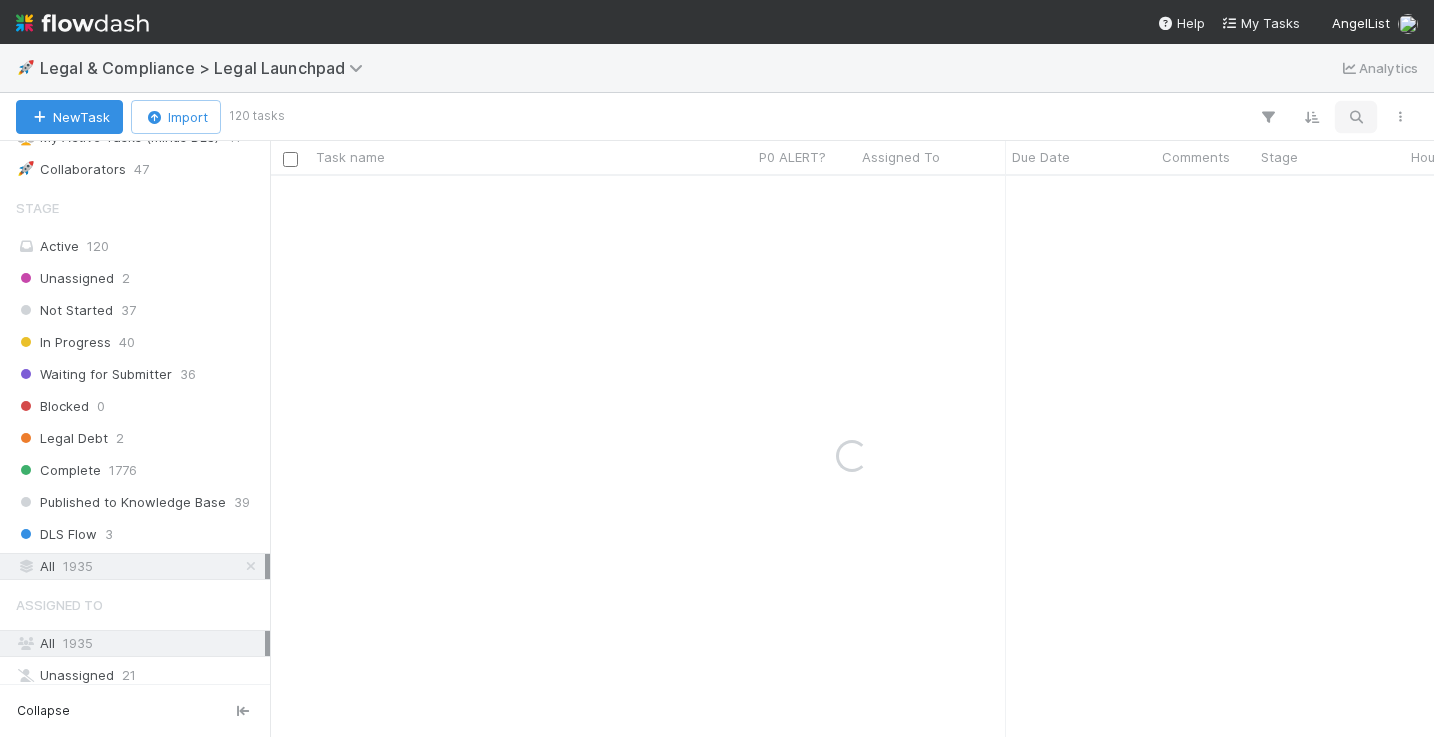 click at bounding box center [1356, 117] 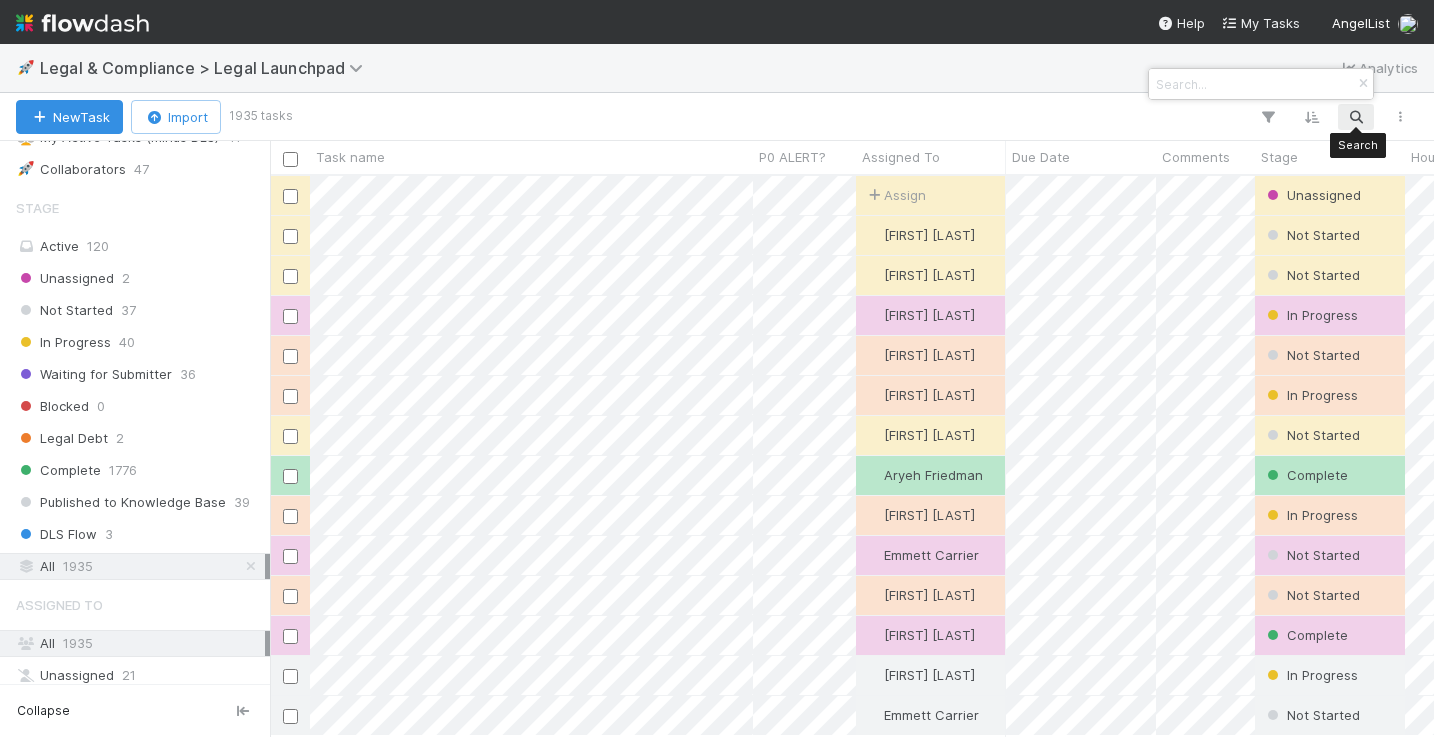 scroll, scrollTop: 15, scrollLeft: 16, axis: both 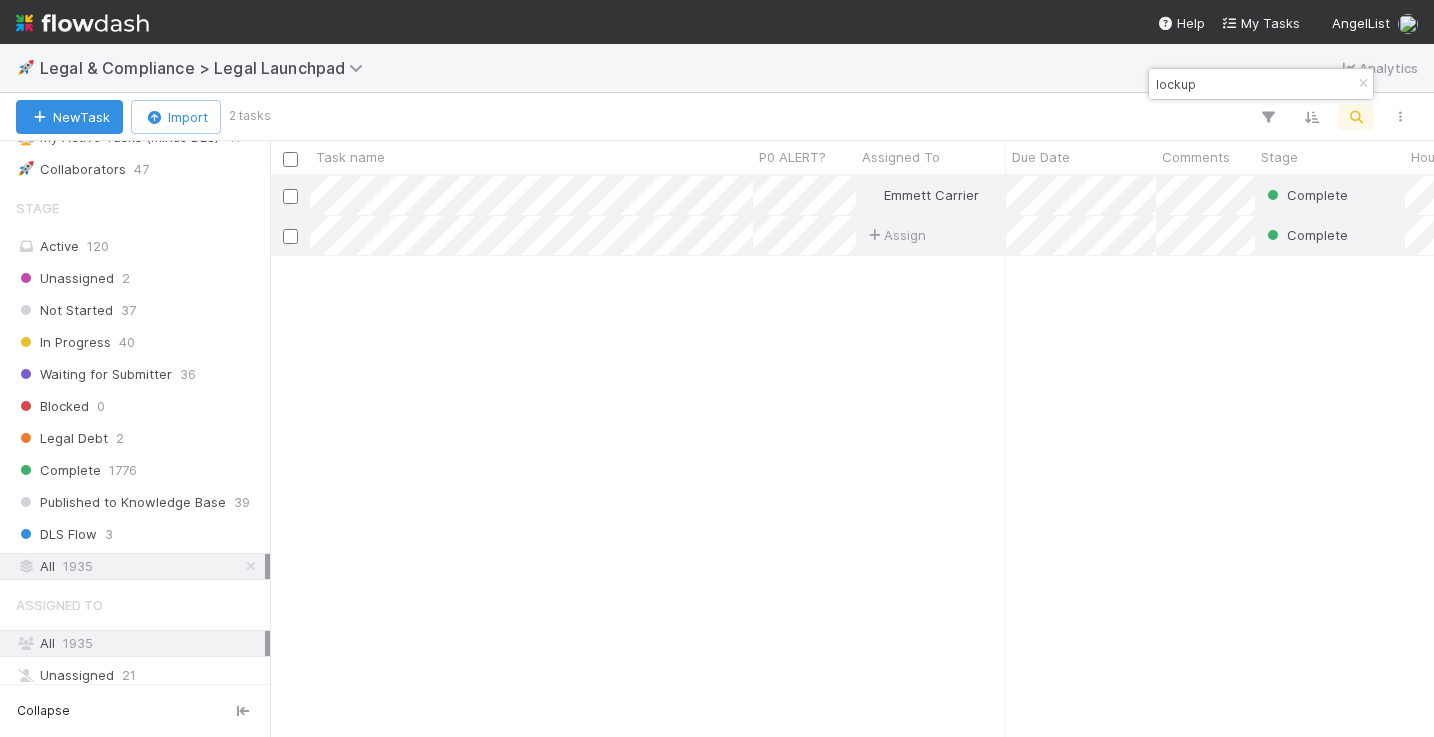 click on "lockup" at bounding box center (1252, 84) 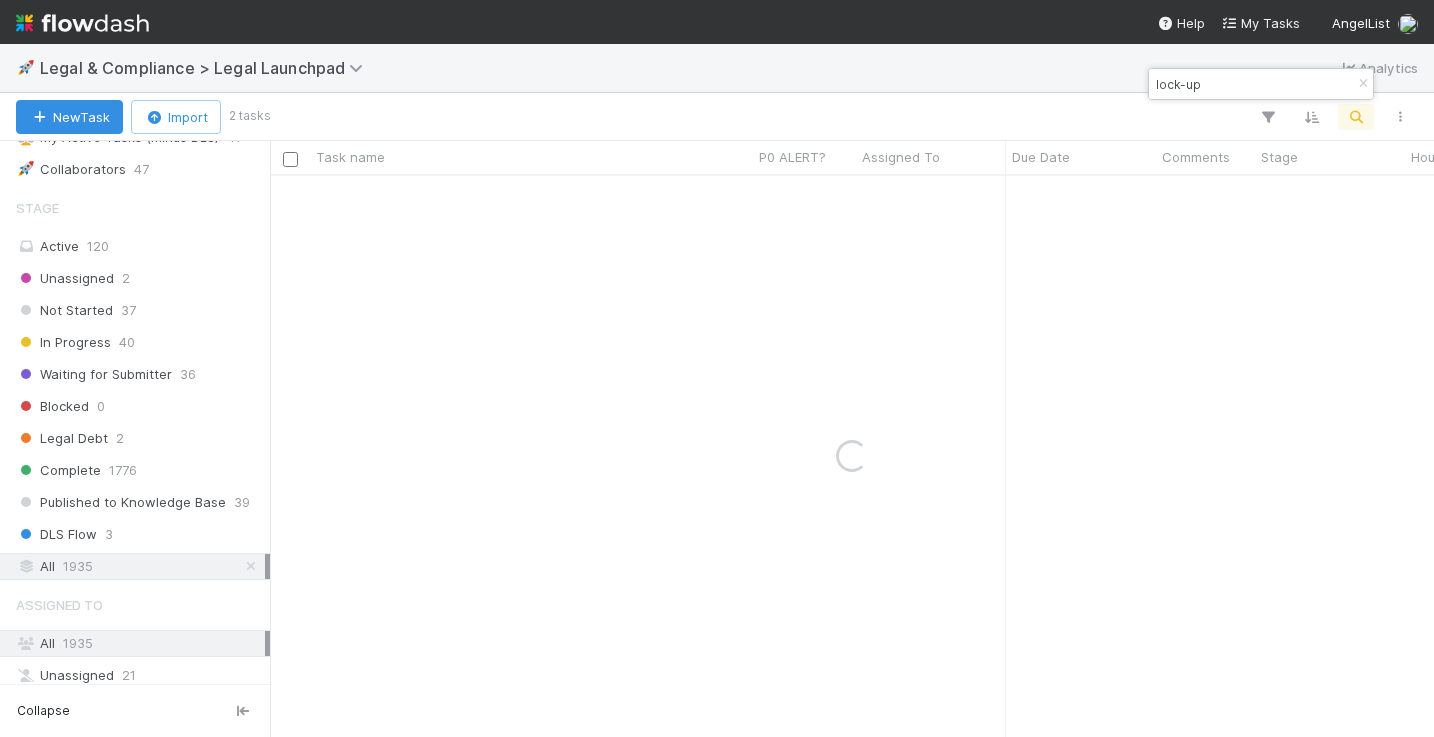type on "lock-up" 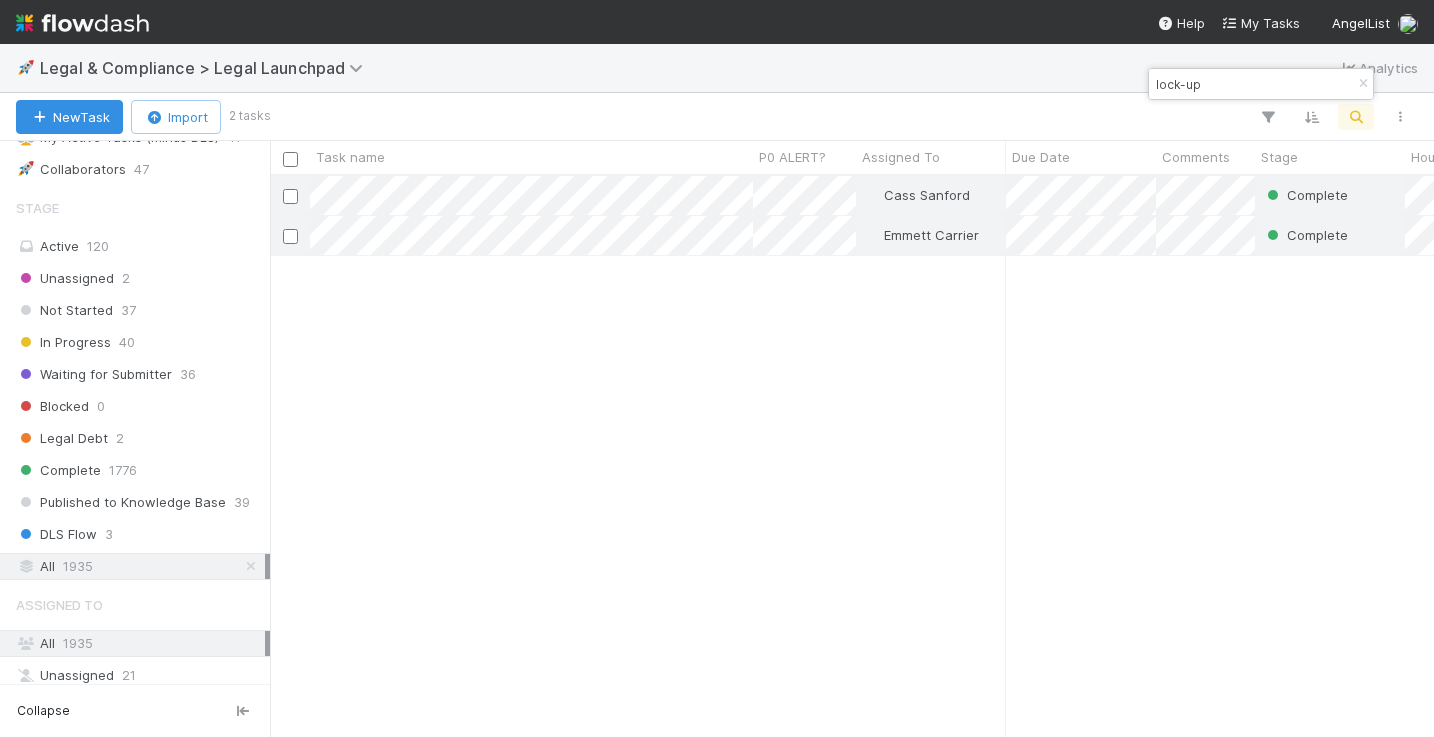 scroll, scrollTop: 15, scrollLeft: 16, axis: both 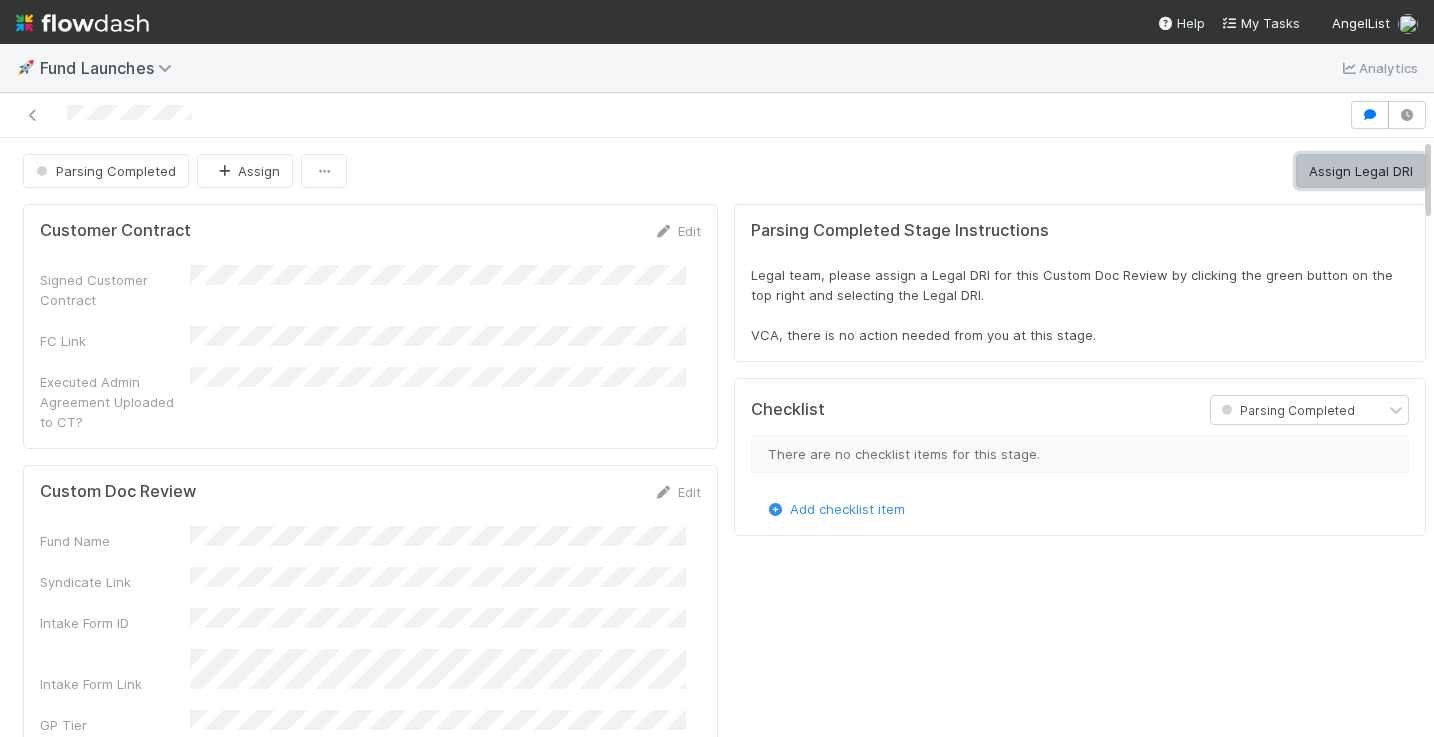 click on "Assign Legal DRI" at bounding box center (1361, 171) 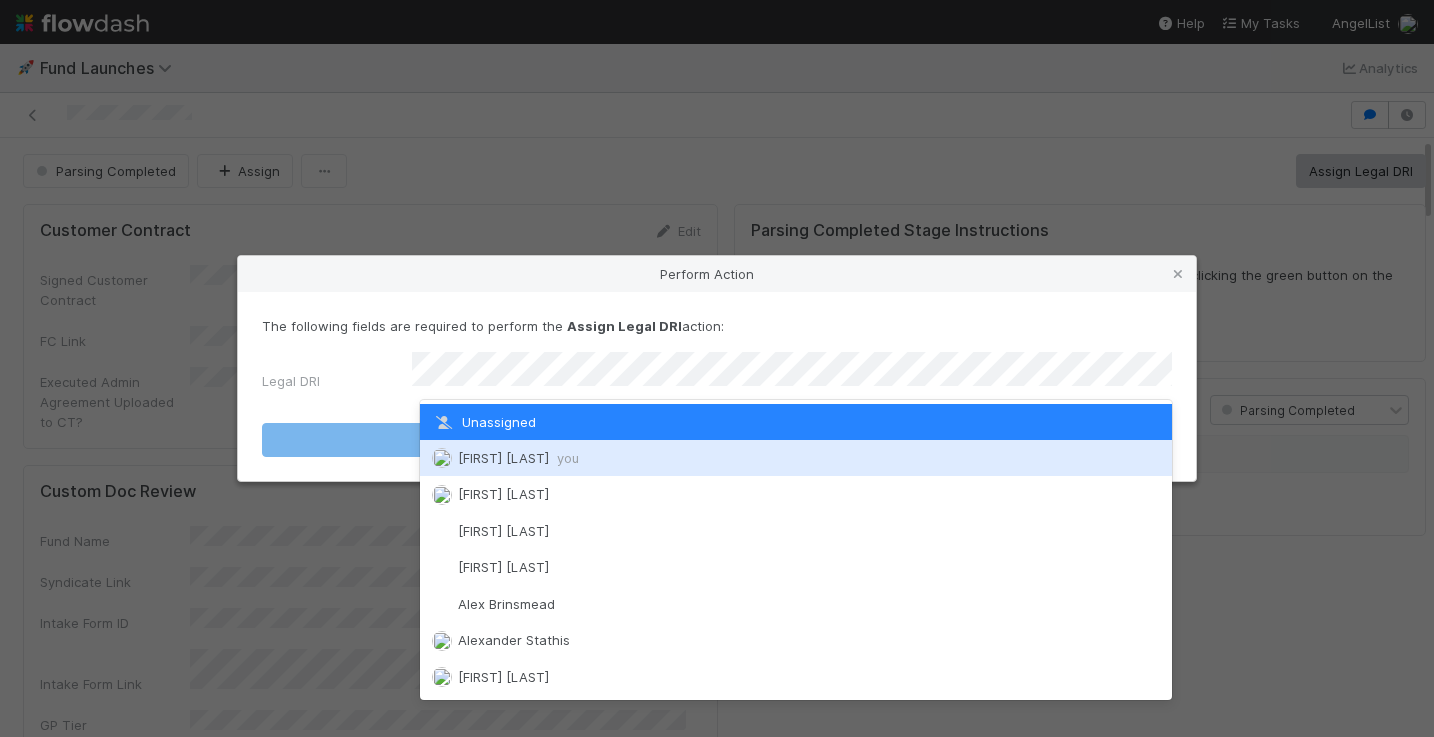 click on "[FIRST] [LAST] you" at bounding box center (796, 458) 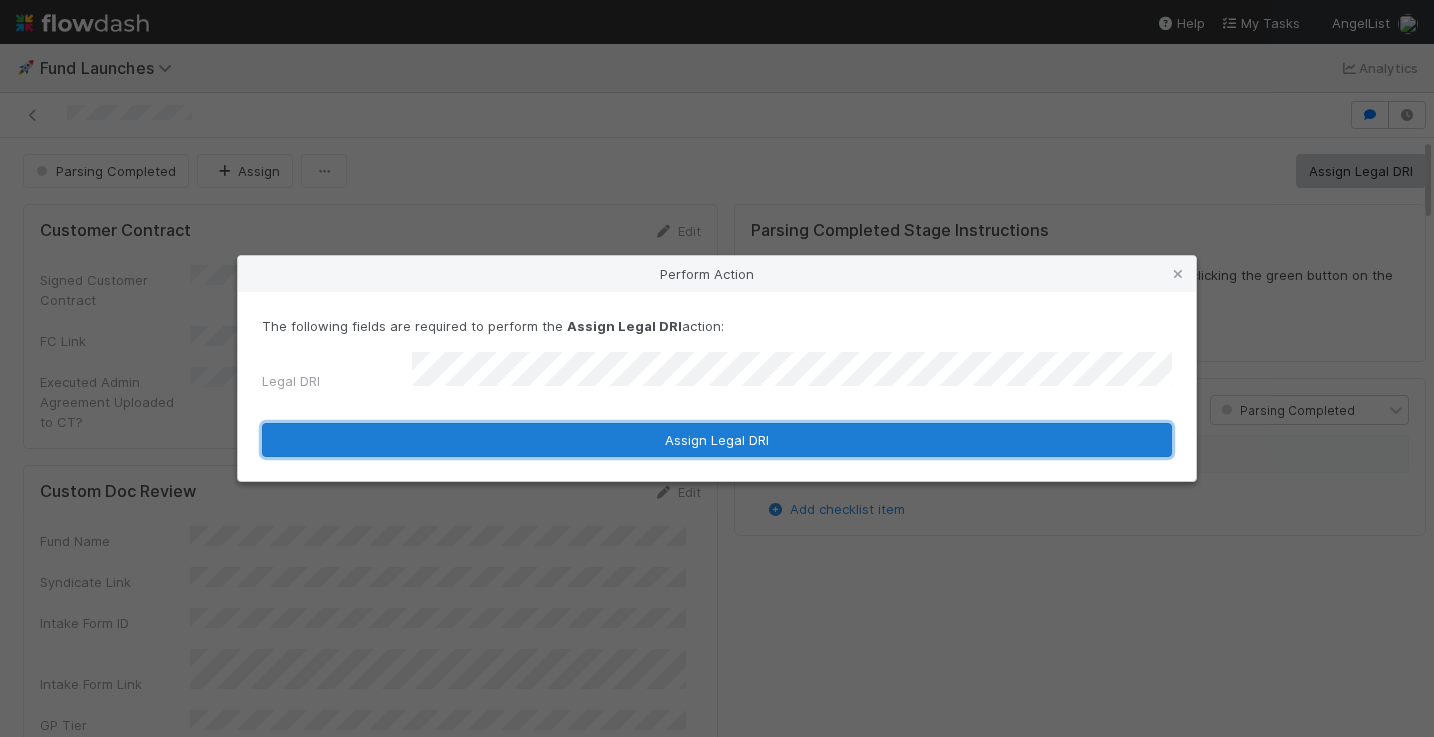 click on "Assign Legal DRI" at bounding box center [717, 440] 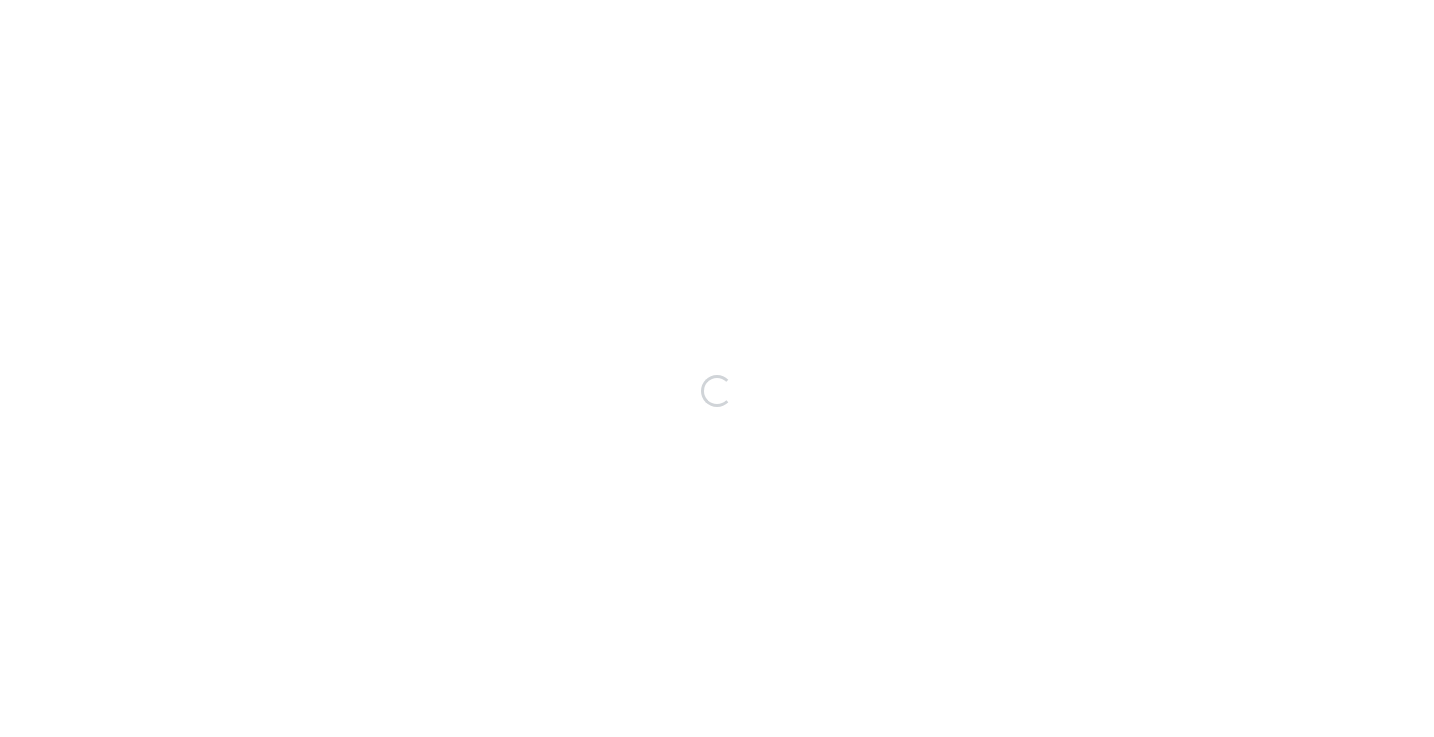scroll, scrollTop: 0, scrollLeft: 0, axis: both 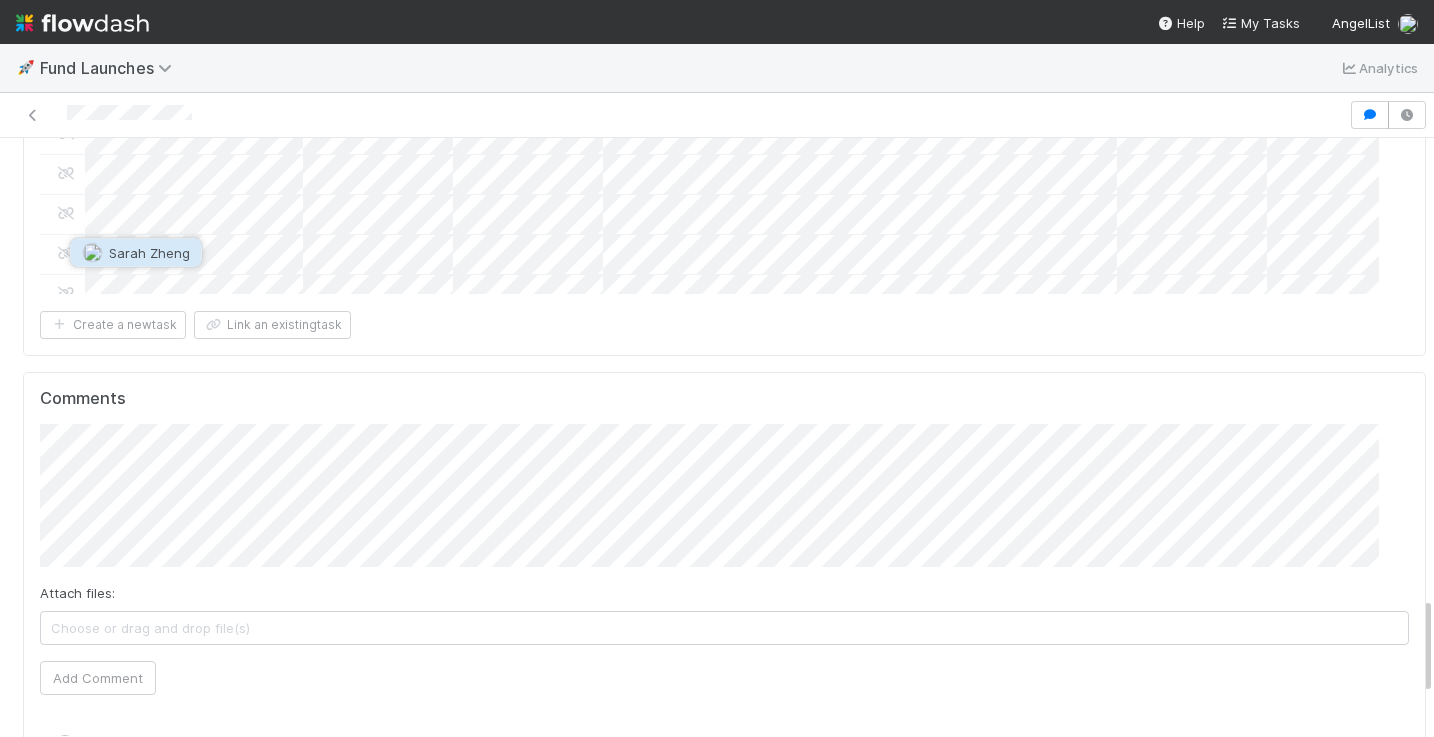 click on "Sarah Zheng" at bounding box center (149, 253) 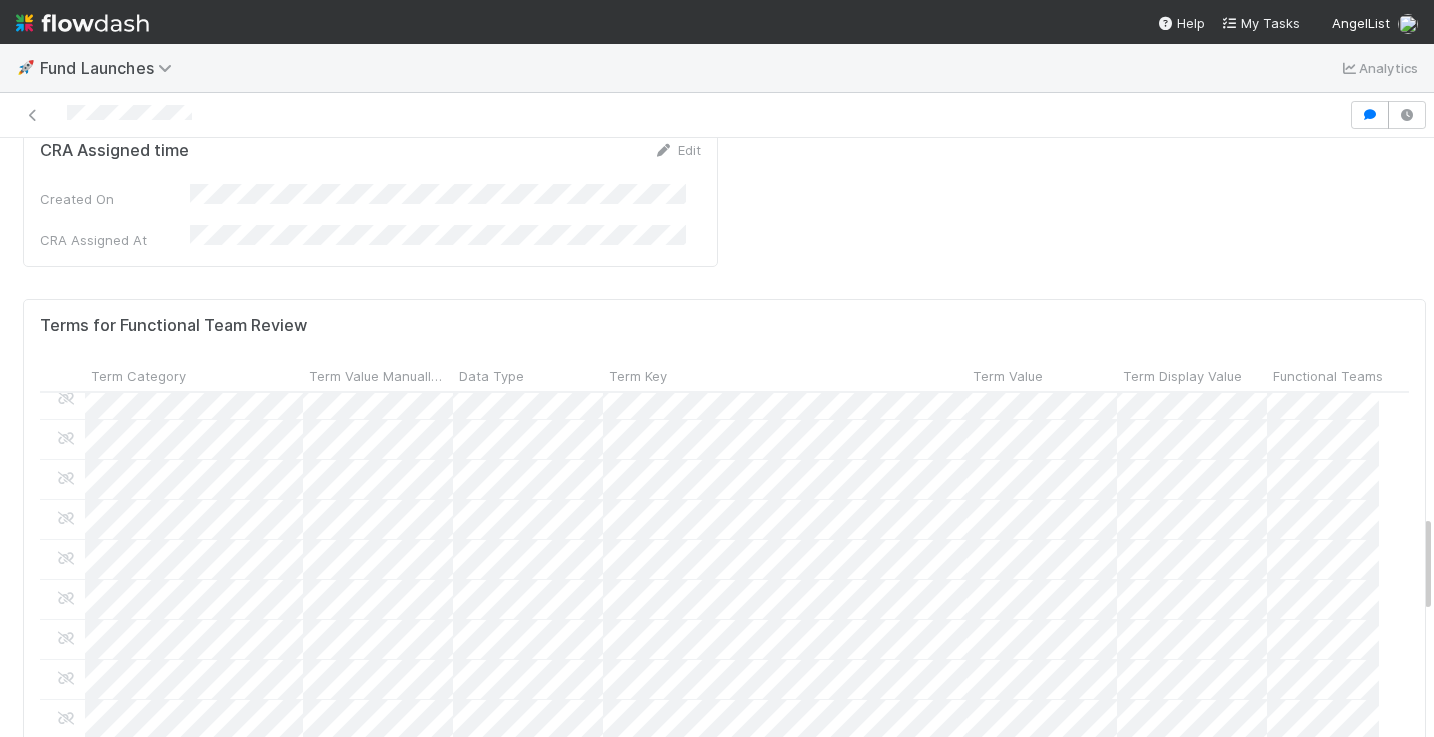 scroll, scrollTop: 2765, scrollLeft: 0, axis: vertical 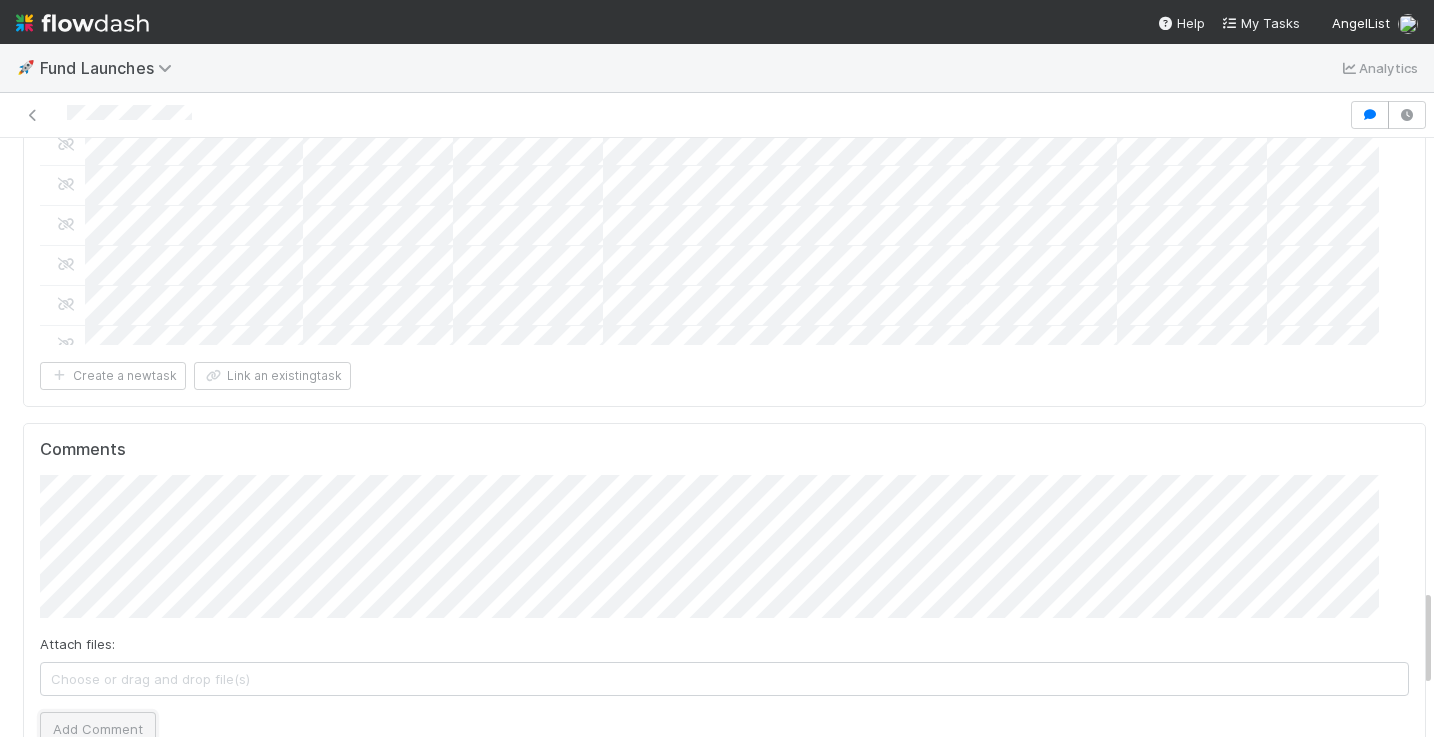 click on "Add Comment" at bounding box center [98, 729] 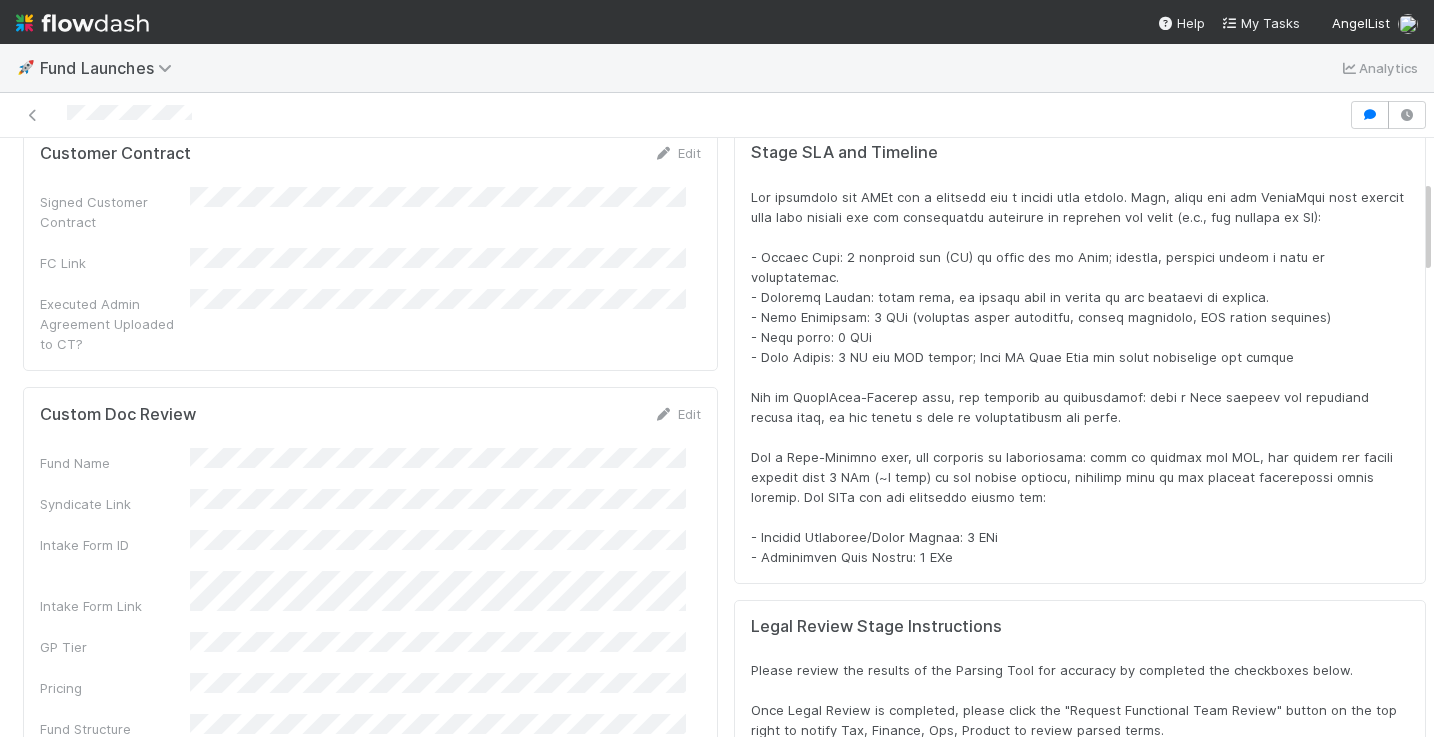 scroll, scrollTop: 0, scrollLeft: 0, axis: both 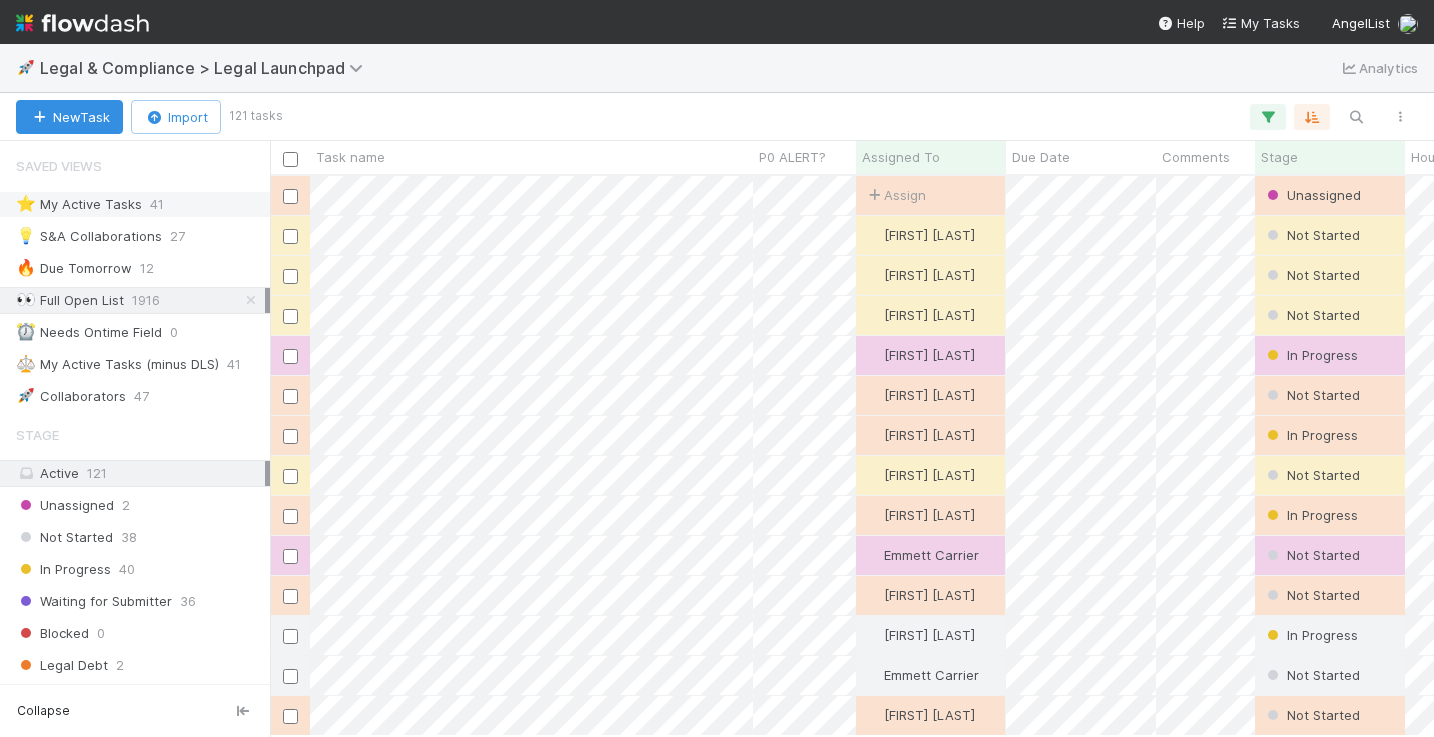 click on "⭐ My Active Tasks 41" at bounding box center (140, 204) 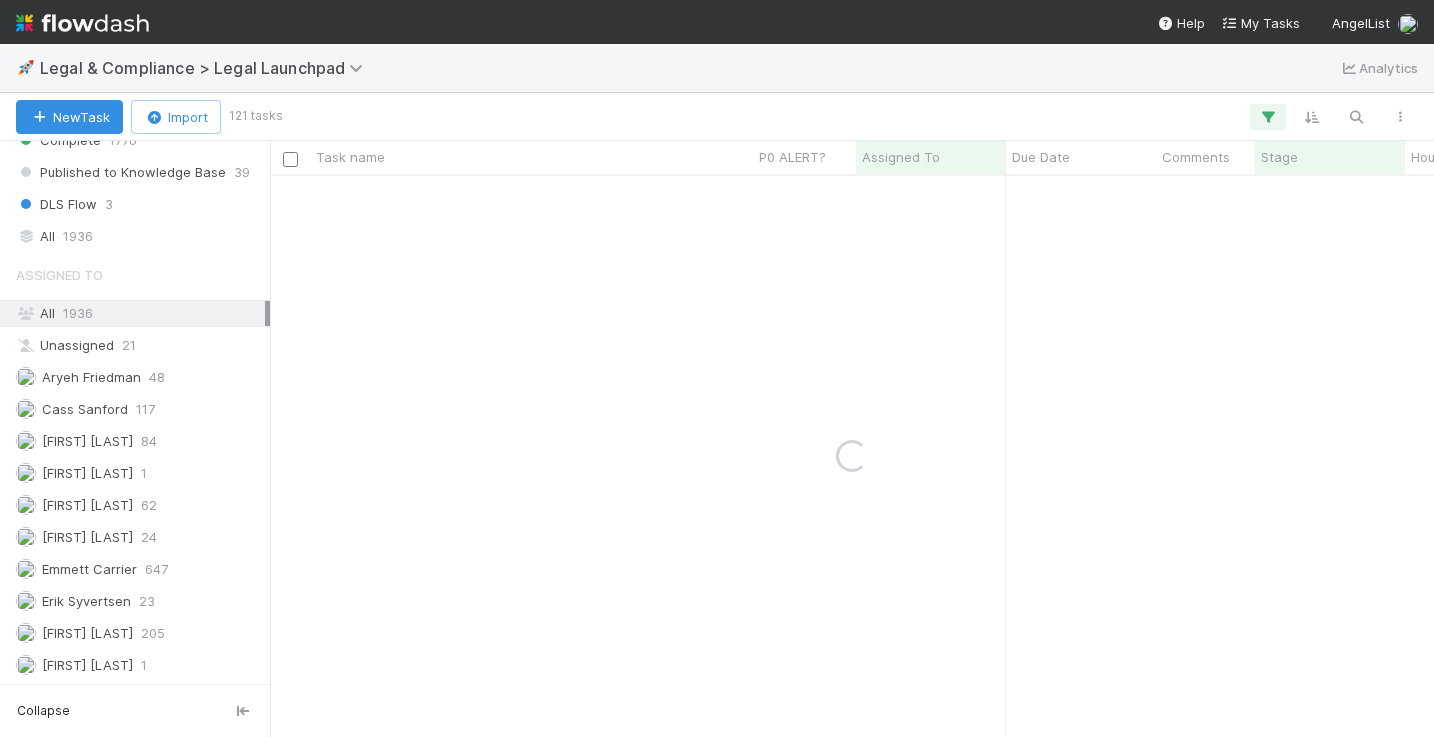 scroll, scrollTop: 653, scrollLeft: 0, axis: vertical 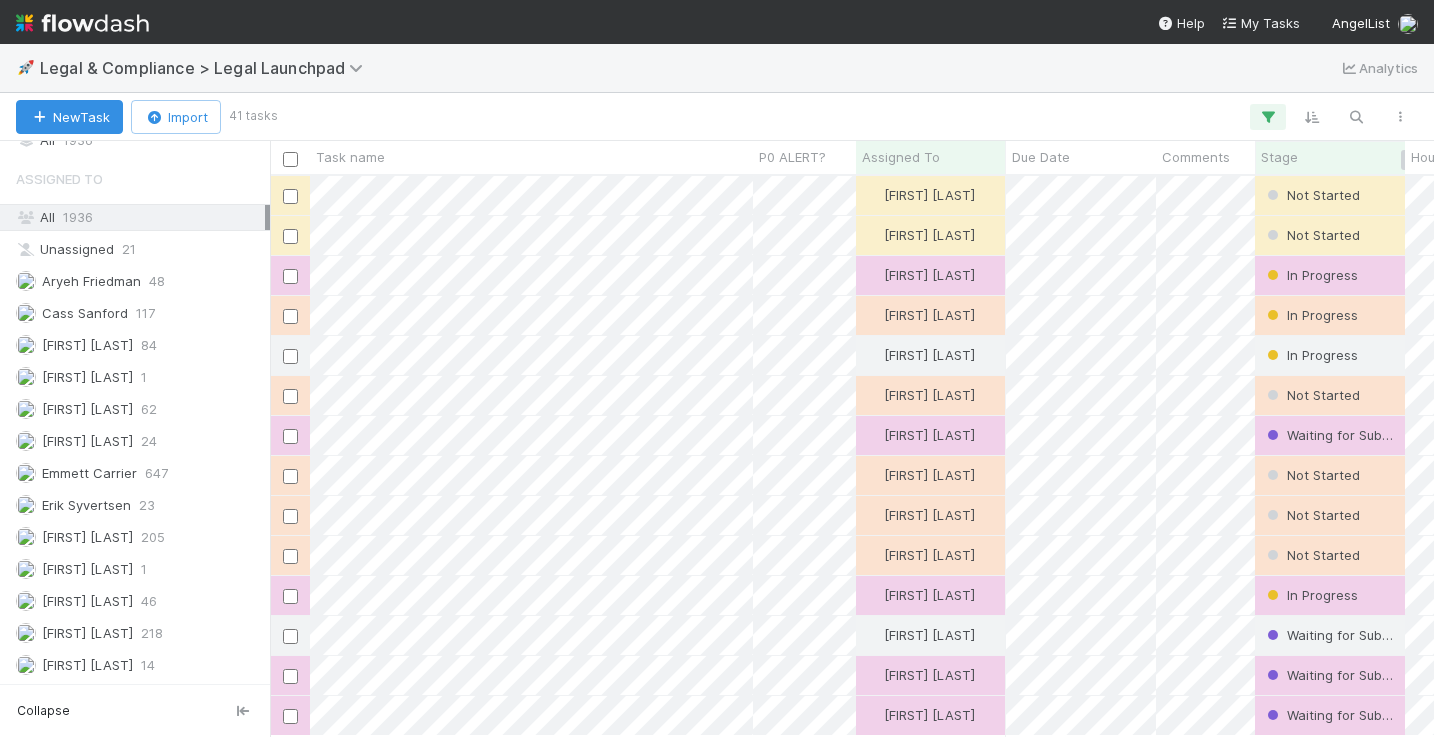 click on "Stage" at bounding box center [1330, 157] 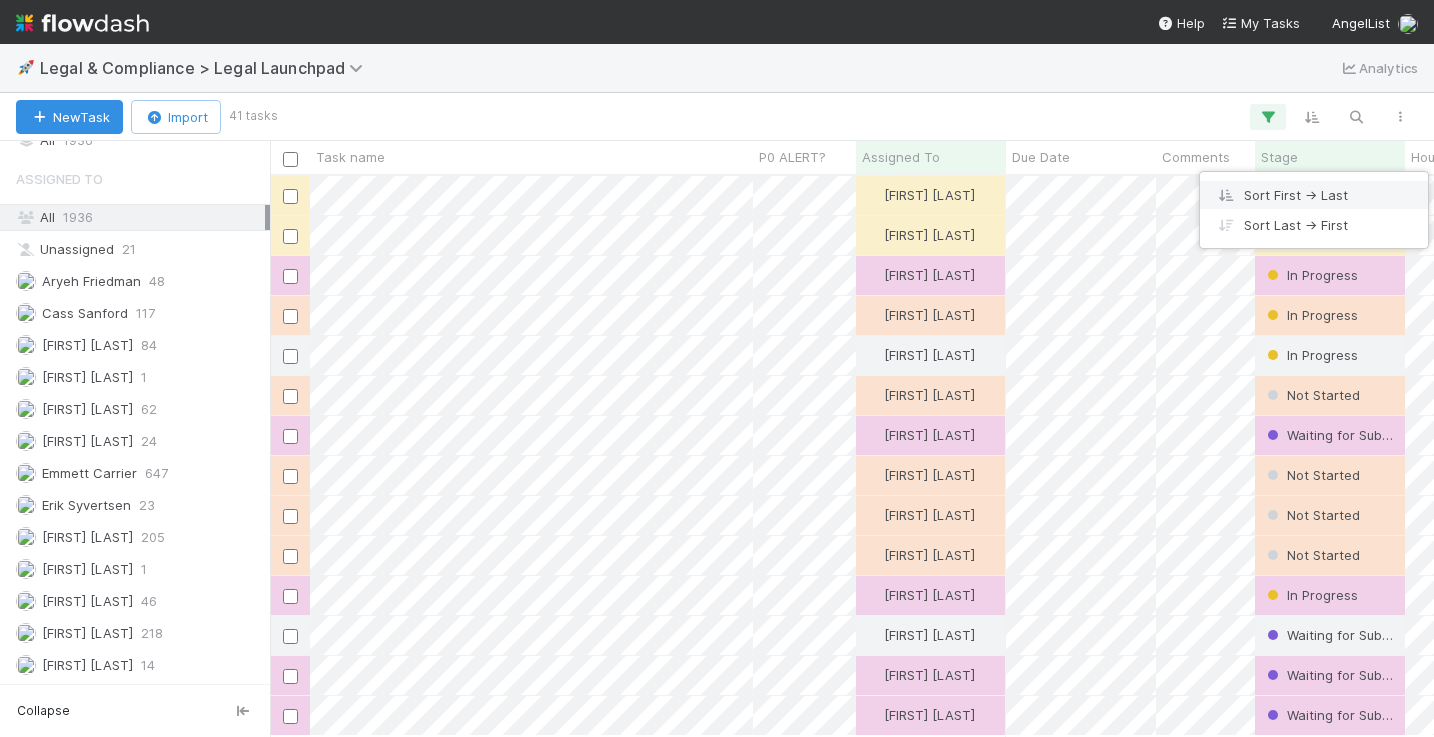 click on "Sort First → Last" at bounding box center [1314, 195] 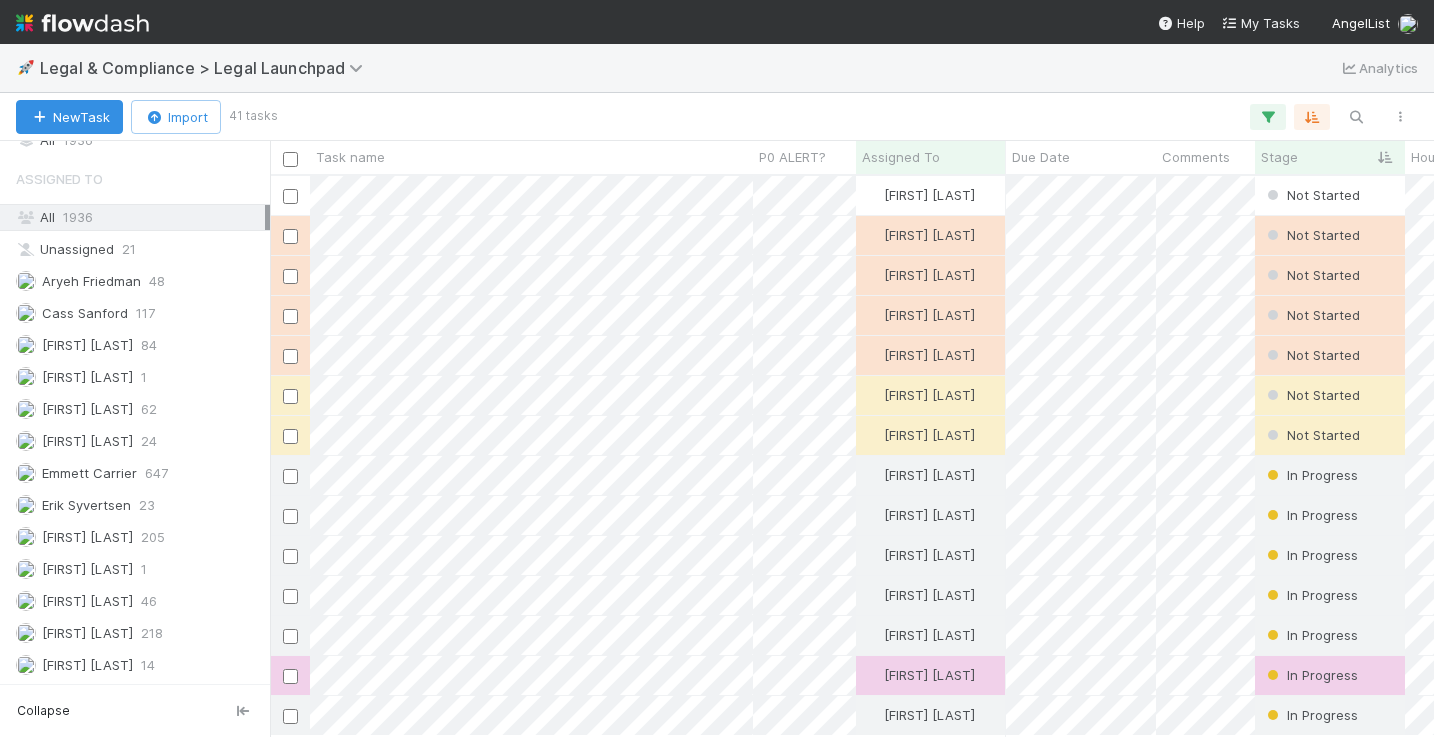 scroll, scrollTop: 15, scrollLeft: 16, axis: both 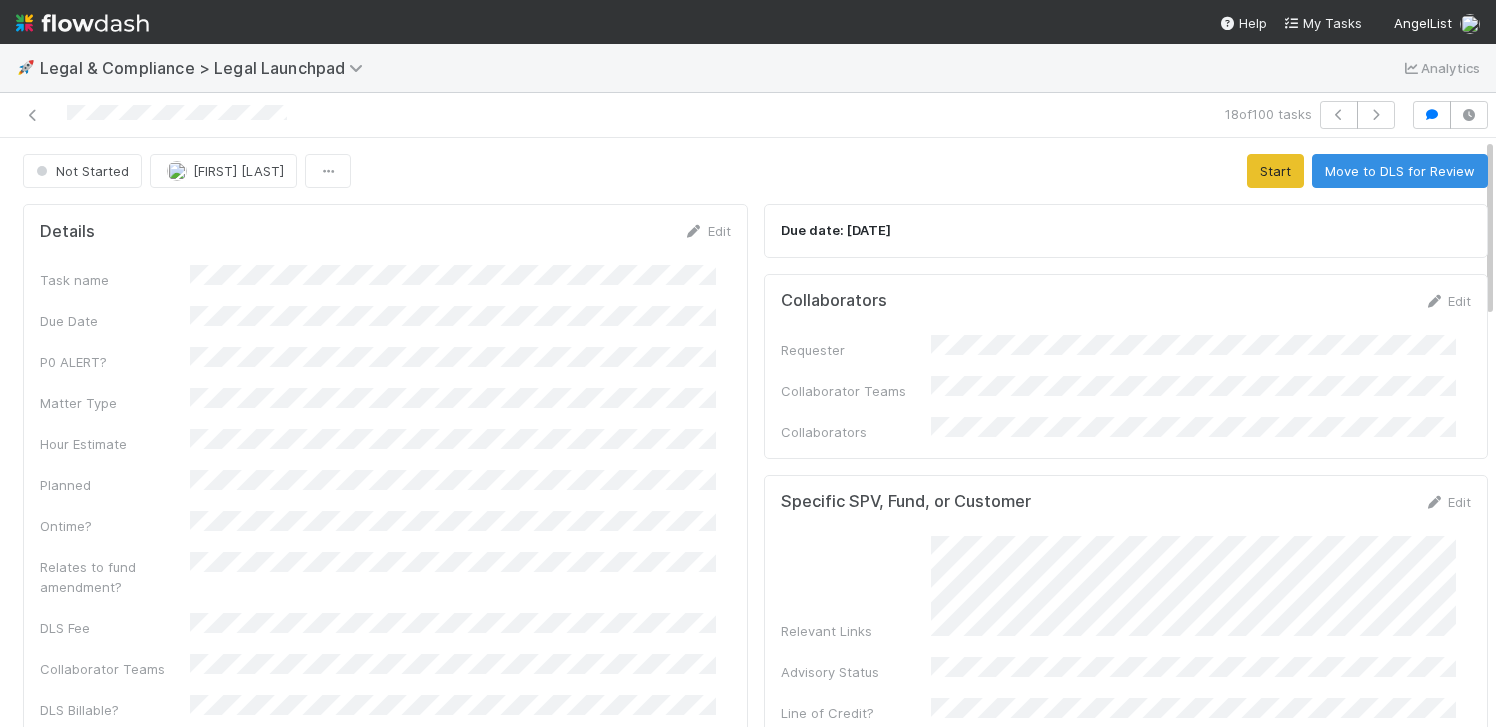 click at bounding box center [358, 115] 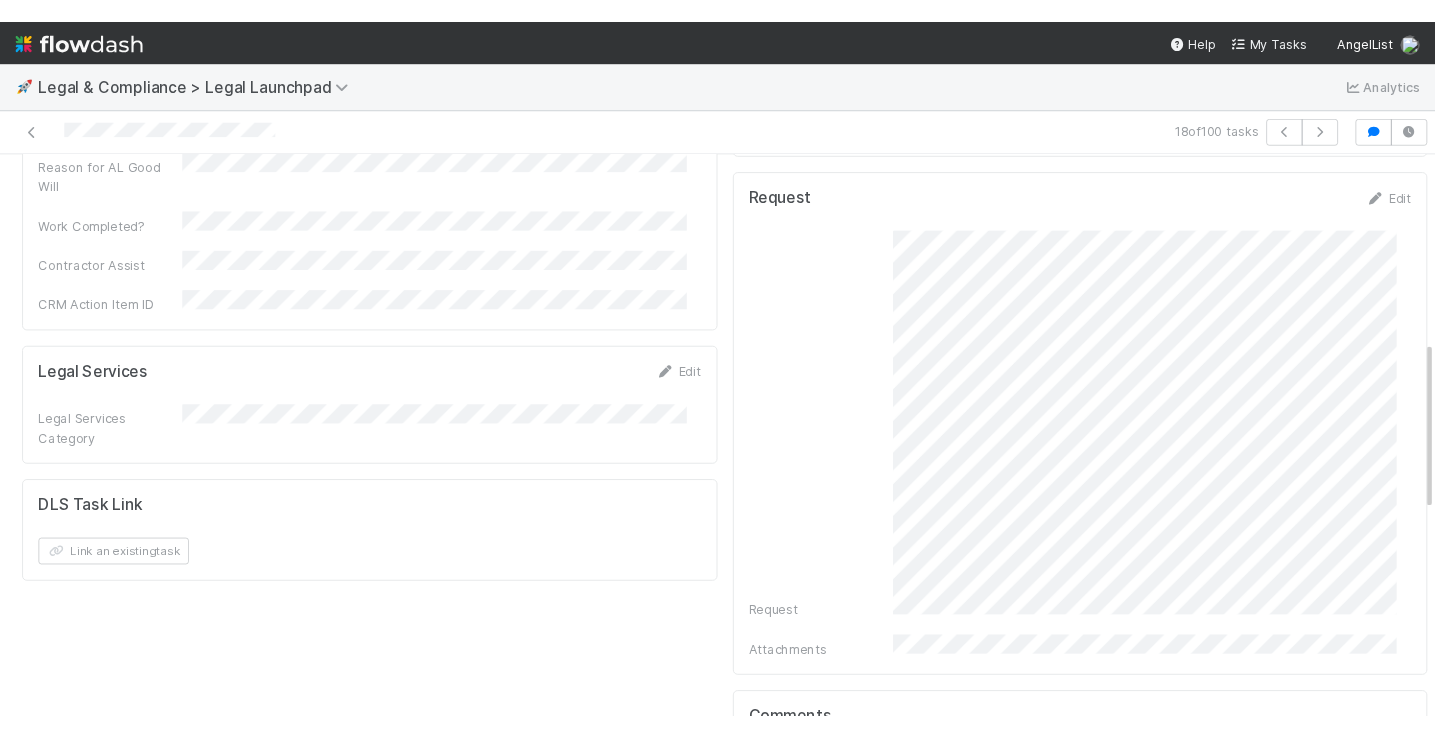 scroll, scrollTop: 645, scrollLeft: 0, axis: vertical 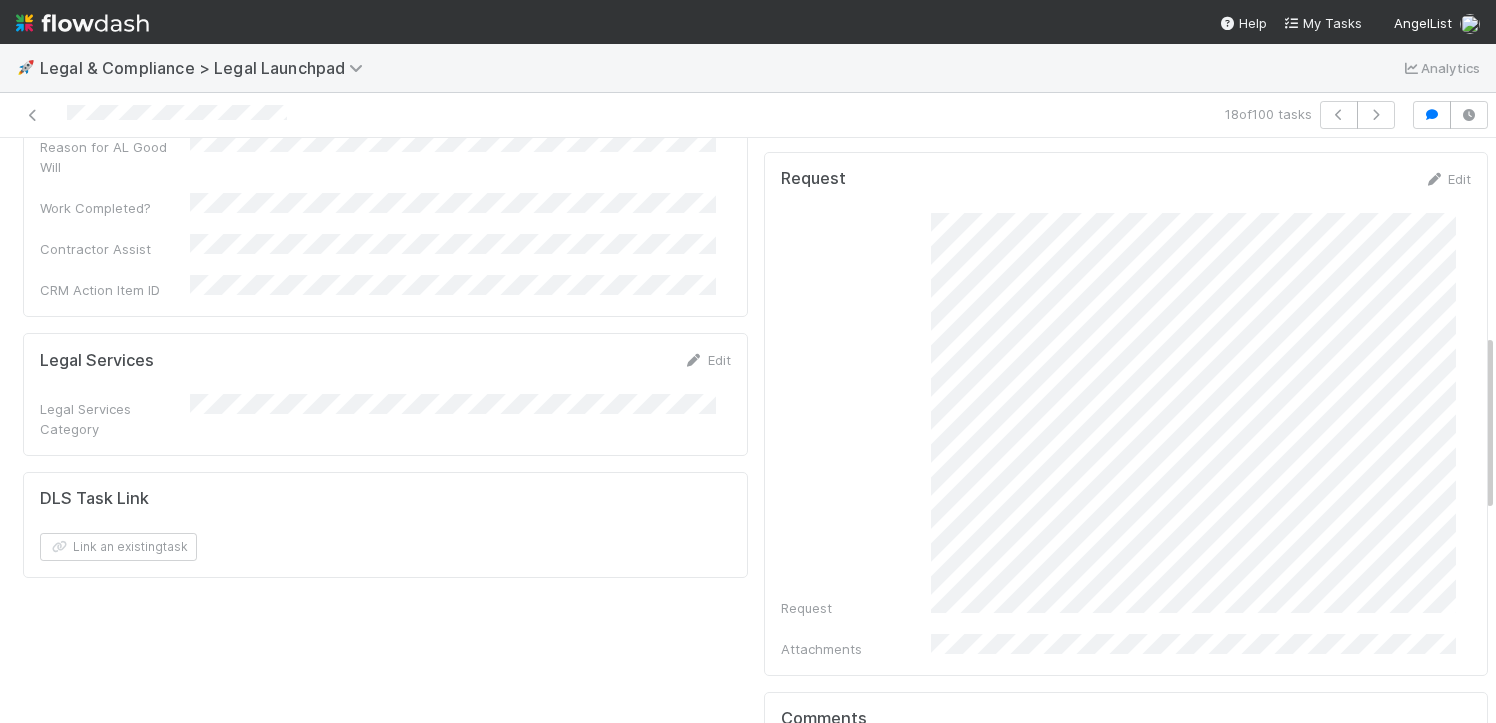 drag, startPoint x: 311, startPoint y: 110, endPoint x: 901, endPoint y: 263, distance: 609.5154 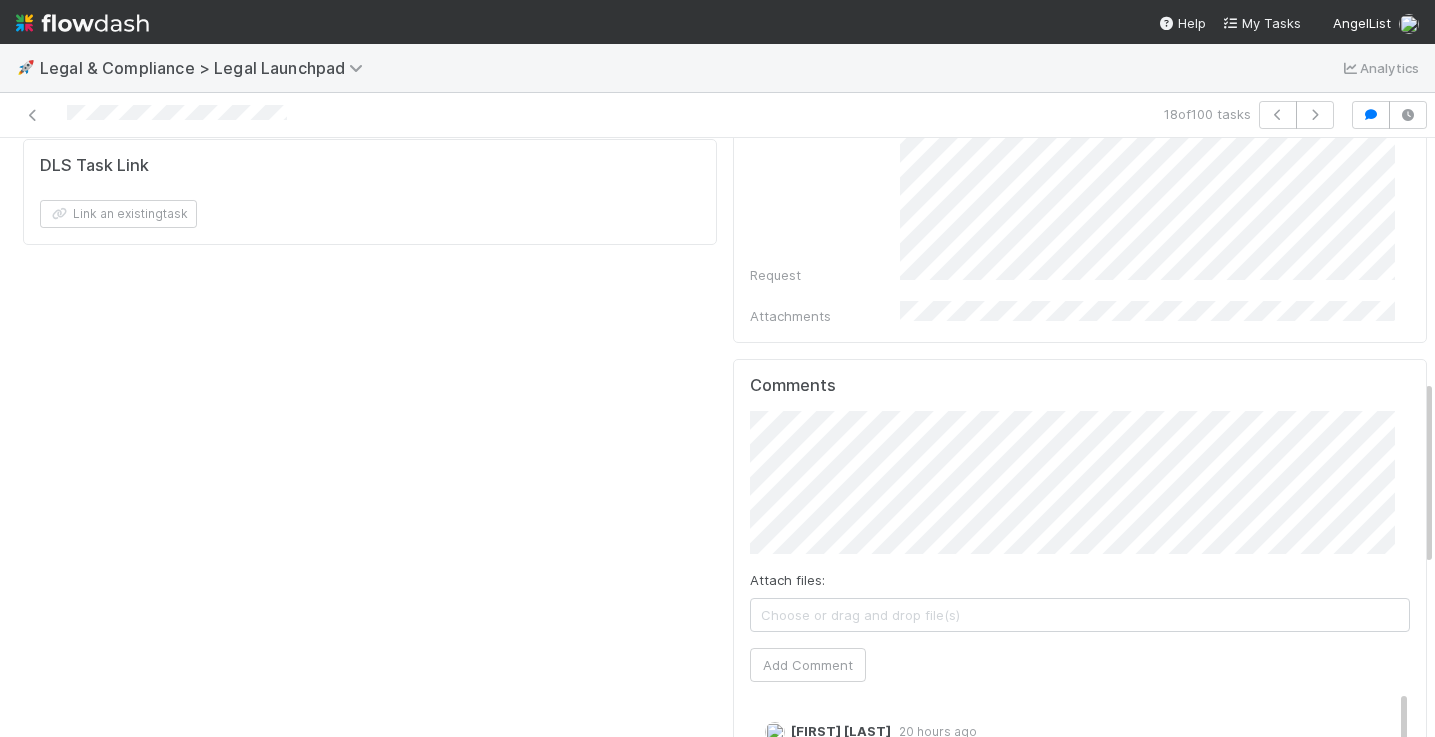 scroll, scrollTop: 1243, scrollLeft: 0, axis: vertical 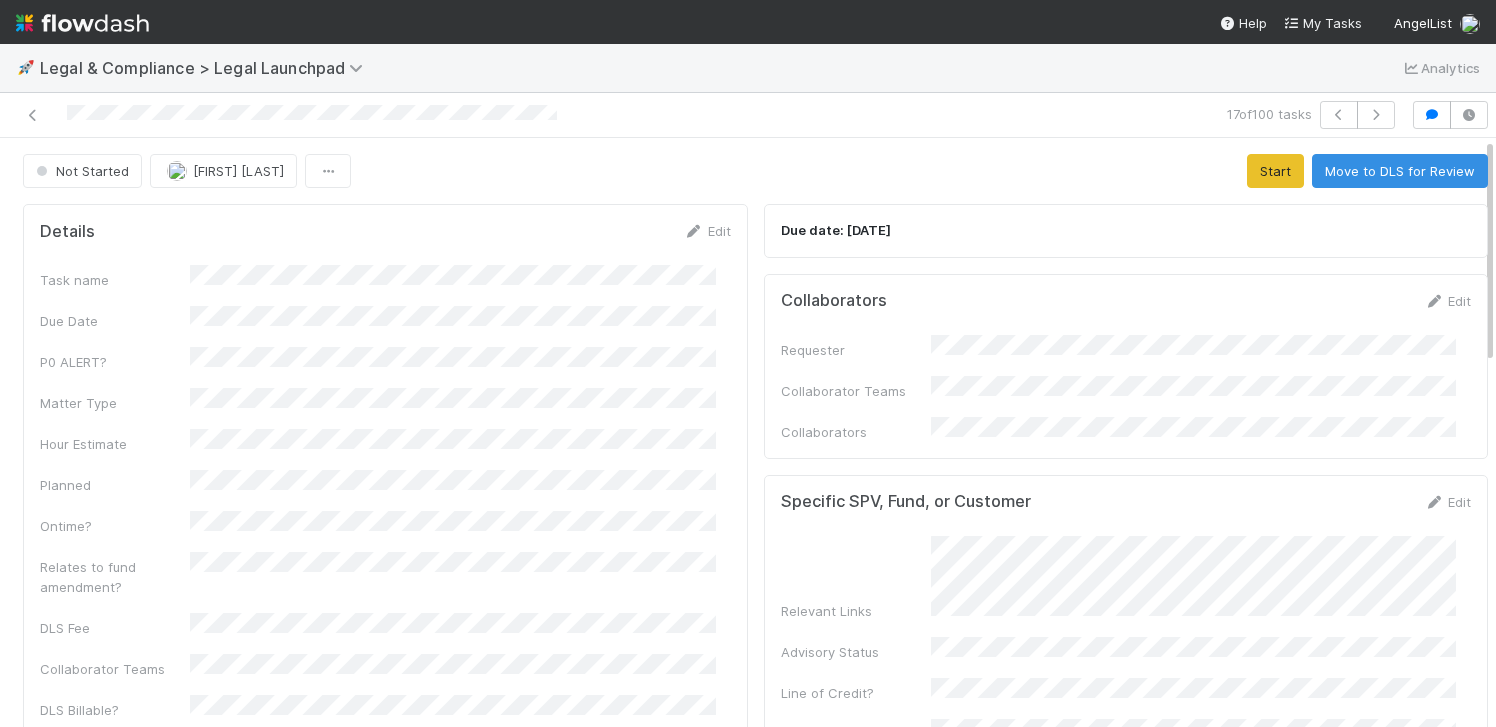 drag, startPoint x: 575, startPoint y: 108, endPoint x: 21, endPoint y: 112, distance: 554.01447 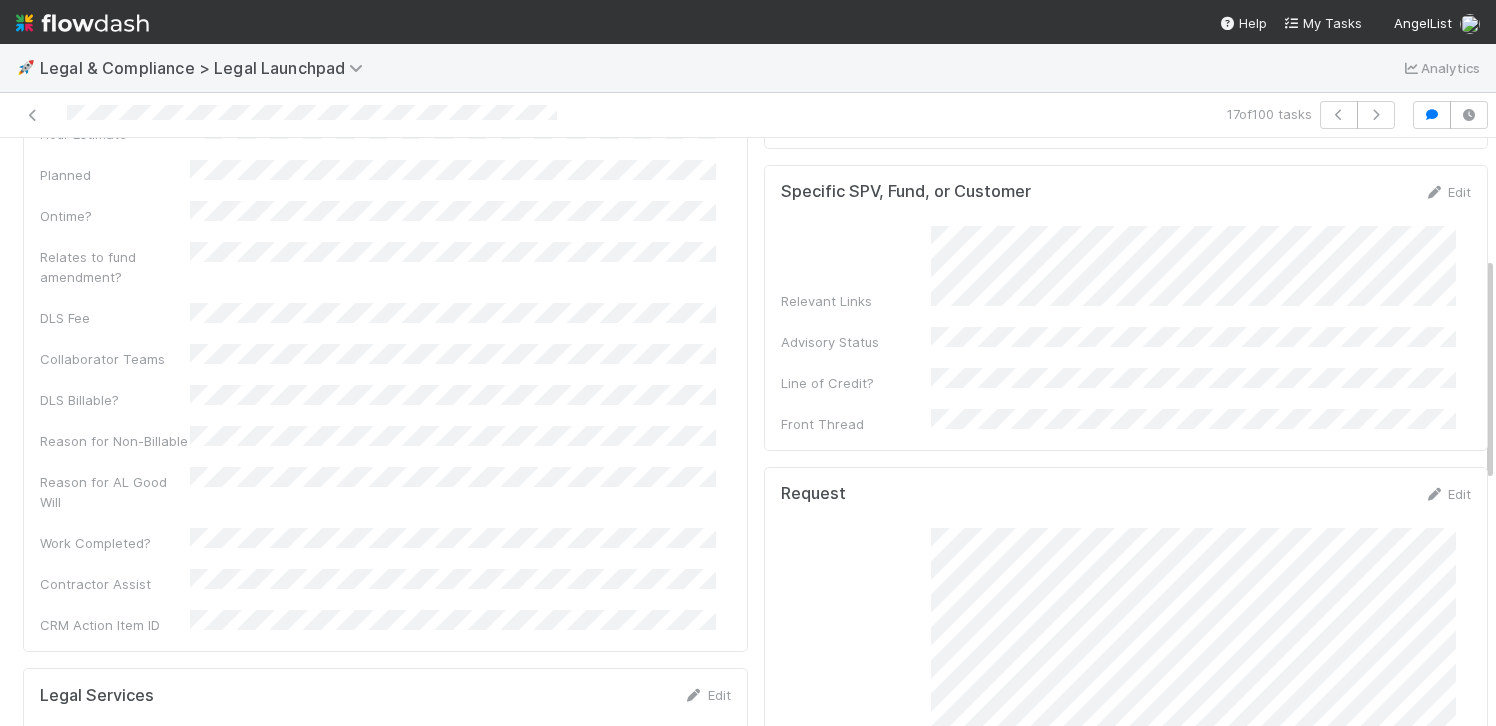 scroll, scrollTop: 414, scrollLeft: 0, axis: vertical 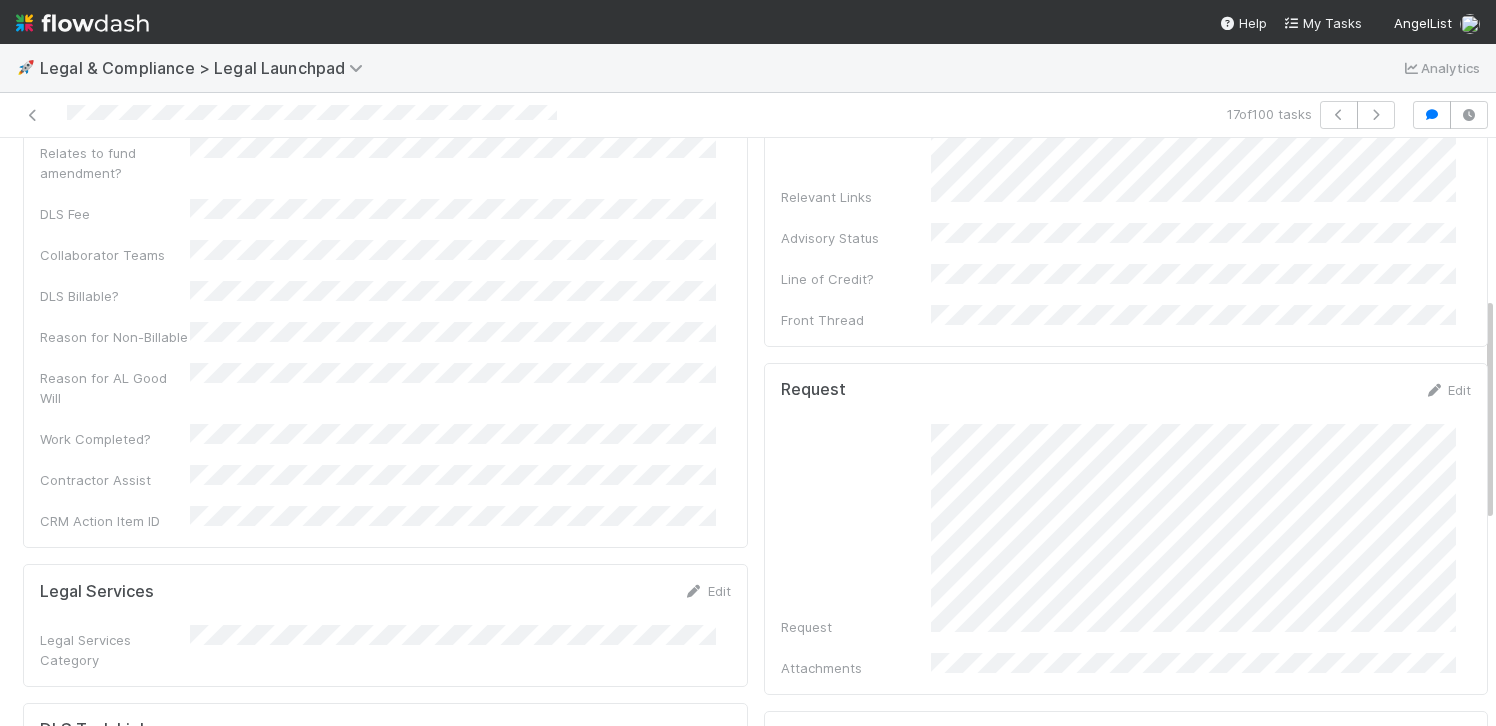 click on "Request" at bounding box center [1126, 530] 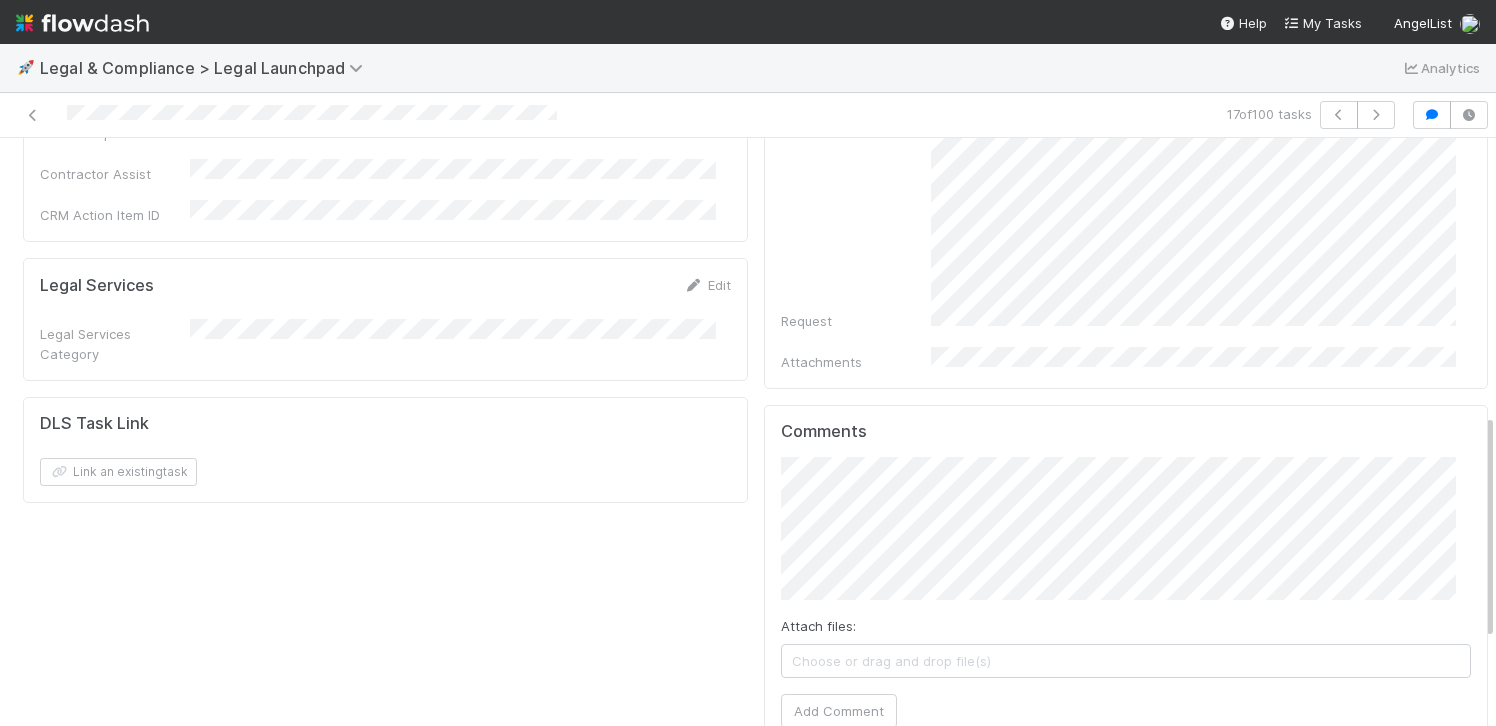 scroll, scrollTop: 945, scrollLeft: 0, axis: vertical 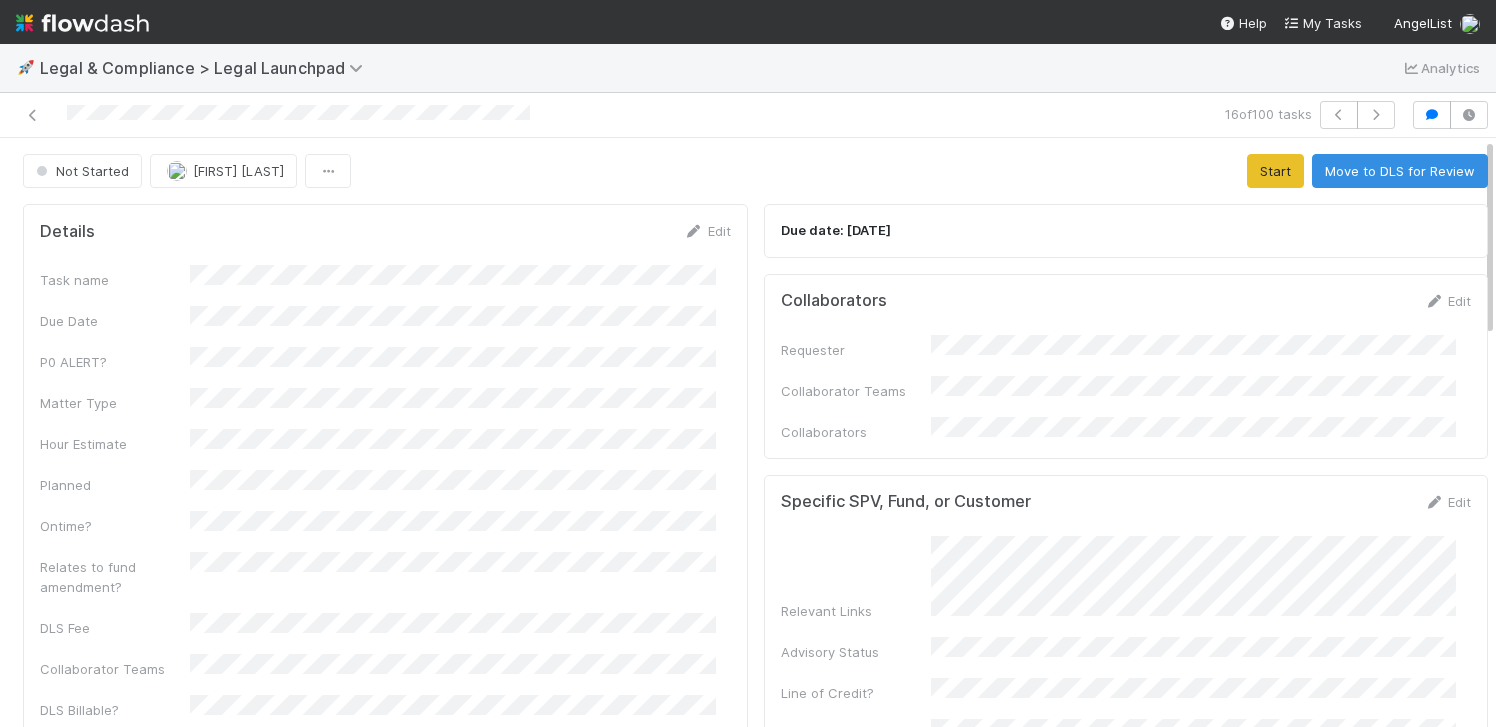 drag, startPoint x: 616, startPoint y: 116, endPoint x: 6, endPoint y: 116, distance: 610 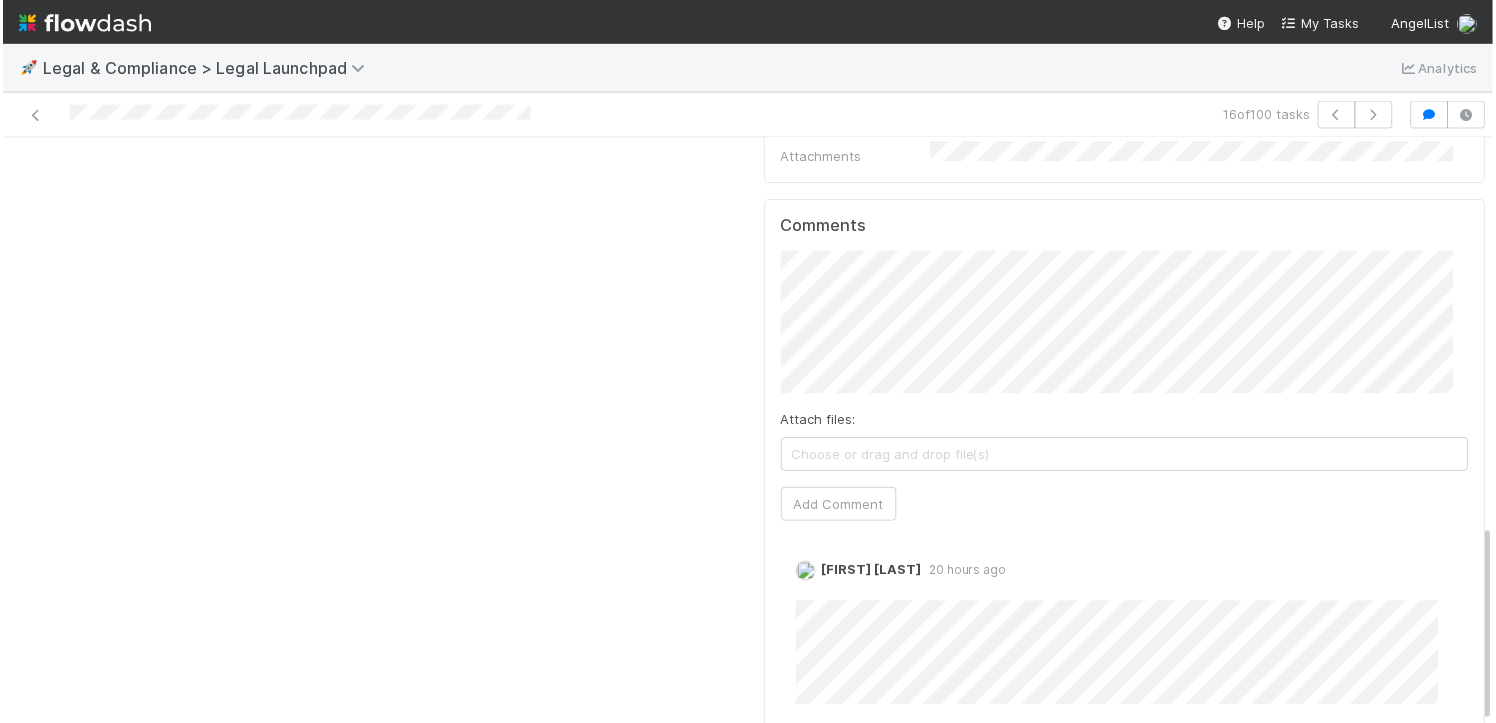 scroll, scrollTop: 1150, scrollLeft: 0, axis: vertical 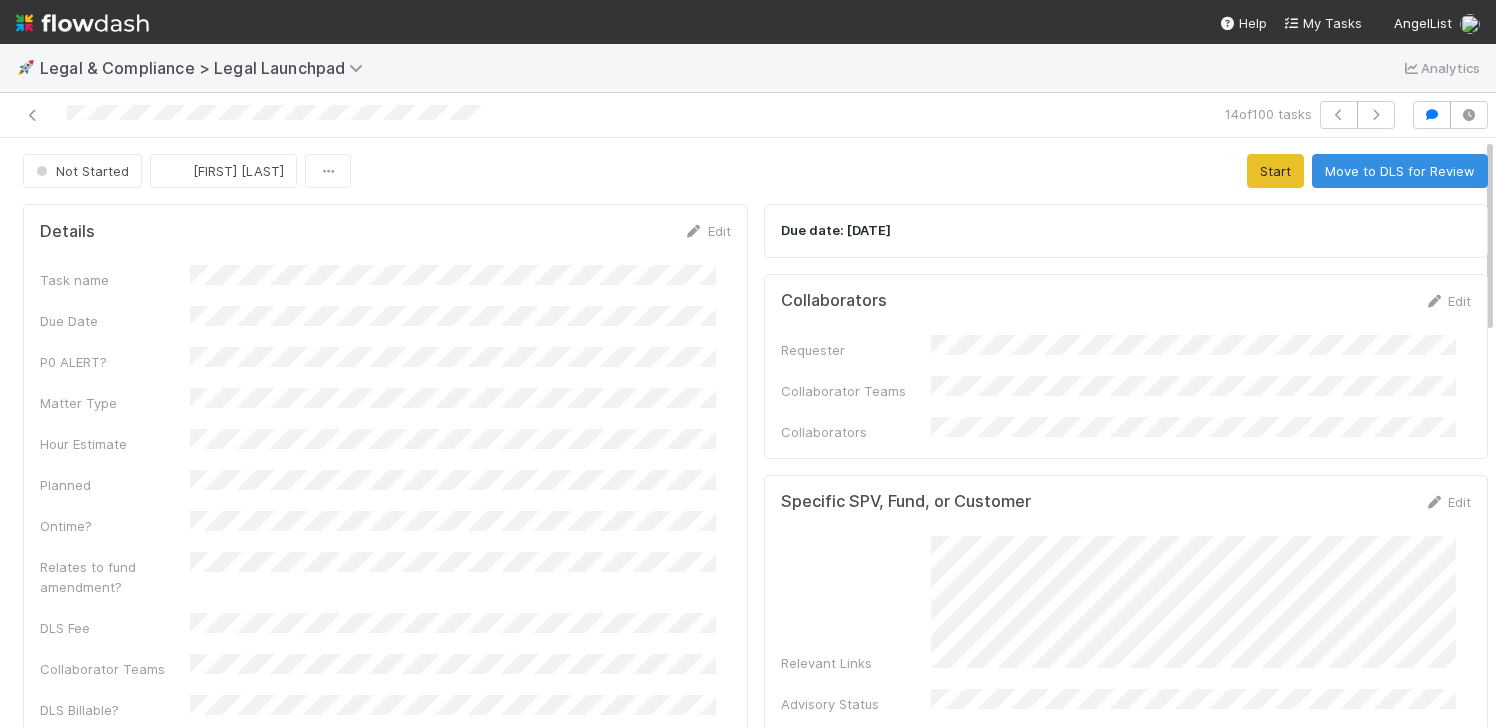drag, startPoint x: 483, startPoint y: 109, endPoint x: 63, endPoint y: 111, distance: 420.00476 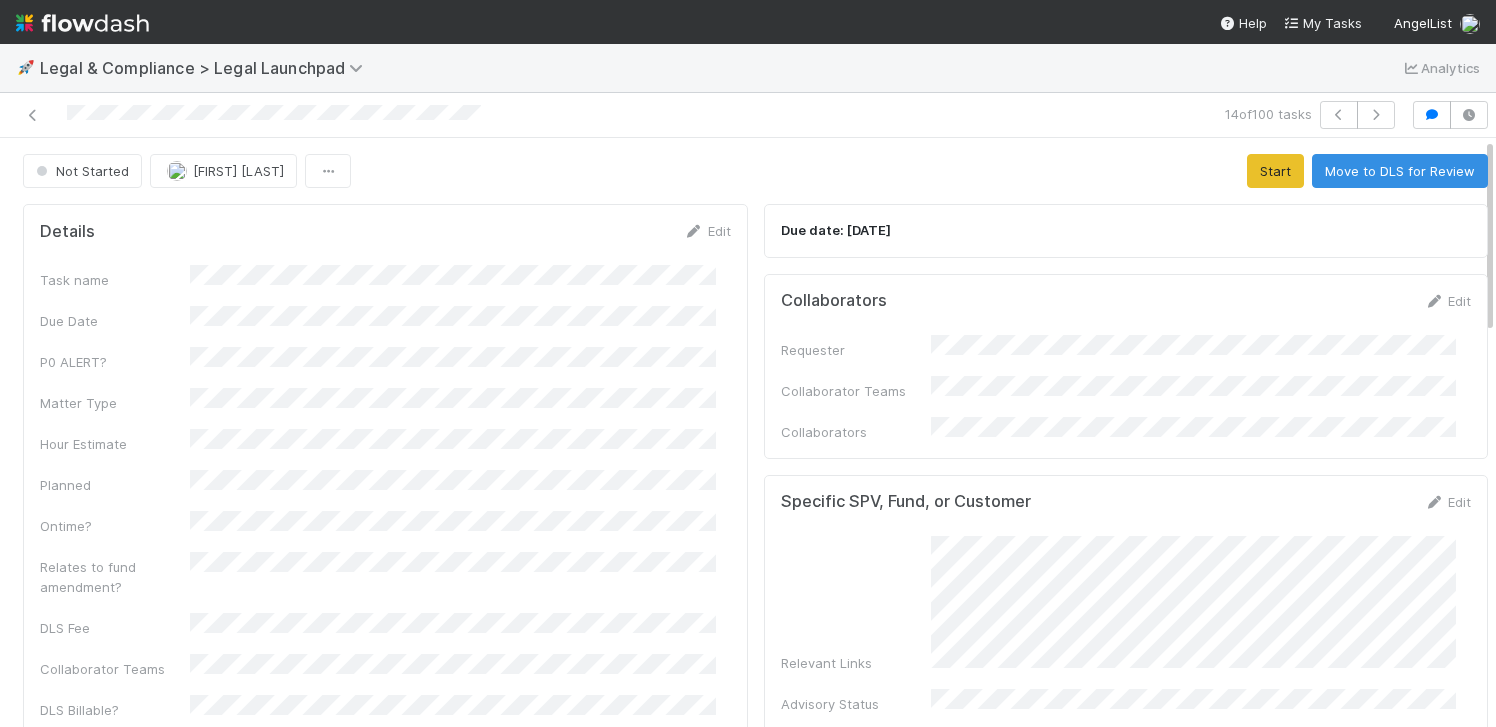 click at bounding box center (358, 115) 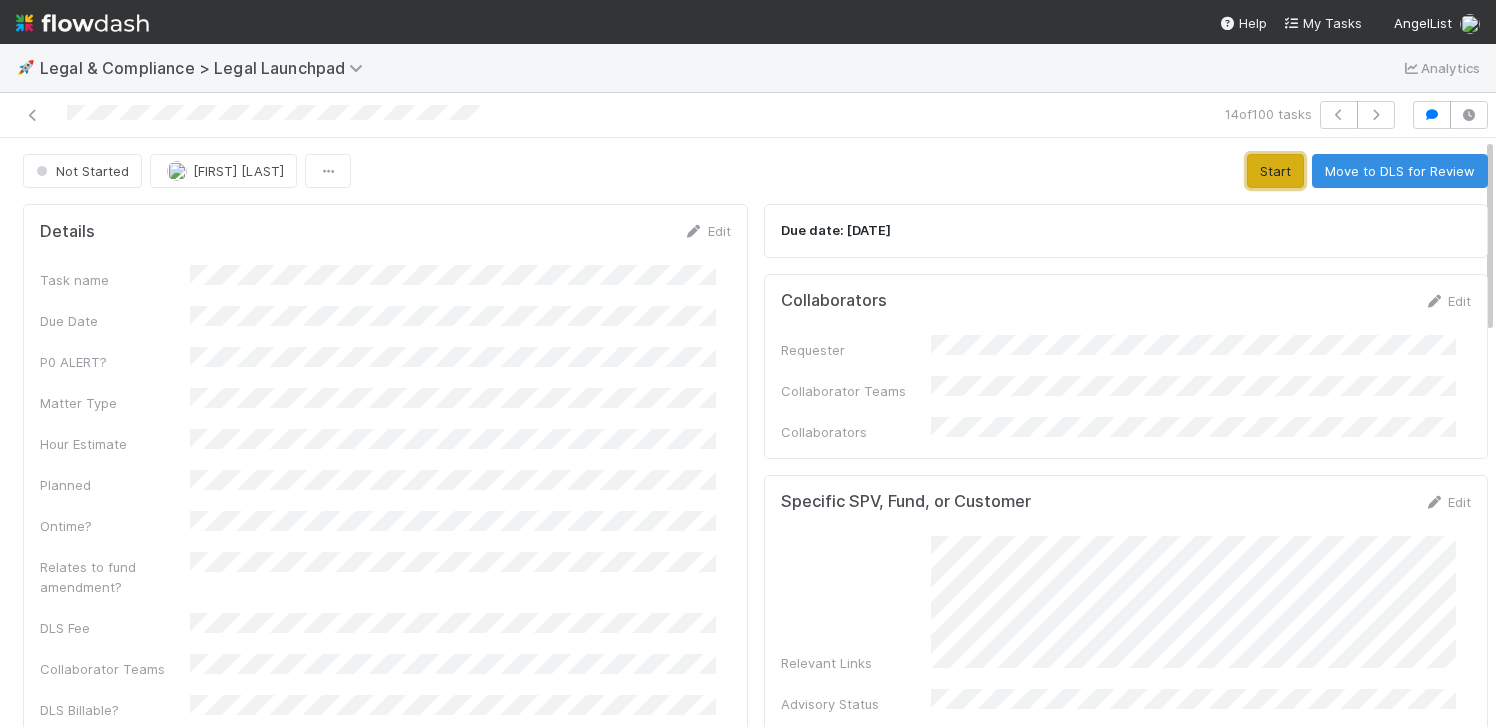 click on "Start" at bounding box center (1275, 171) 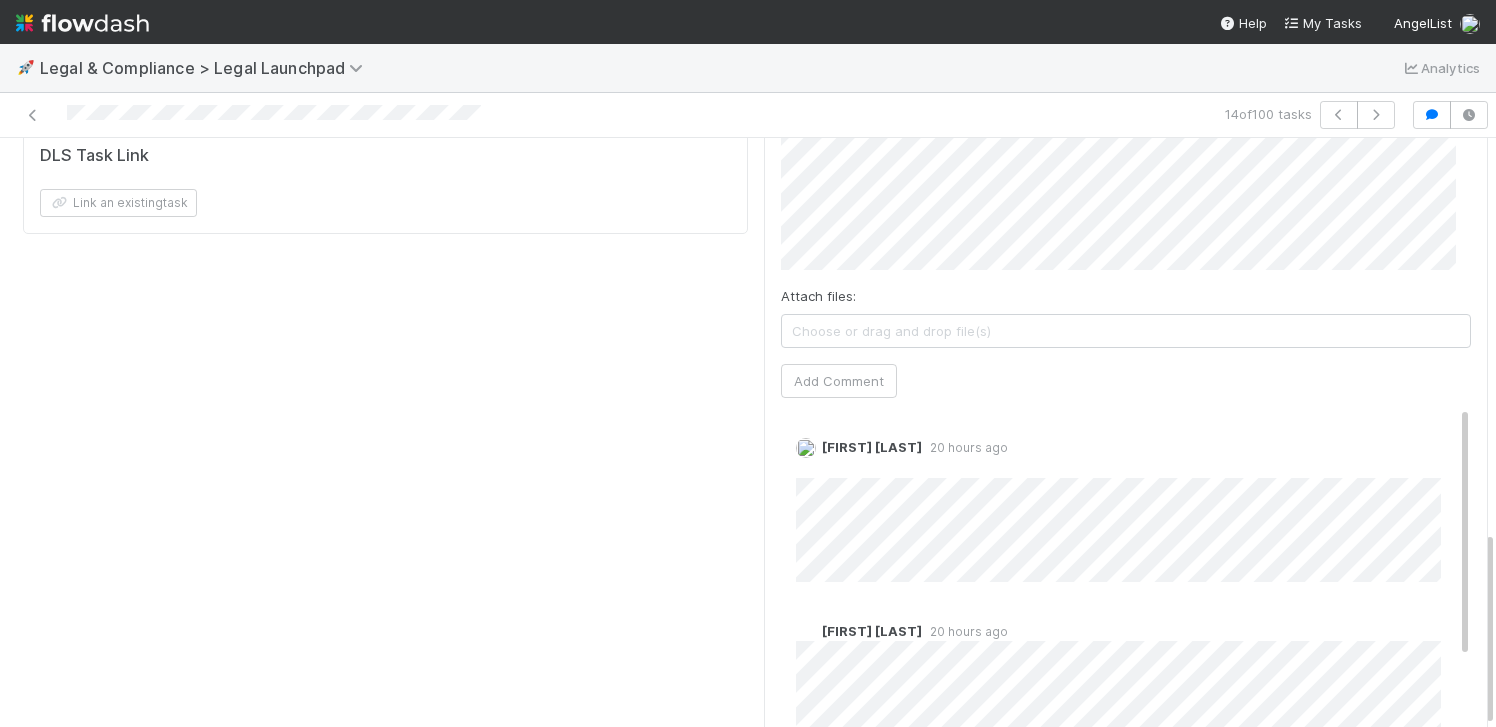 scroll, scrollTop: 1185, scrollLeft: 0, axis: vertical 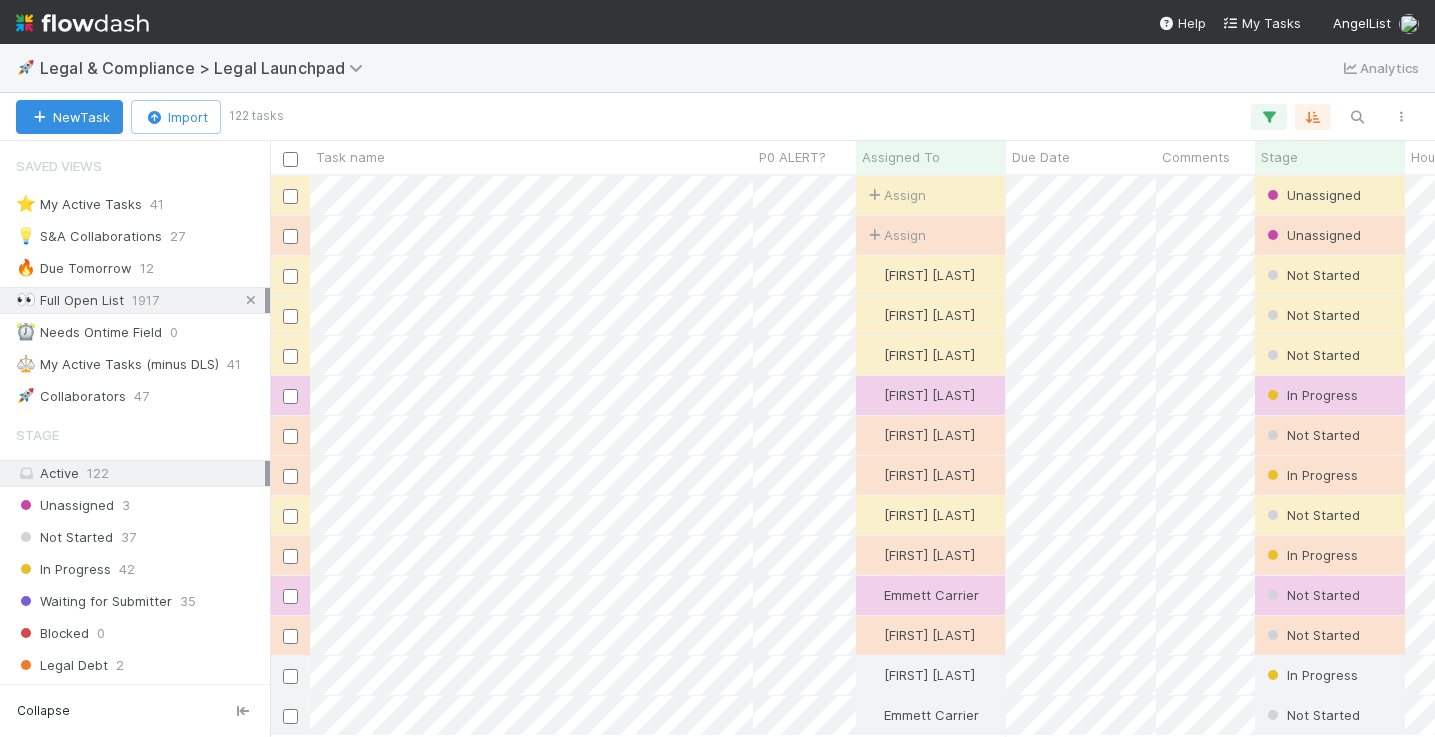 click at bounding box center [251, 300] 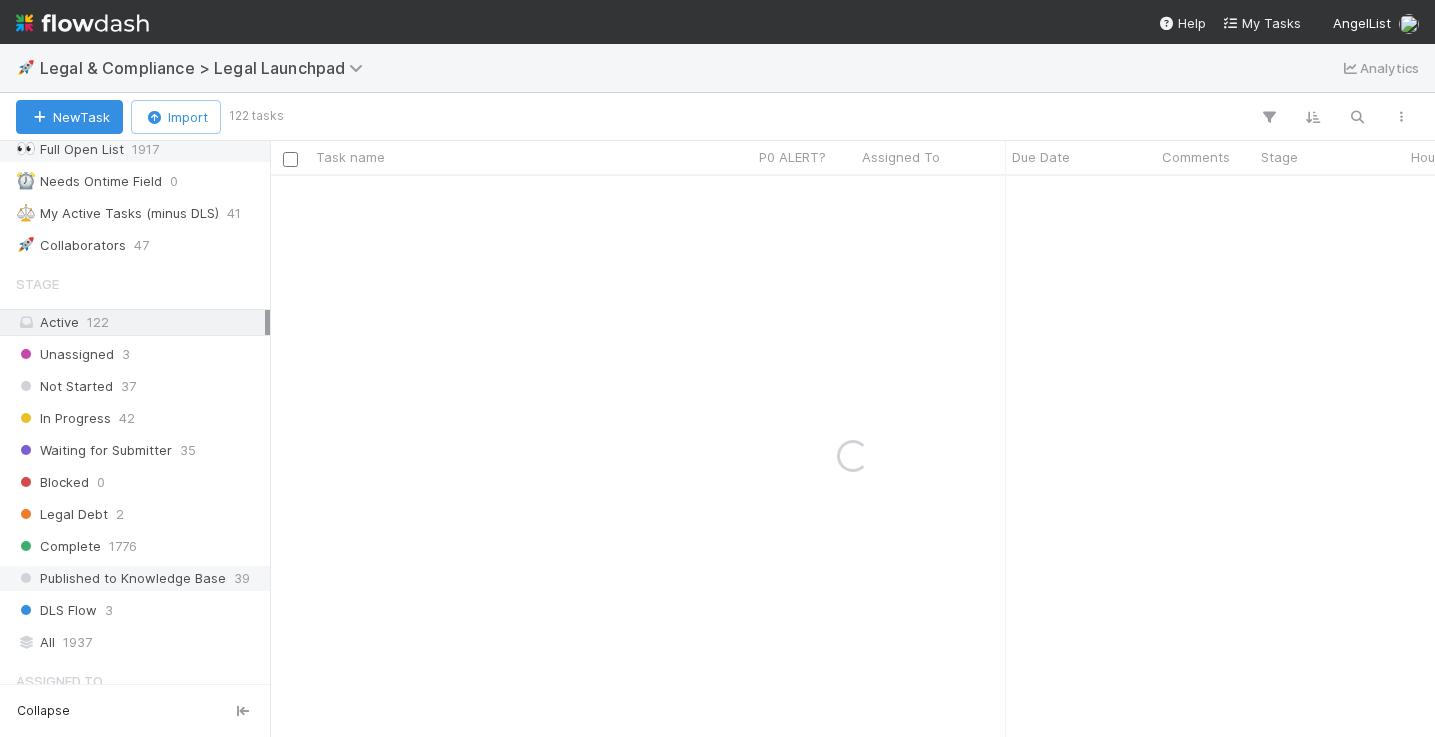 scroll, scrollTop: 268, scrollLeft: 0, axis: vertical 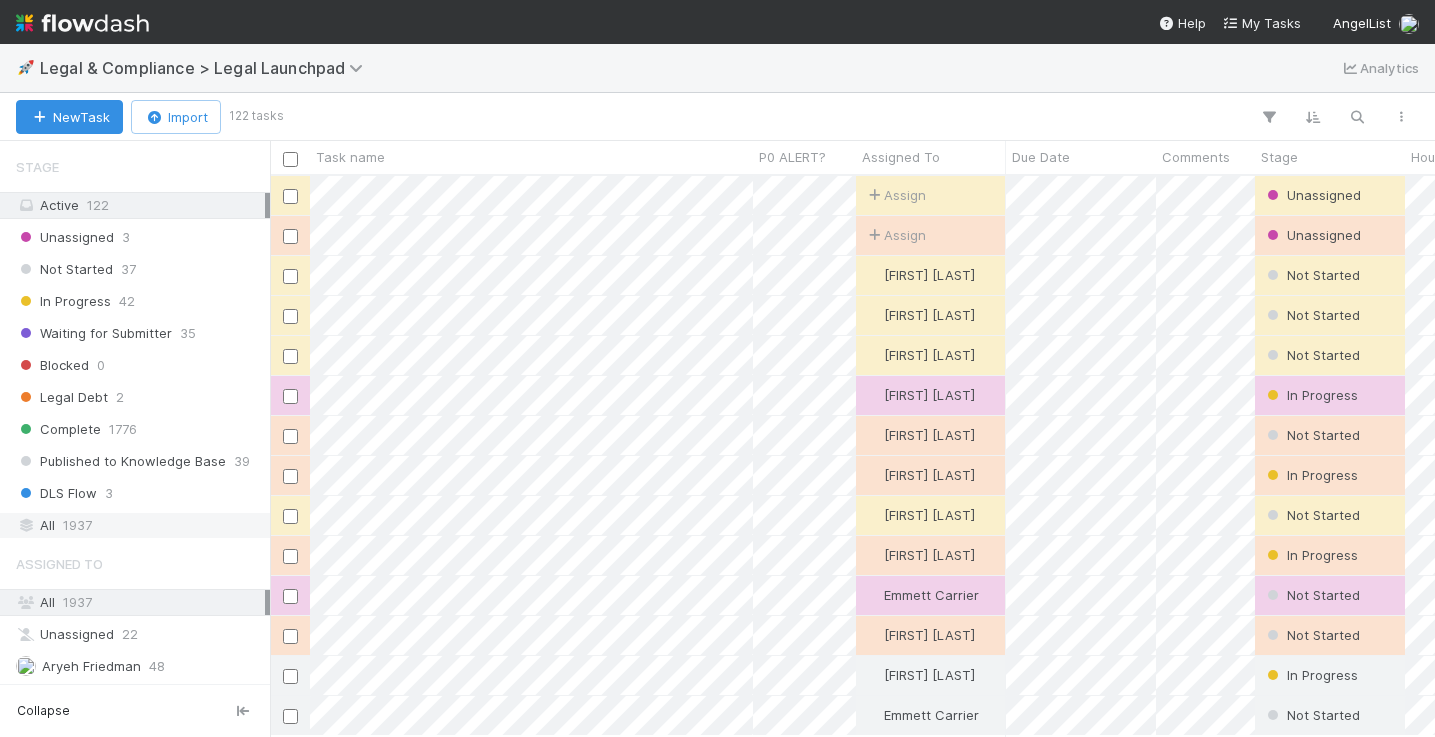 click on "All 1937" at bounding box center (140, 525) 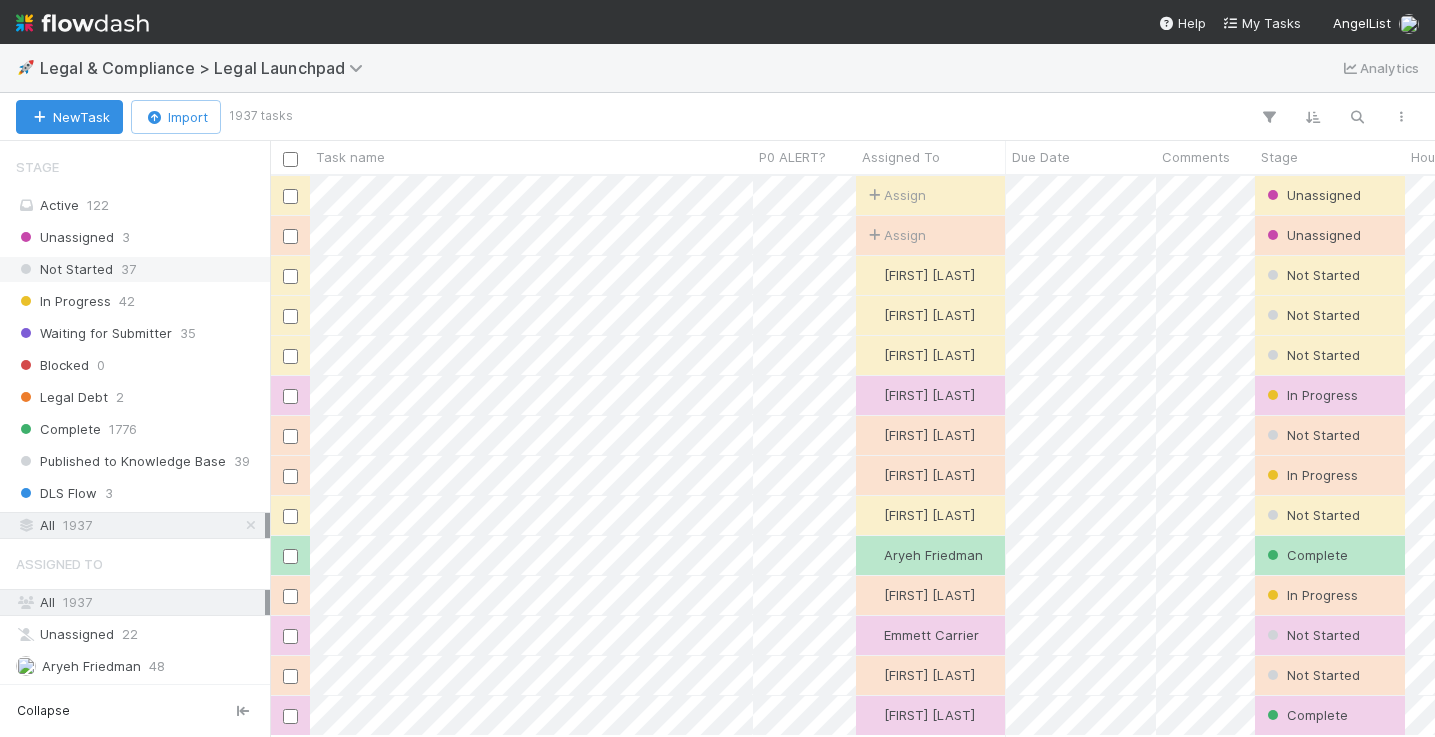 scroll, scrollTop: 15, scrollLeft: 16, axis: both 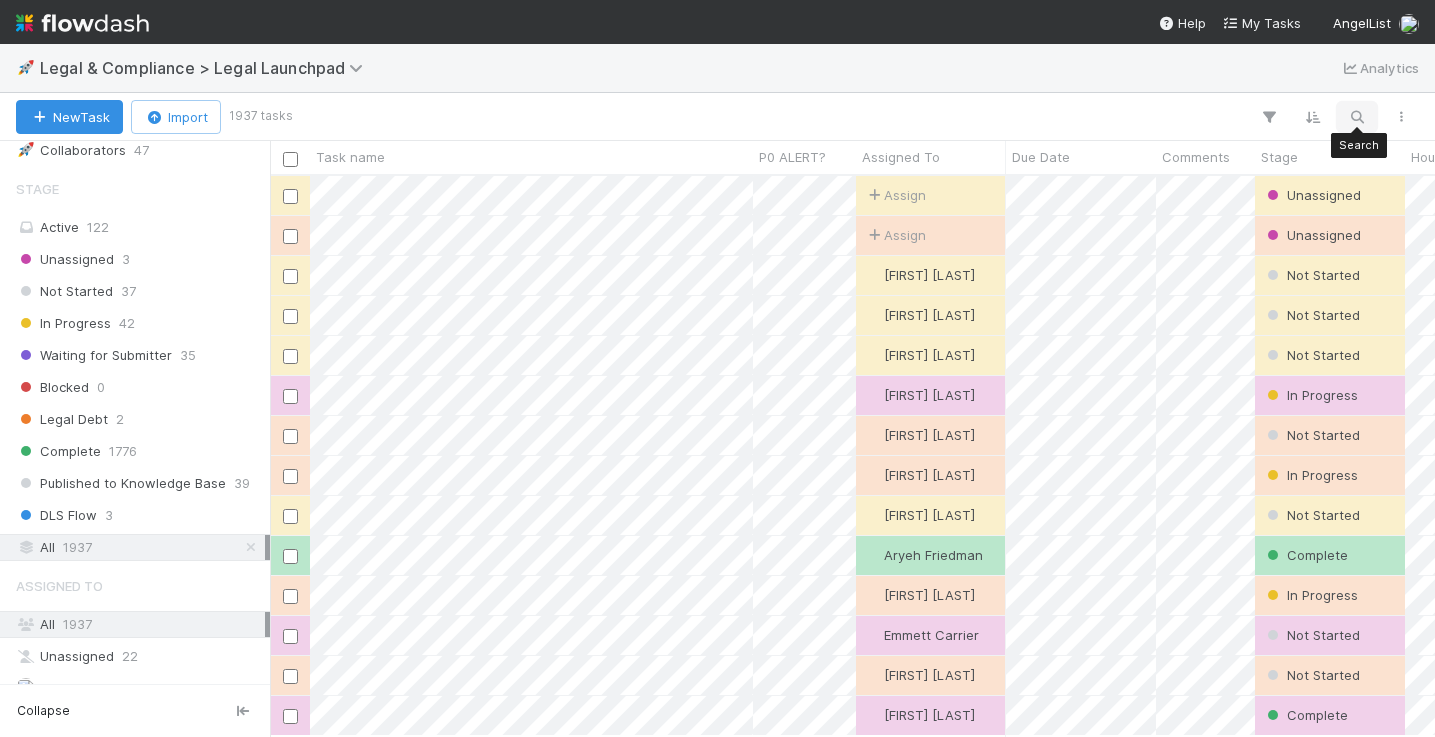 click at bounding box center [1357, 117] 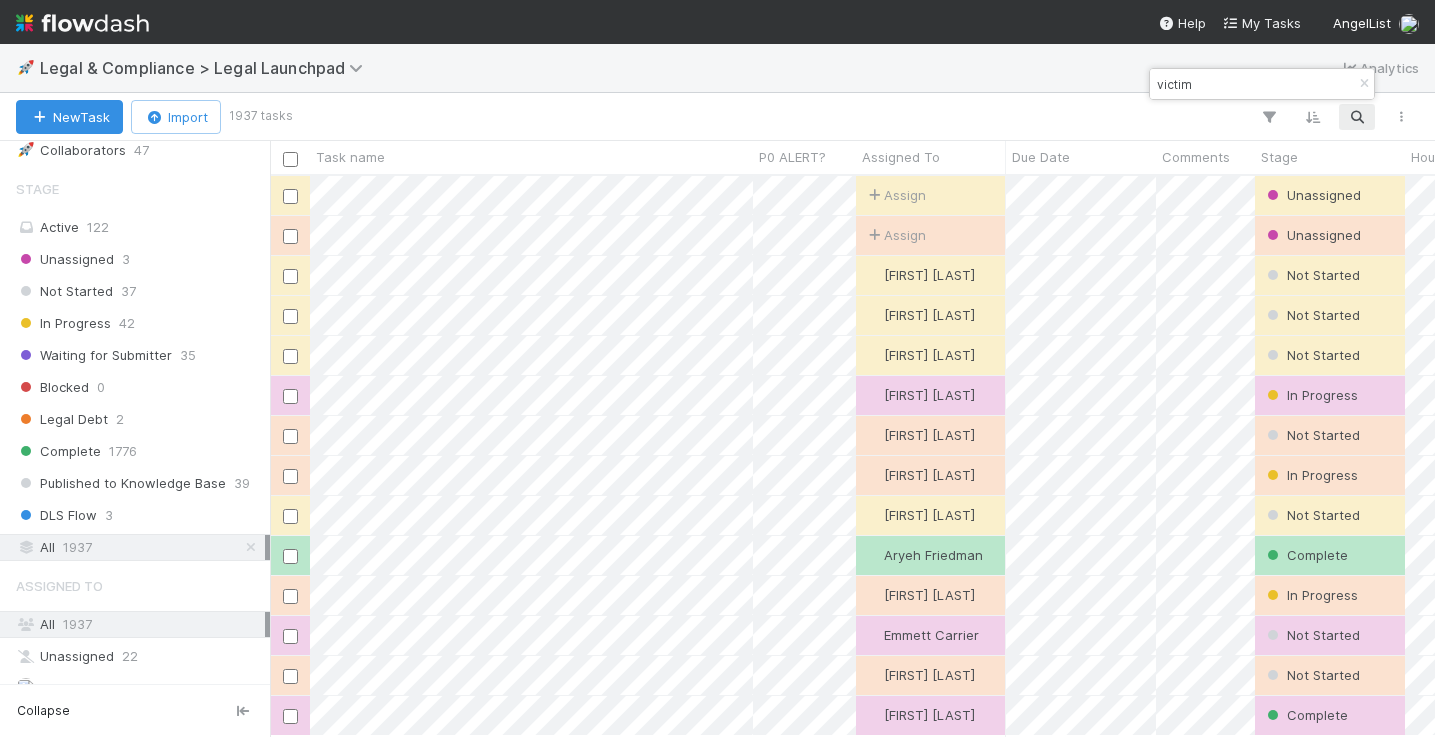 type on "victim" 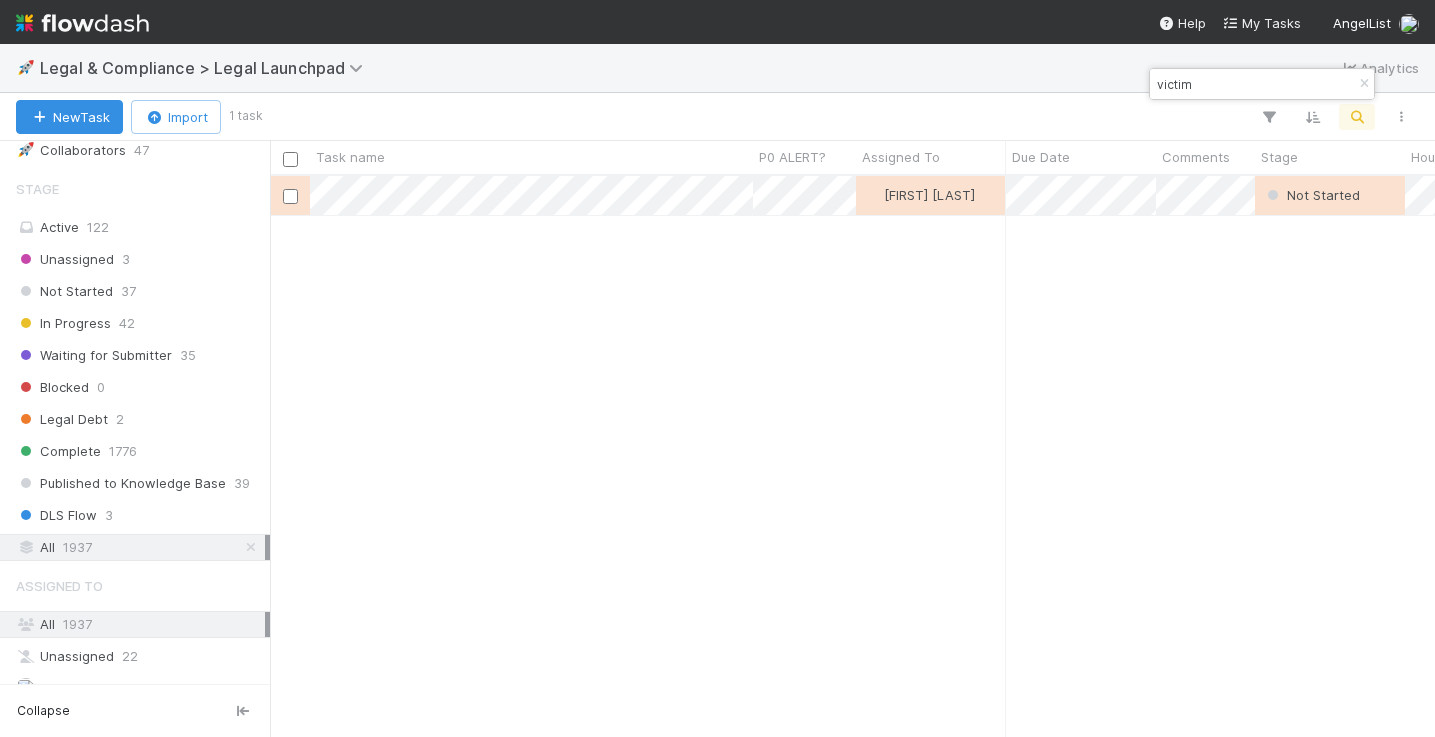 scroll, scrollTop: 15, scrollLeft: 16, axis: both 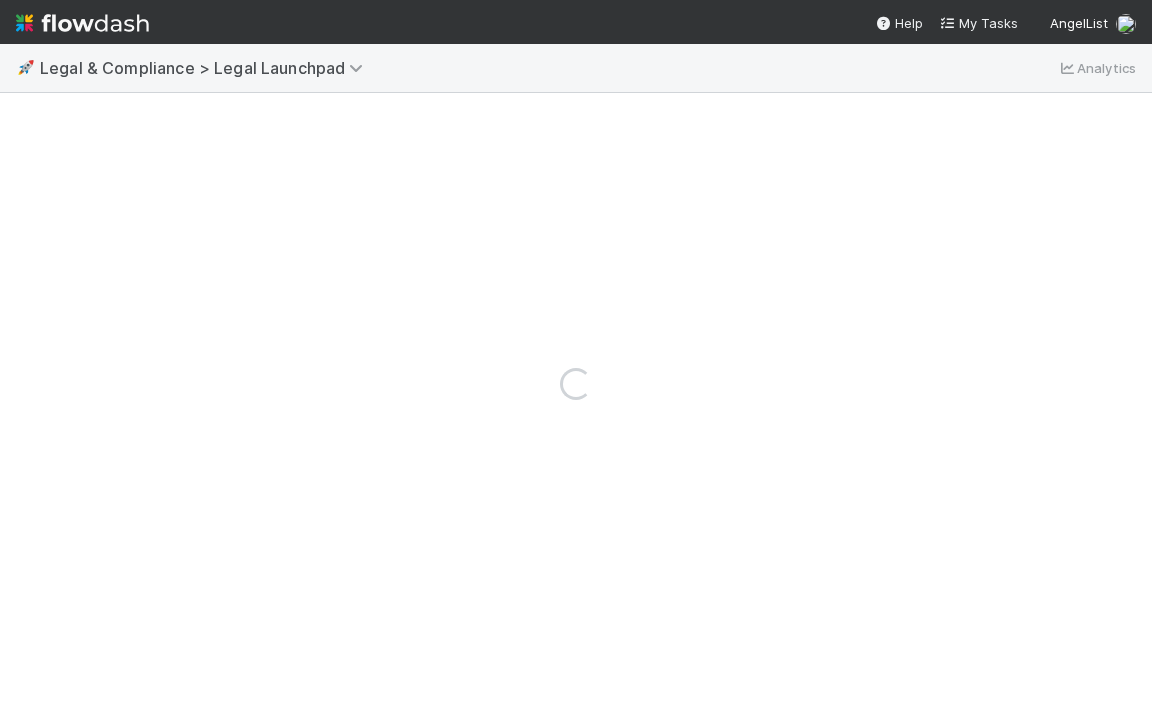click on "Loading..." at bounding box center [576, 383] 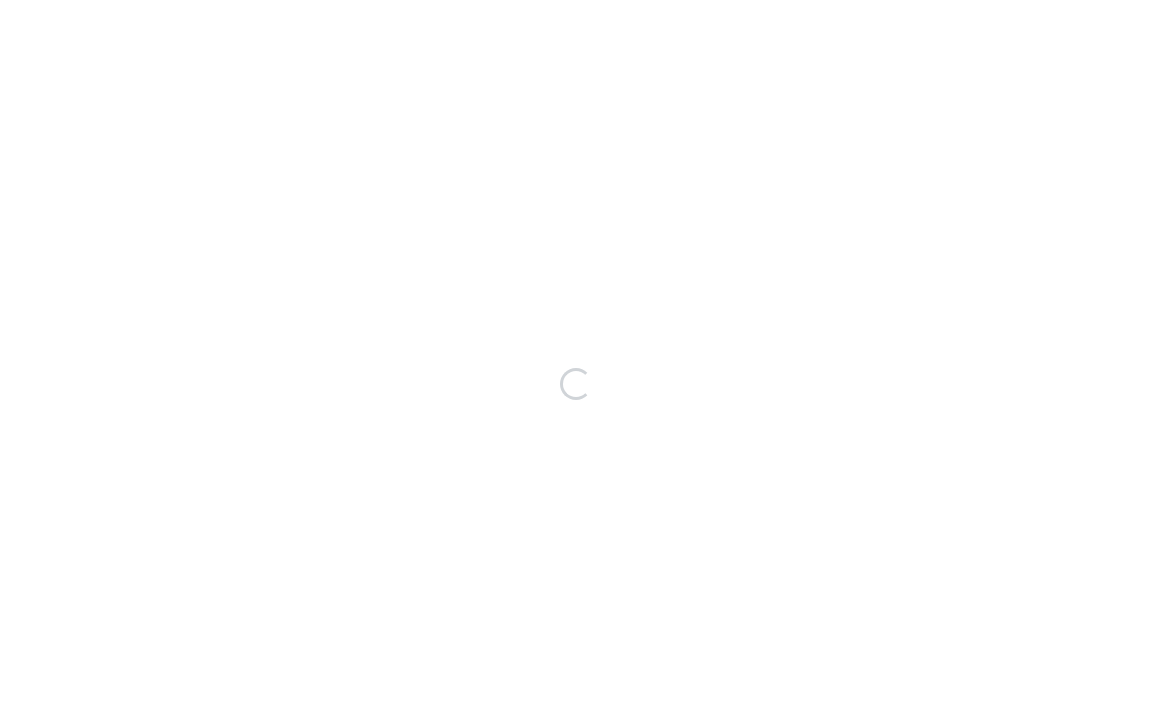 scroll, scrollTop: 0, scrollLeft: 0, axis: both 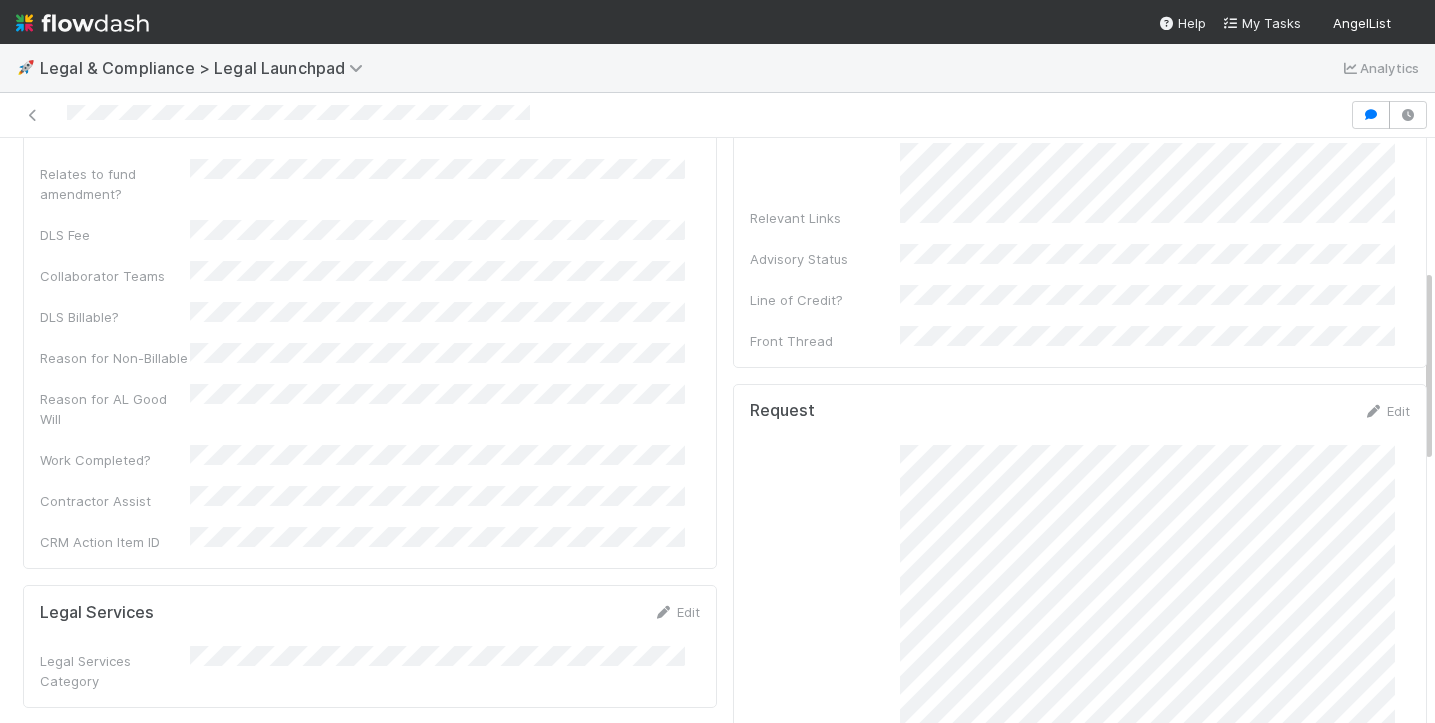 click on "Request" at bounding box center (1080, 675) 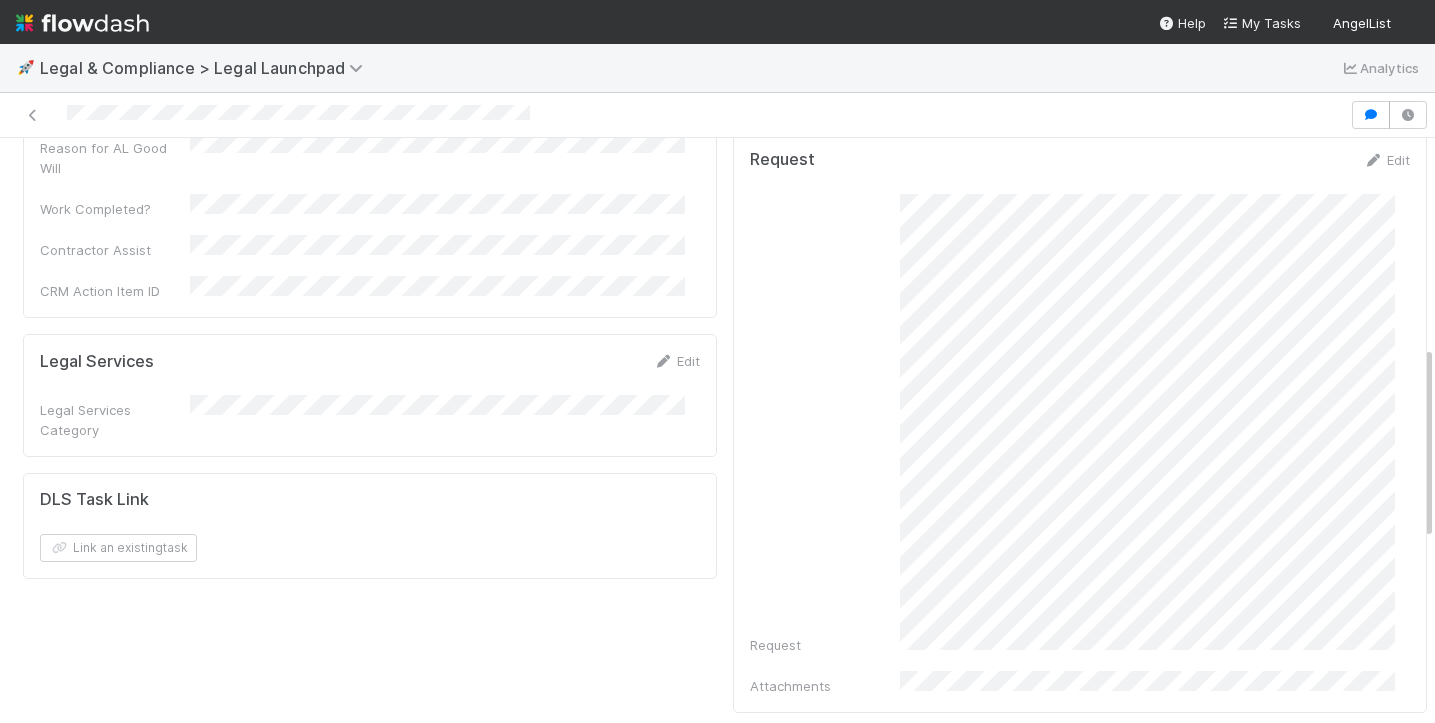 scroll, scrollTop: 649, scrollLeft: 0, axis: vertical 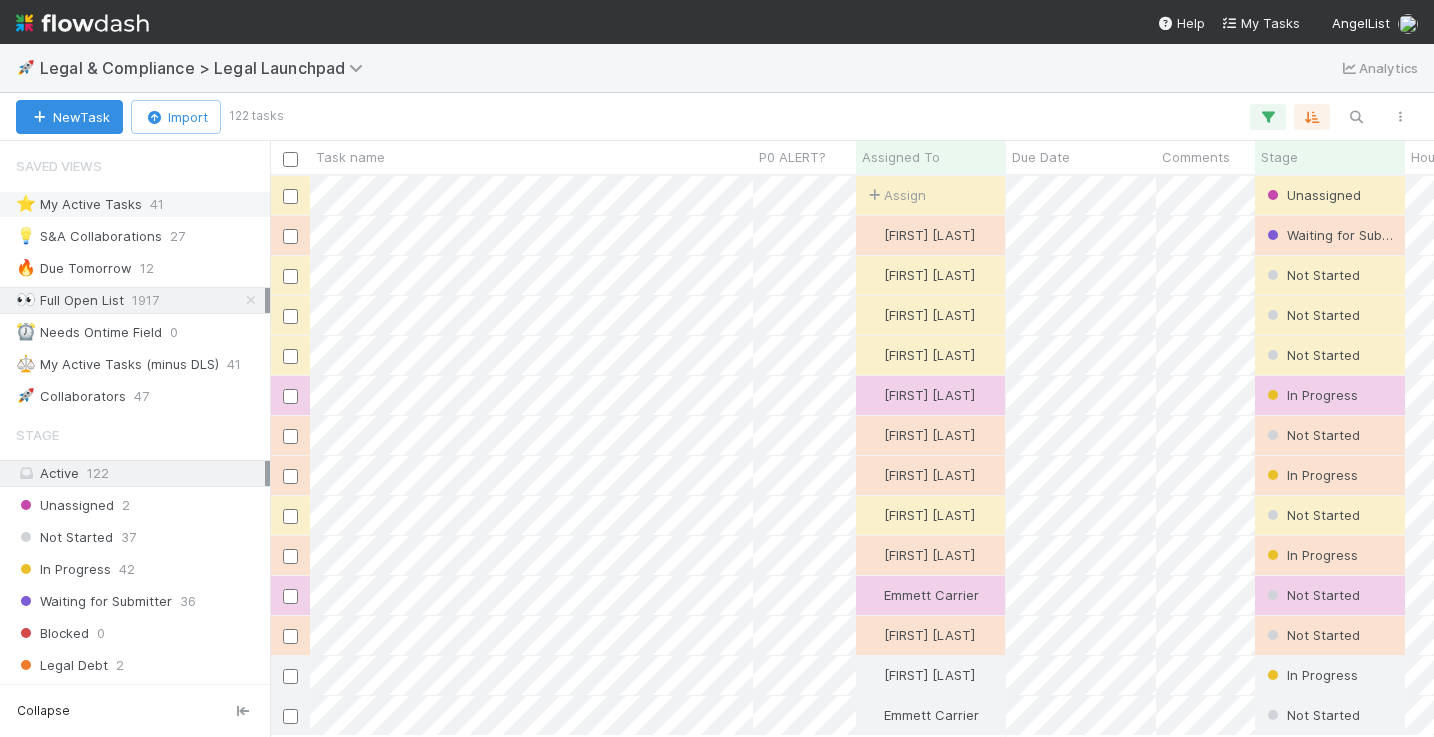 click on "⭐ My Active Tasks" at bounding box center (79, 204) 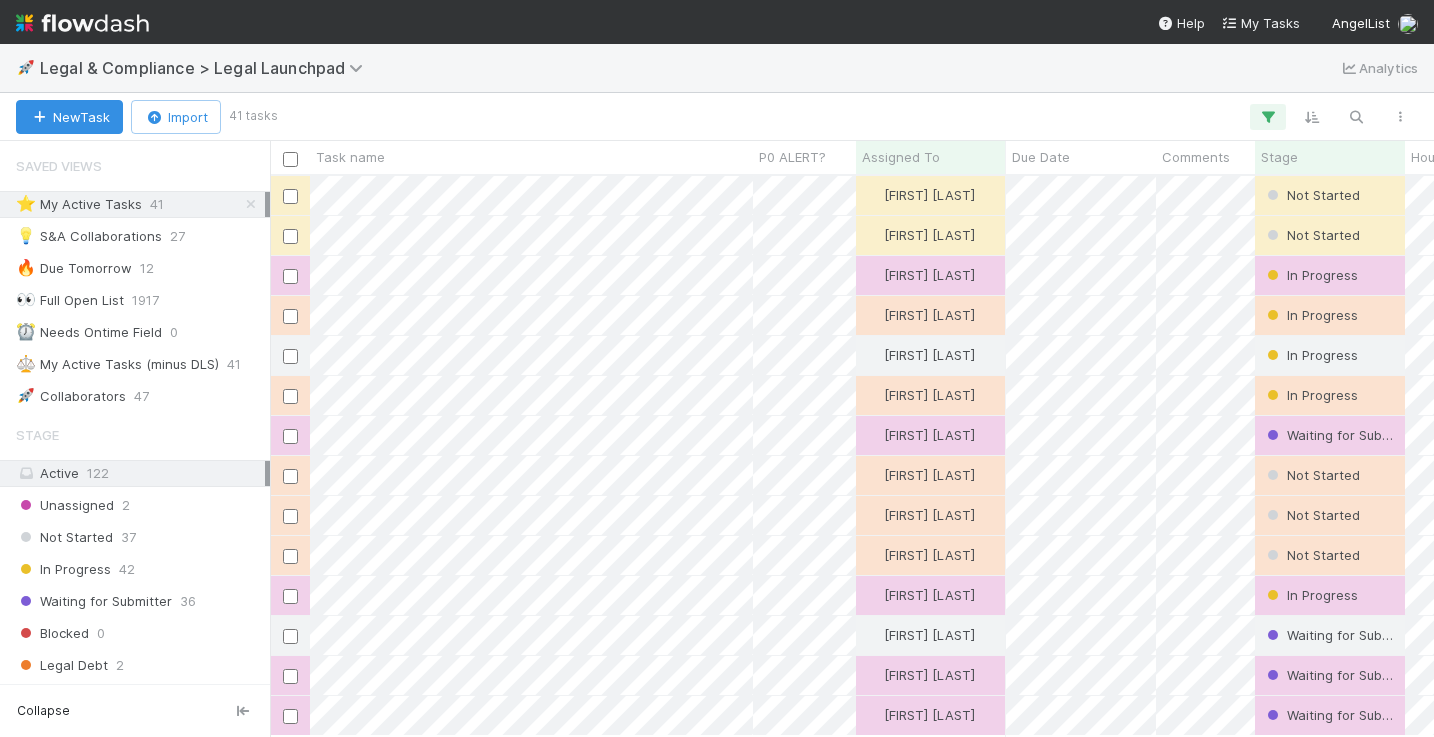 scroll, scrollTop: 15, scrollLeft: 16, axis: both 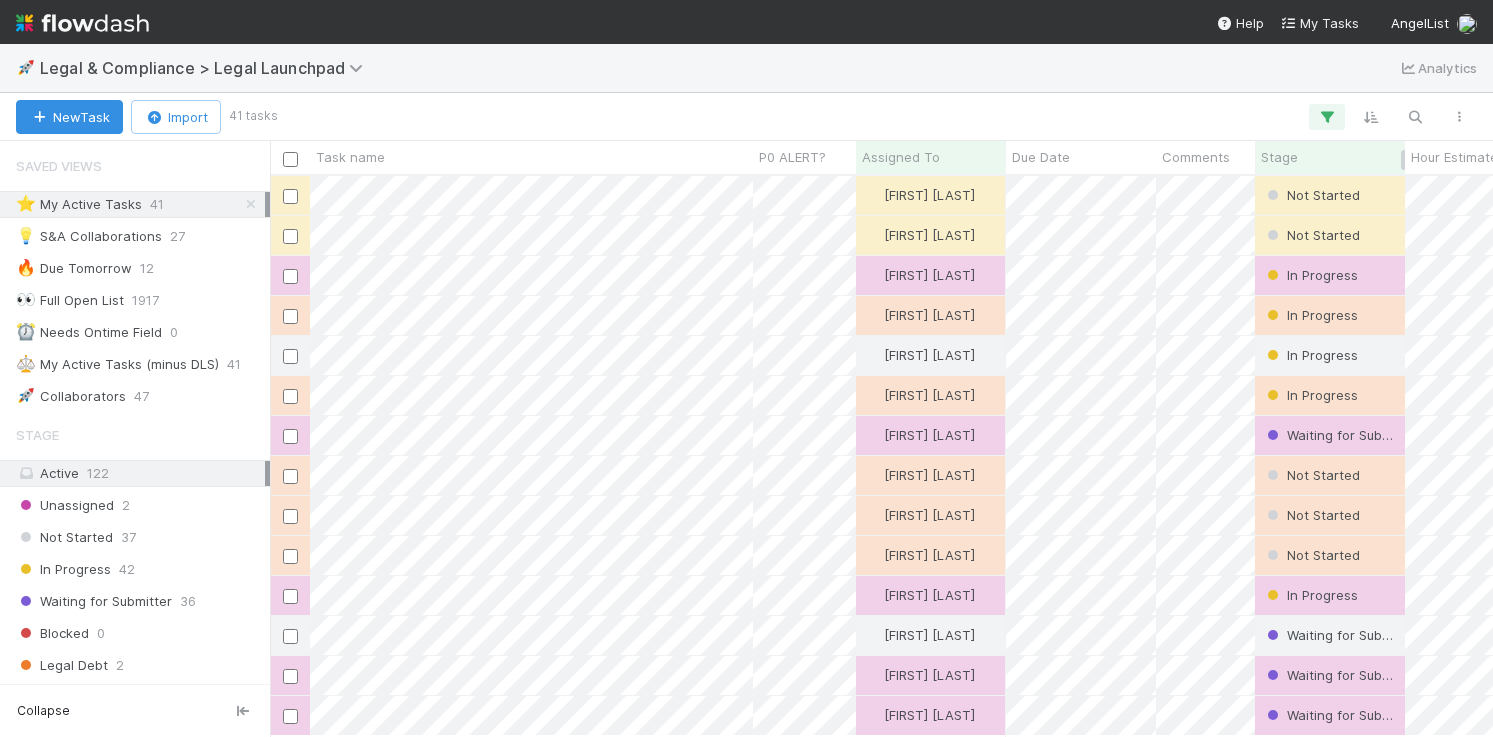 click on "Stage" at bounding box center [1330, 157] 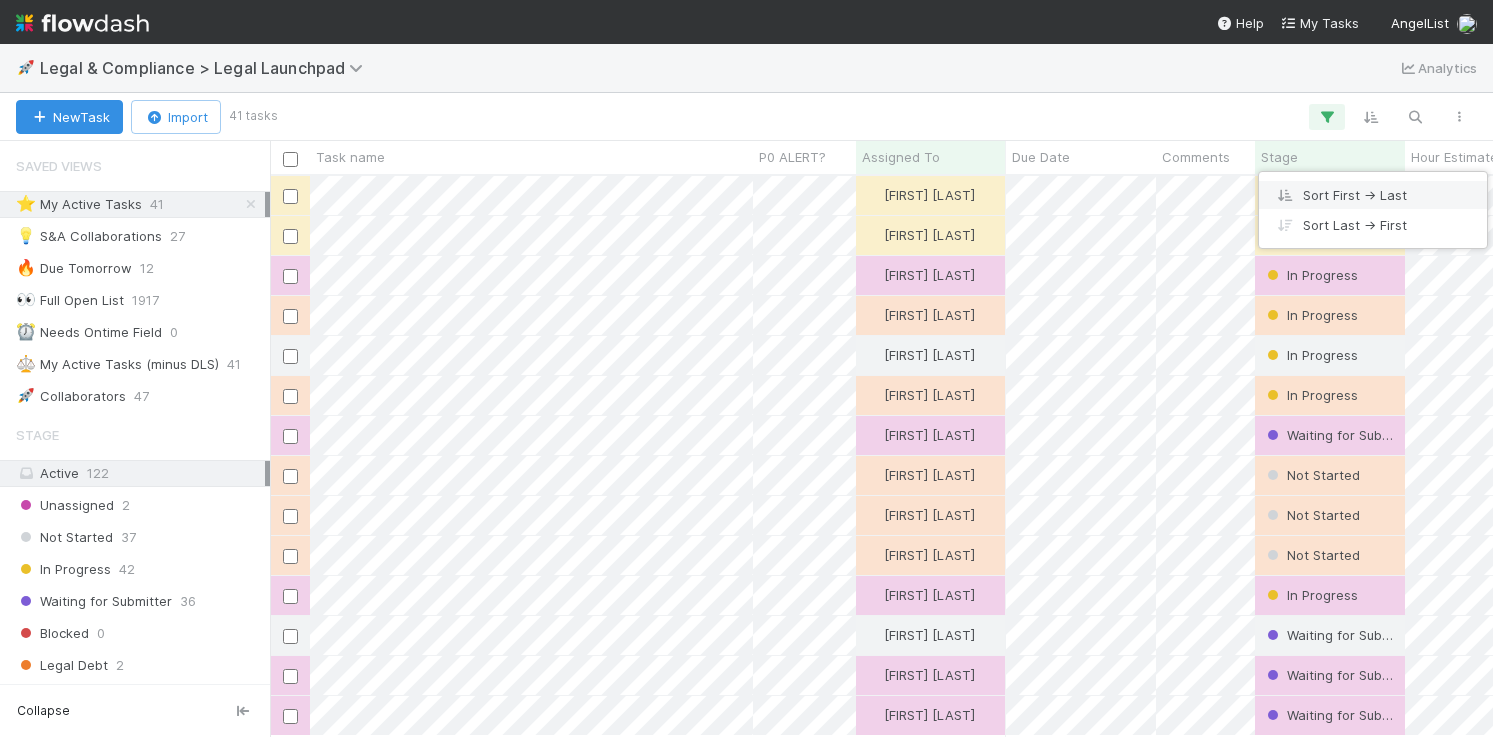 click on "Sort First → Last" at bounding box center [1373, 195] 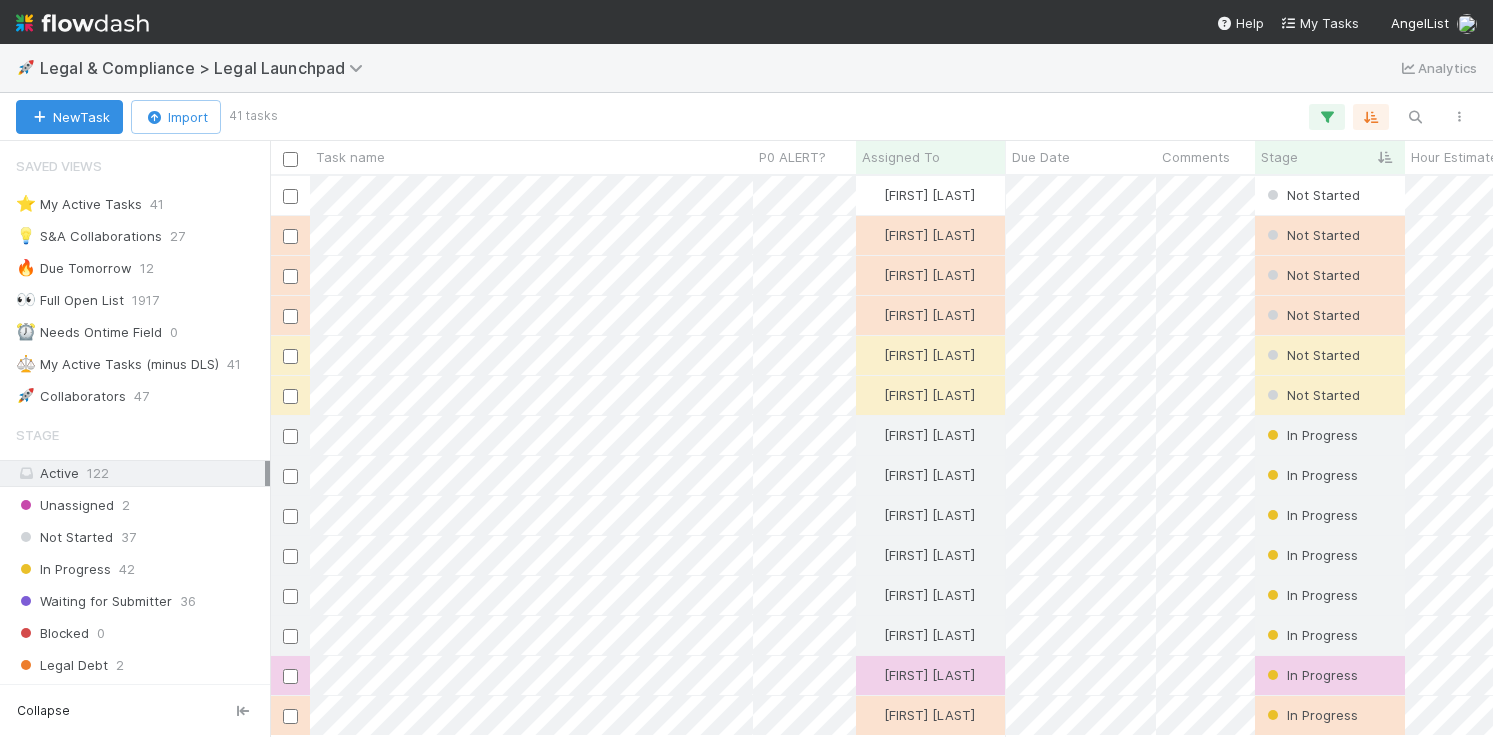 scroll, scrollTop: 15, scrollLeft: 16, axis: both 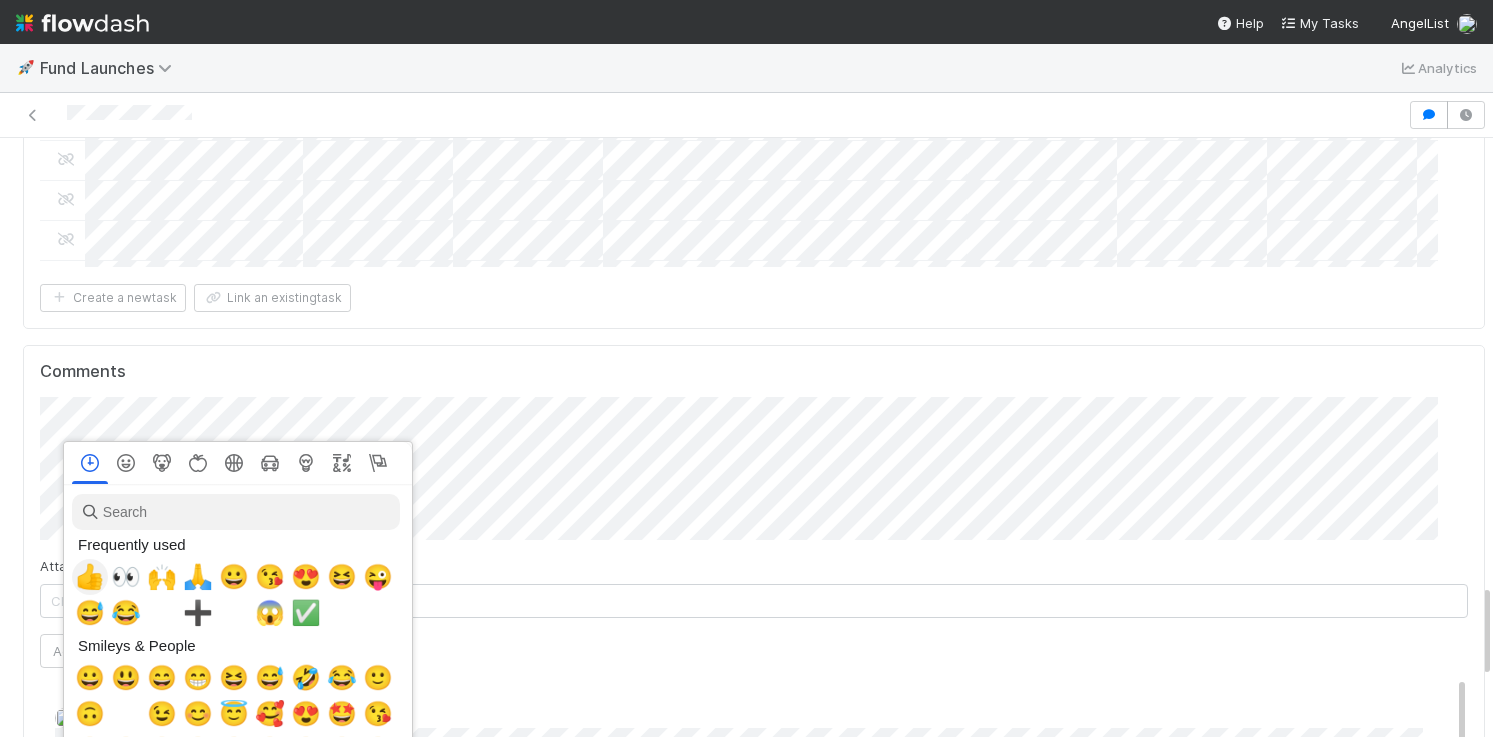 click on "👍" at bounding box center [90, 577] 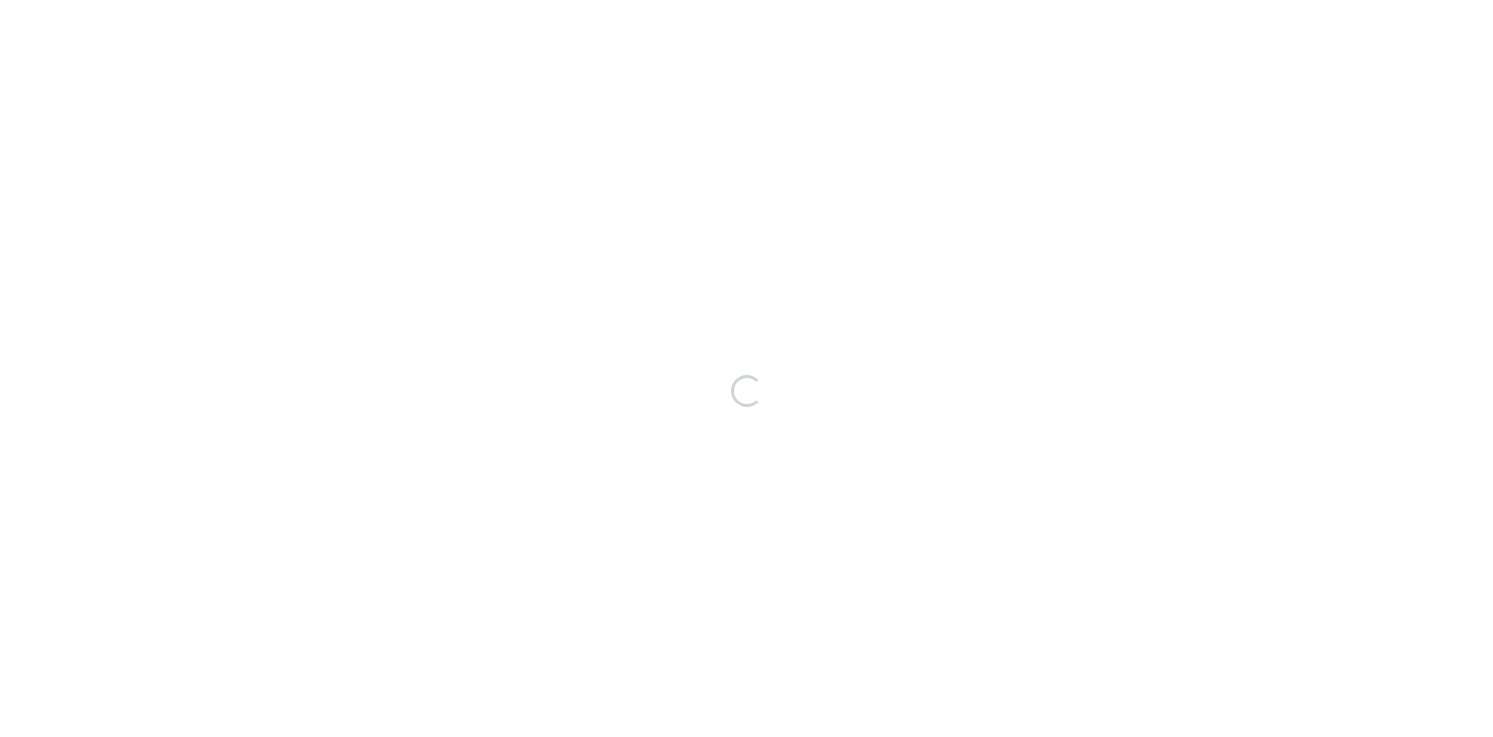 scroll, scrollTop: 0, scrollLeft: 0, axis: both 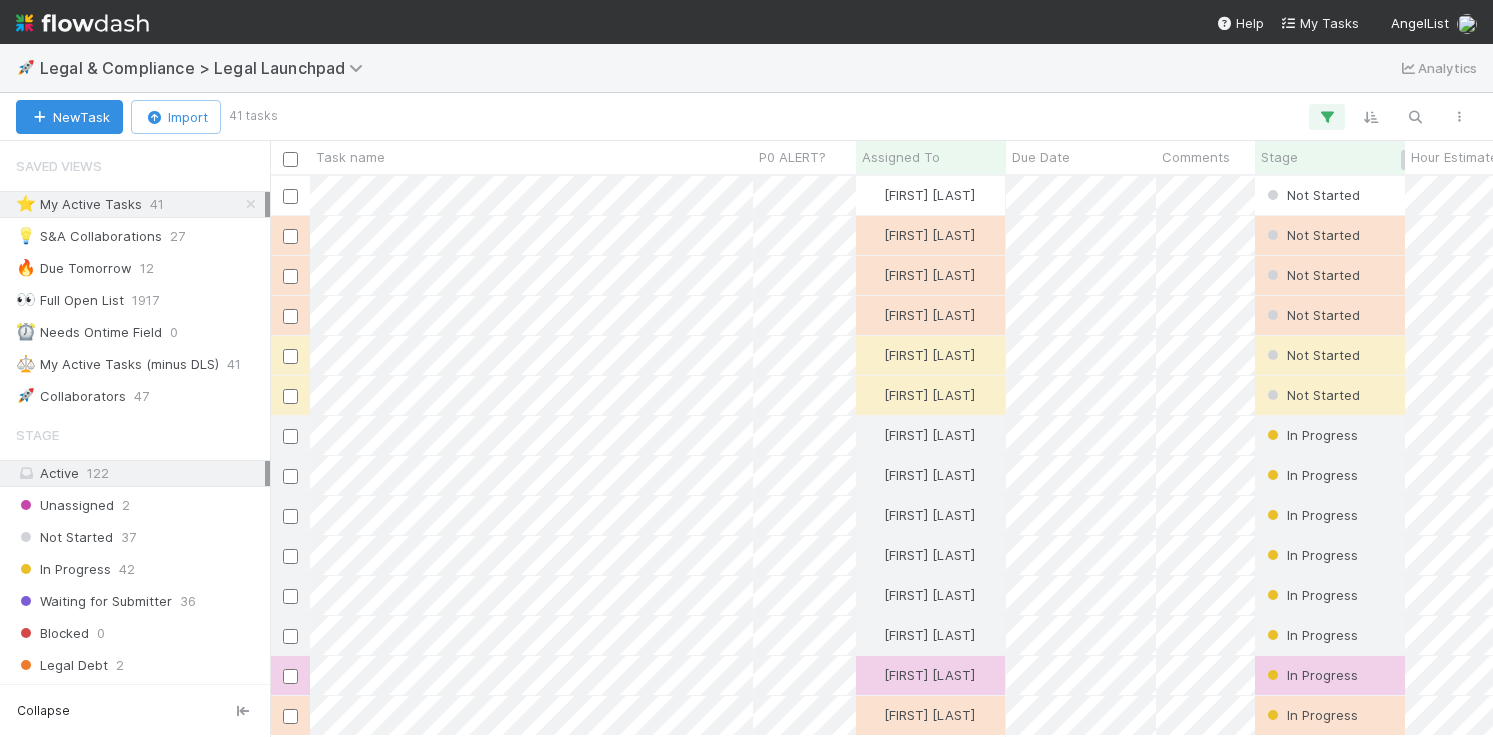 click on "Stage" at bounding box center (1279, 157) 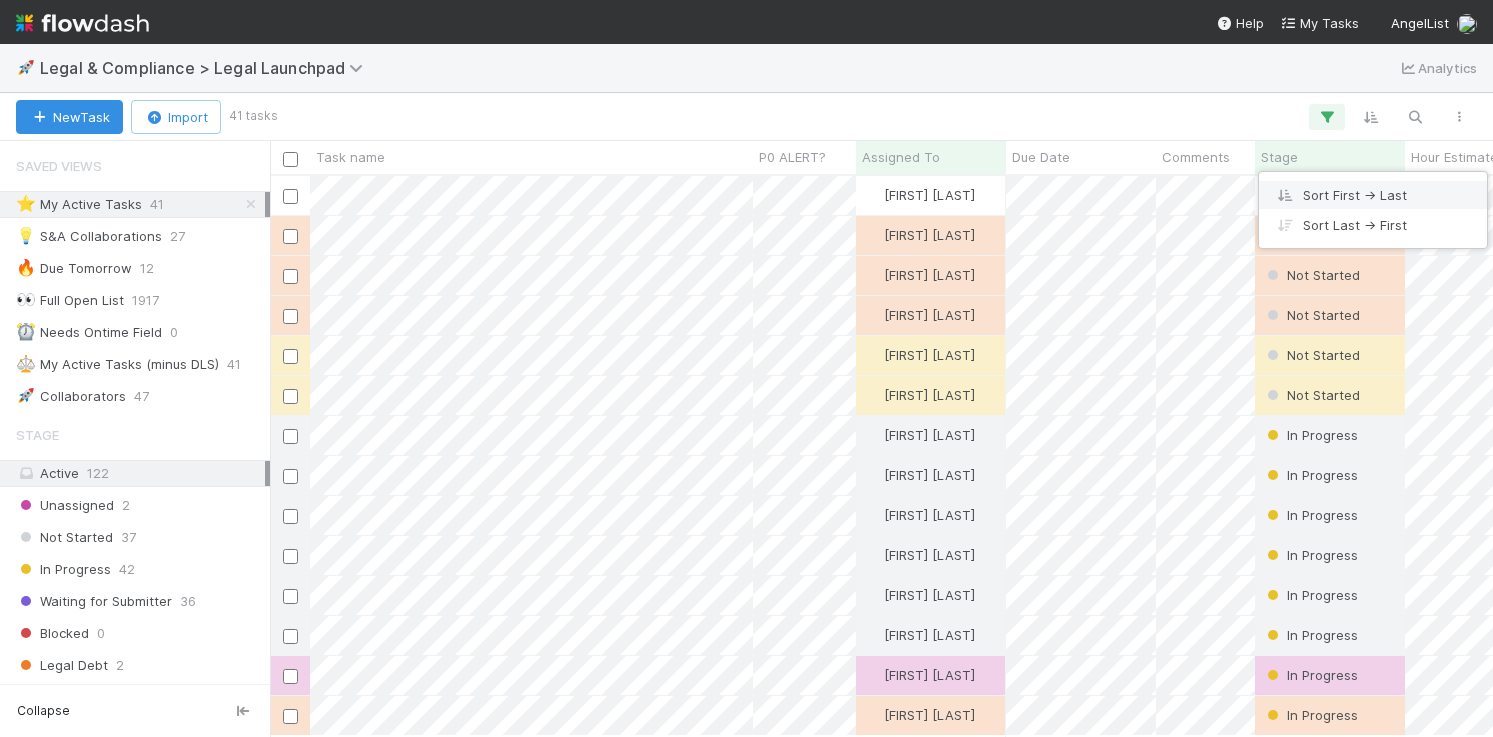 click on "Sort First → Last" at bounding box center (1373, 195) 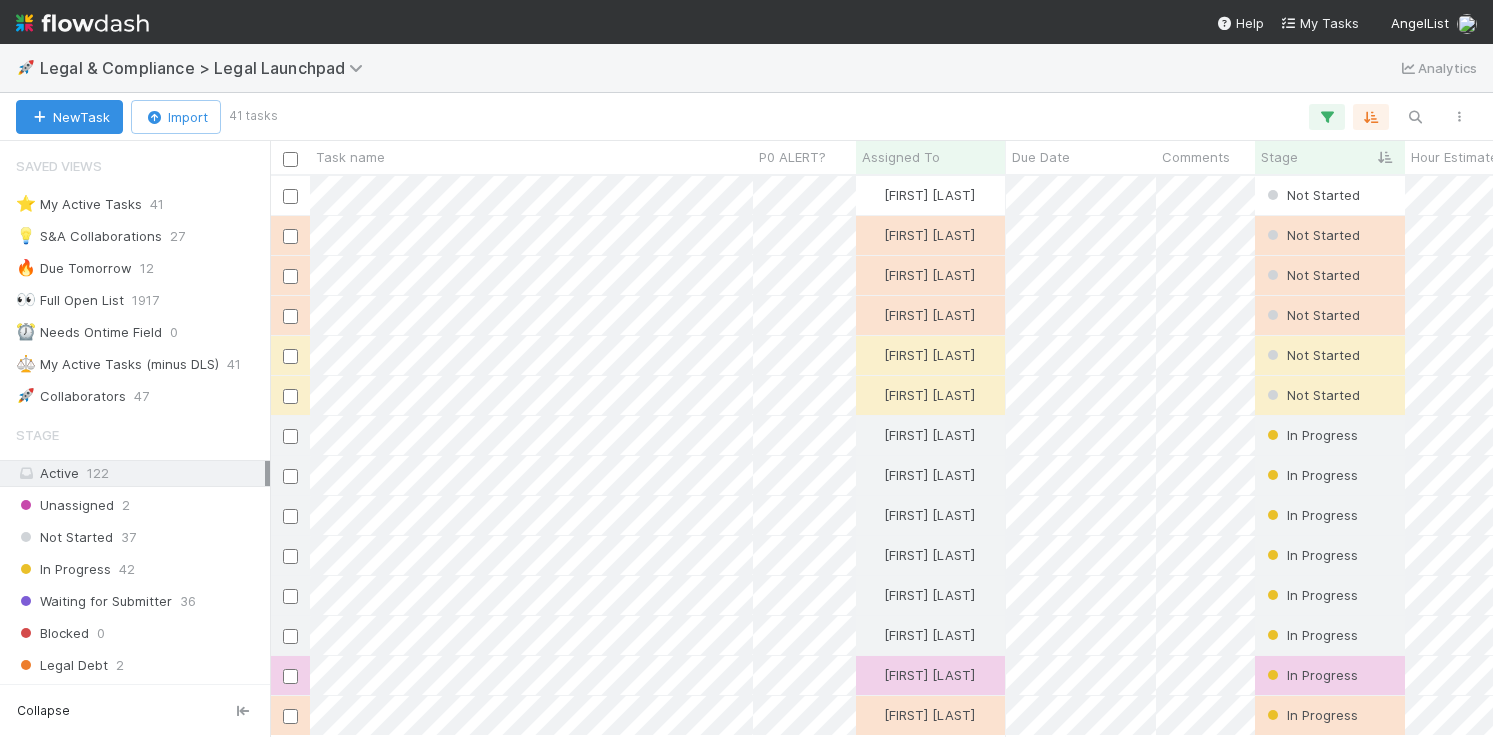 scroll, scrollTop: 15, scrollLeft: 16, axis: both 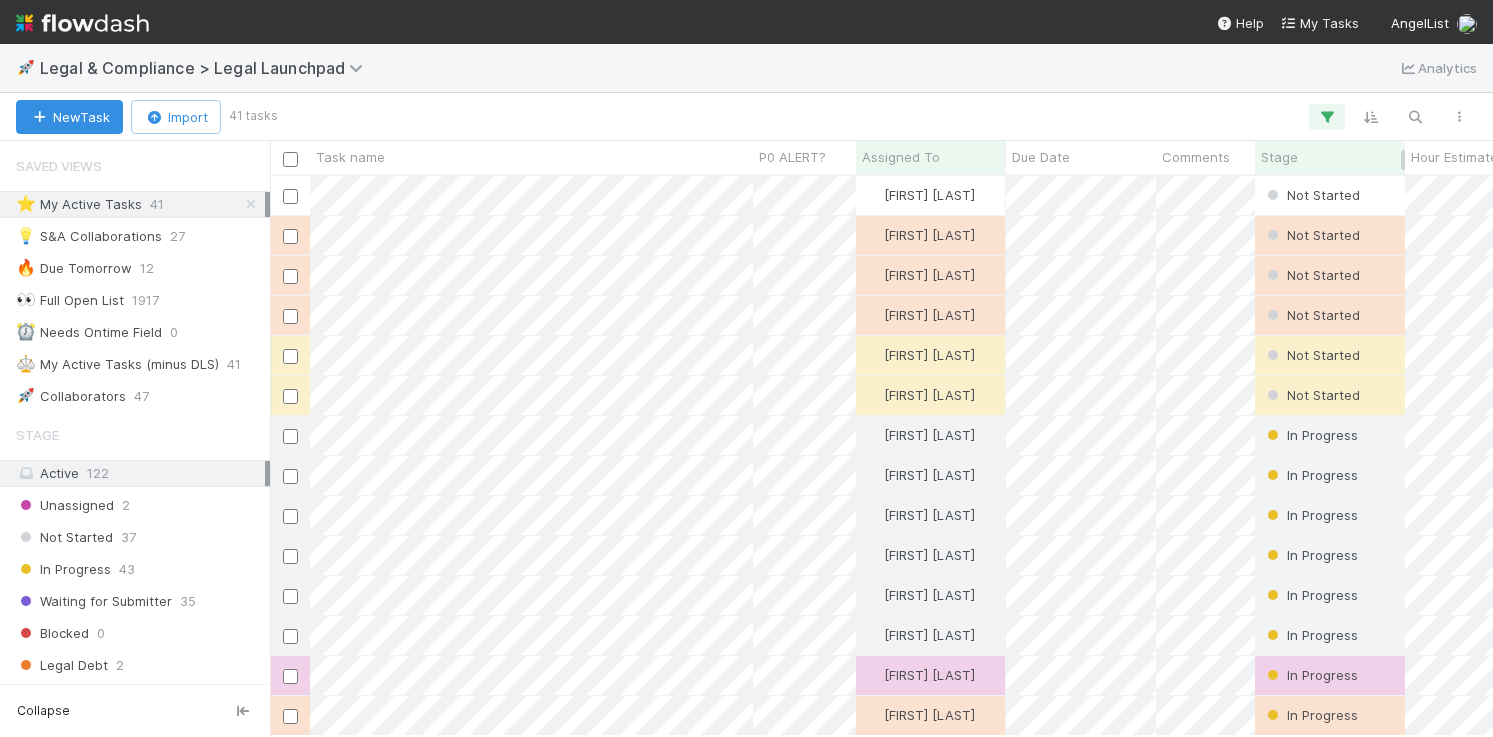 click on "Stage" at bounding box center (1330, 157) 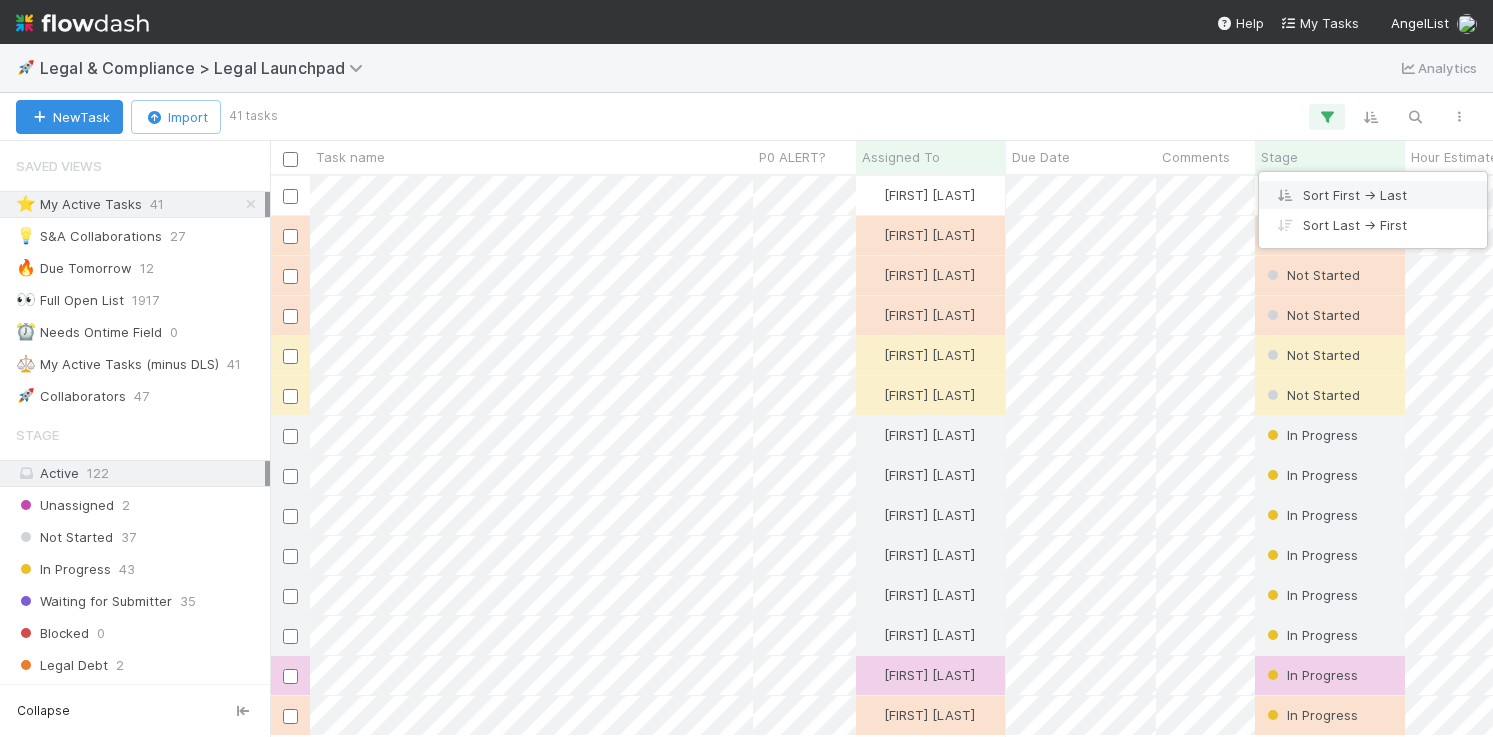 click on "Sort First → Last" at bounding box center (1373, 195) 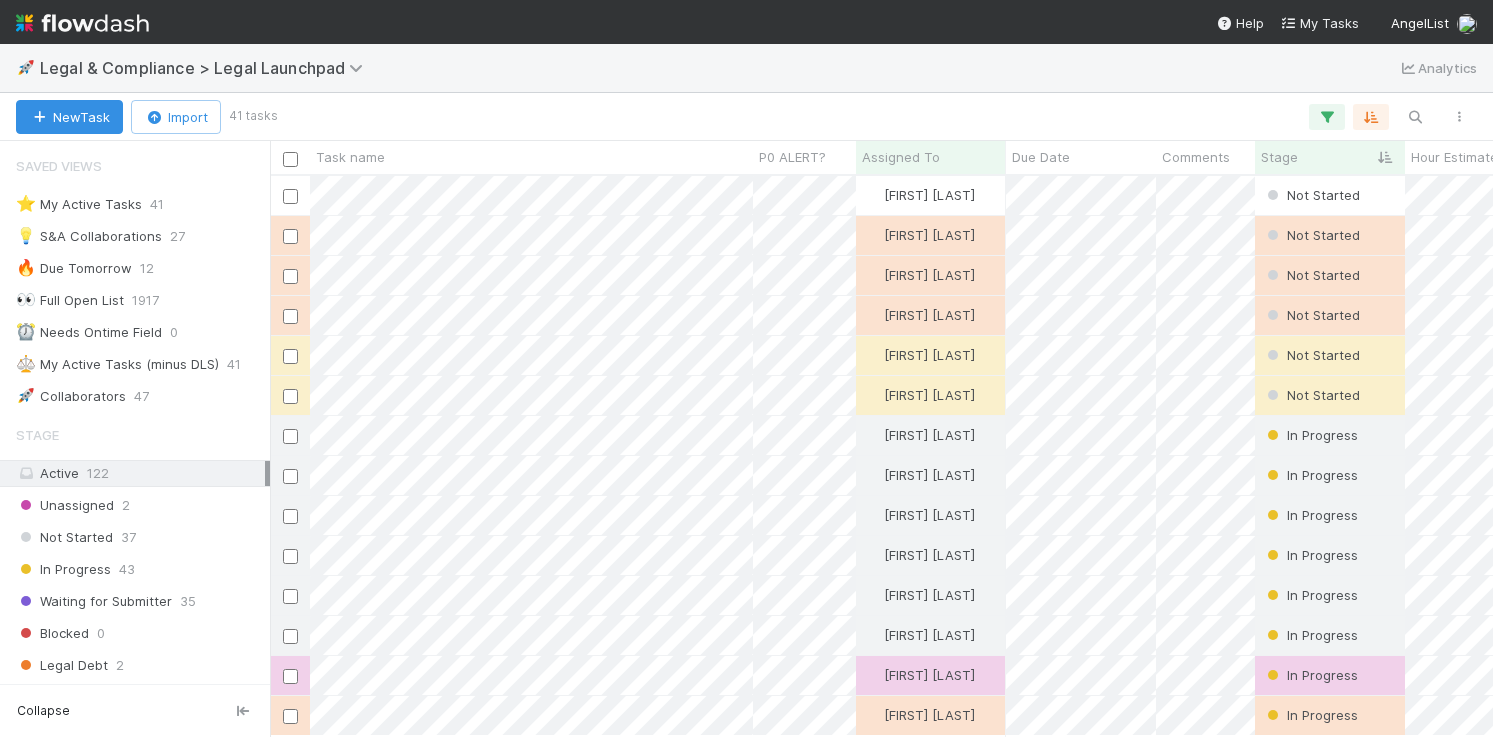 scroll, scrollTop: 545, scrollLeft: 1208, axis: both 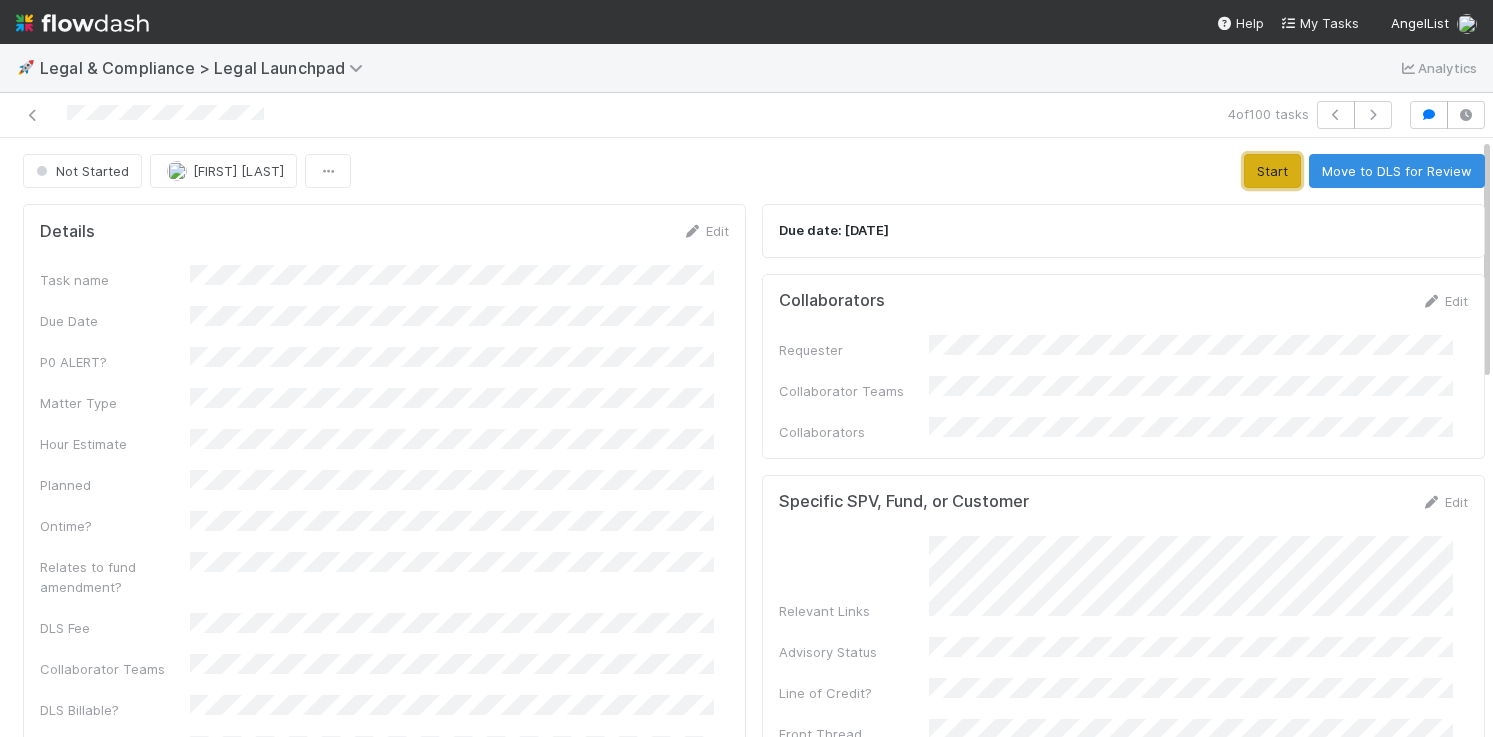 click on "Start" at bounding box center (1272, 171) 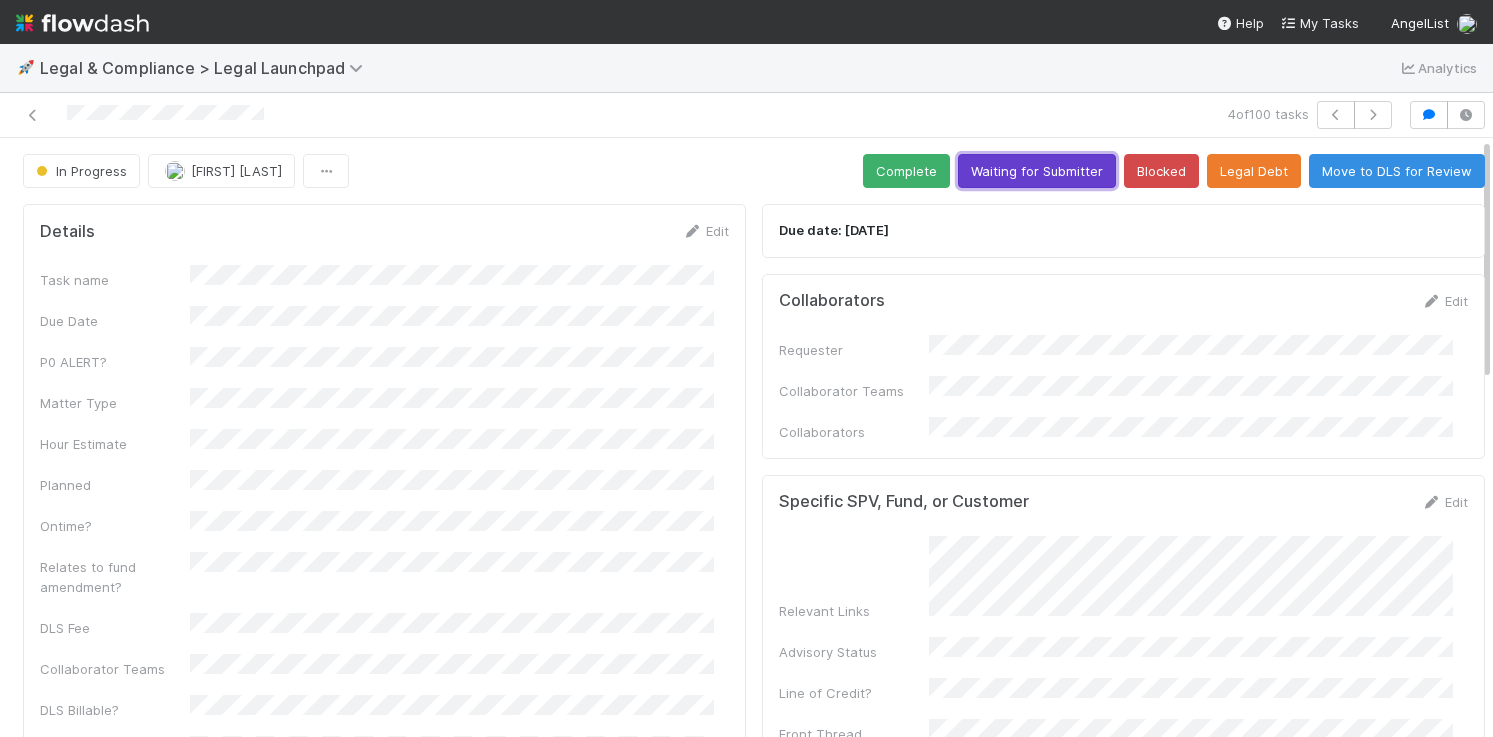 click on "Waiting for Submitter" at bounding box center [1037, 171] 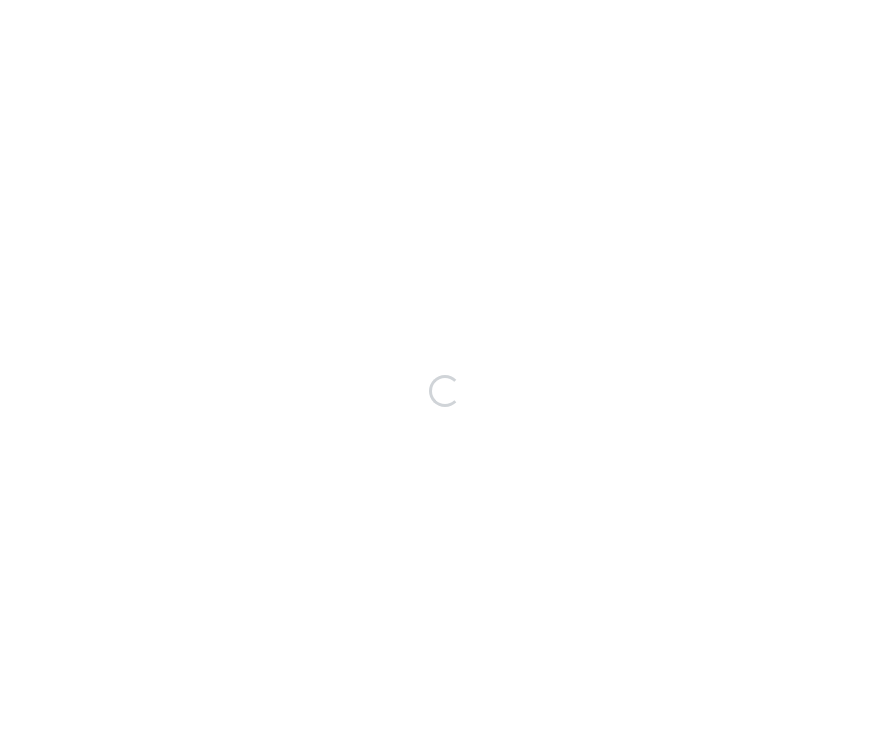 scroll, scrollTop: 0, scrollLeft: 0, axis: both 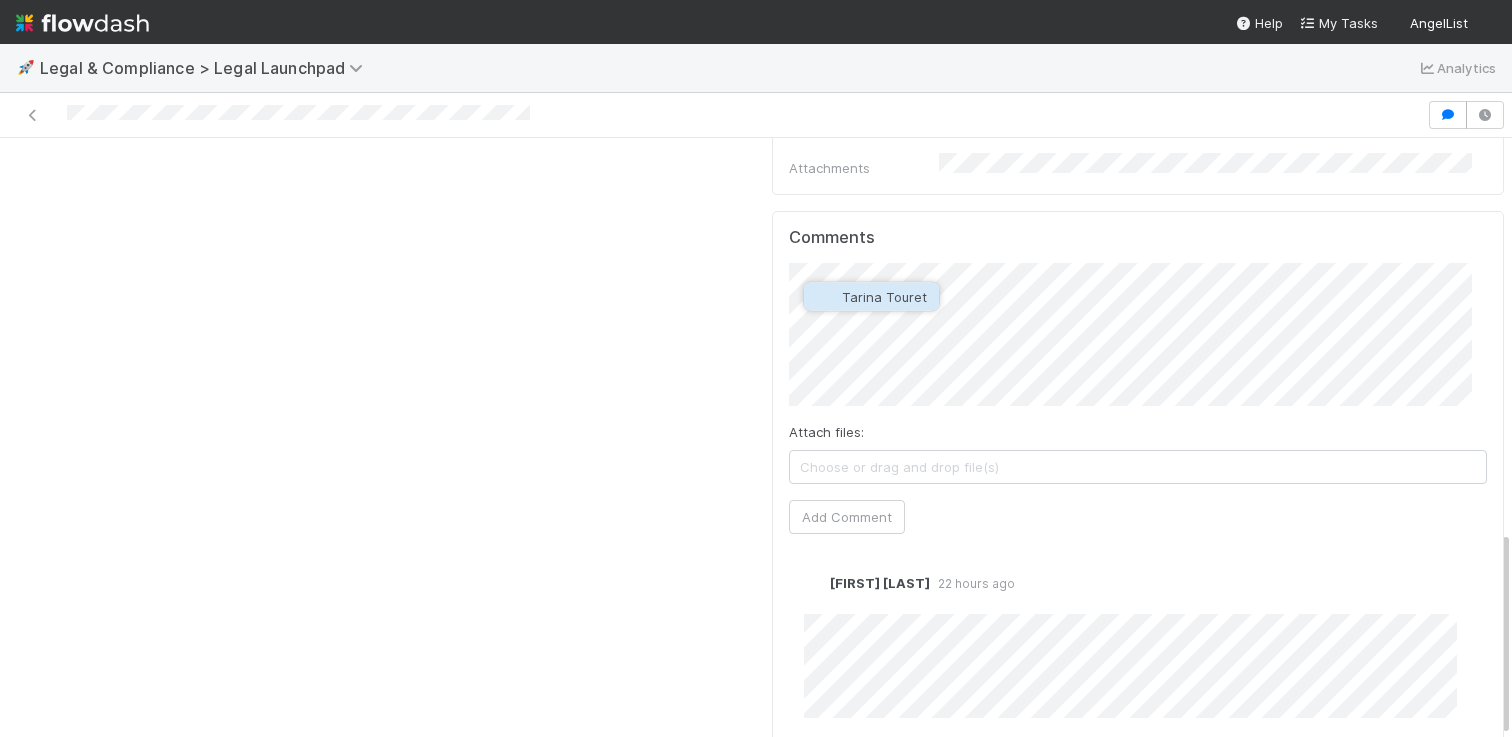 click on "Tarina Touret" at bounding box center [884, 297] 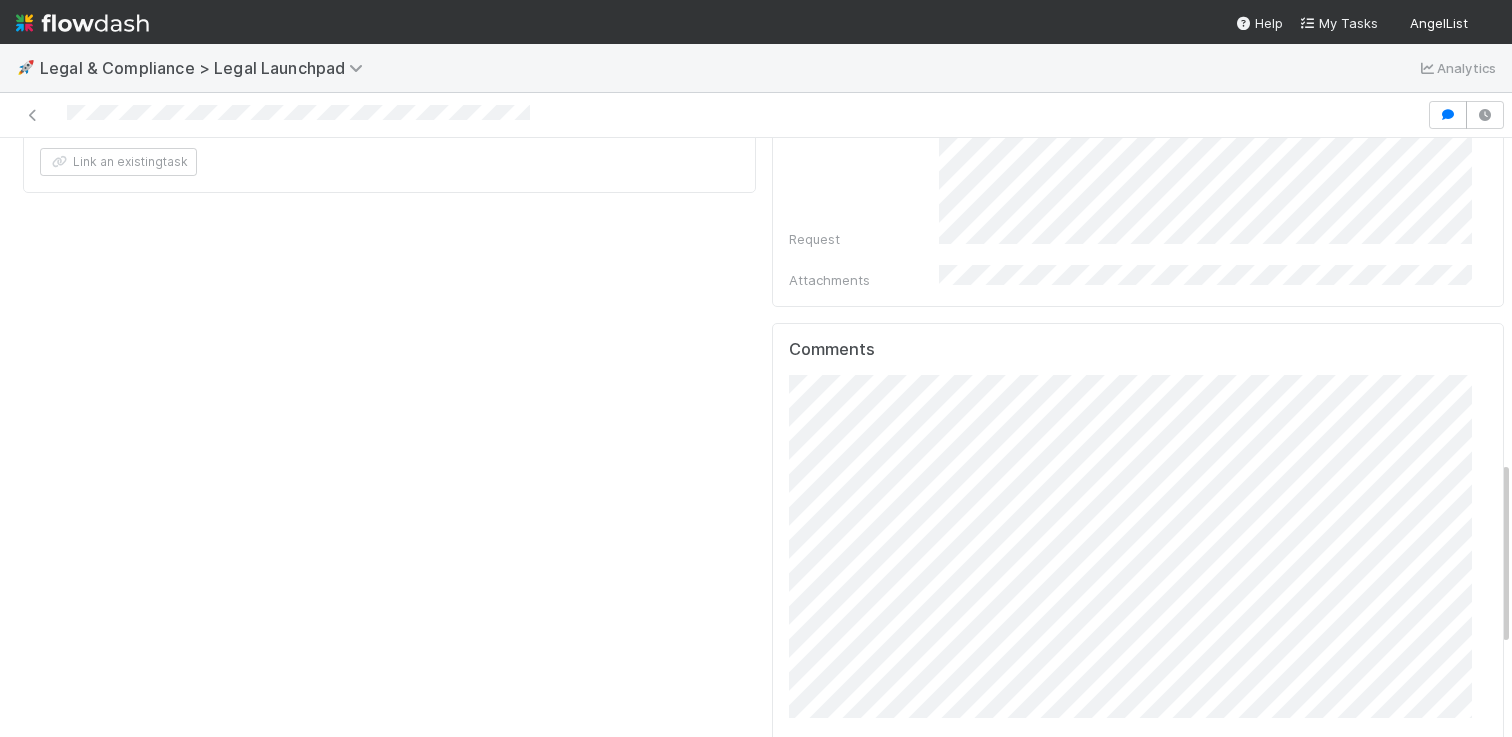 scroll, scrollTop: 1047, scrollLeft: 0, axis: vertical 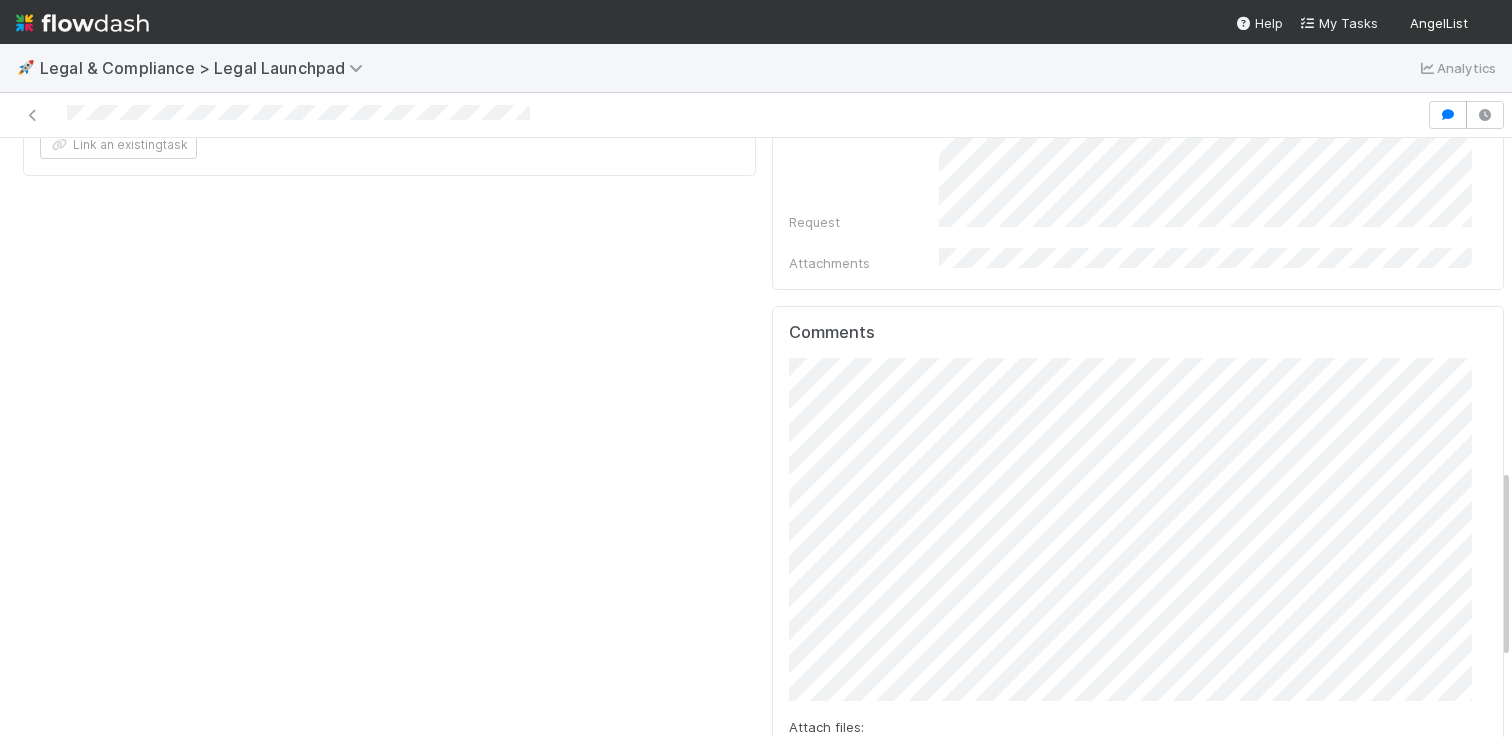click on "Details Edit Task name  Due Date  P0 ALERT?  Matter Type  Hour Estimate  Planned  Ontime?  Relates to fund amendment?  DLS Fee  Collaborator Teams  DLS Billable?  Reason for Non-Billable  Reason for AL Good Will  Work Completed?  Contractor Assist  CRM Action Item ID  Legal Services Edit Legal Services Category  DLS Task Link   Link an existing  task Due date: 8/1/2025 Collaborators Edit Requester  Collaborator Teams  Collaborators  Specific SPV, Fund, or Customer Edit Relevant Links  Advisory Status  Line of Credit?  Front Thread  Request Edit Request  Attachments  Comments Attach files: Choose or drag and drop file(s) Add Comment Scarlett Grabowska 22 hours ago   Edit Delete" at bounding box center [763, 113] 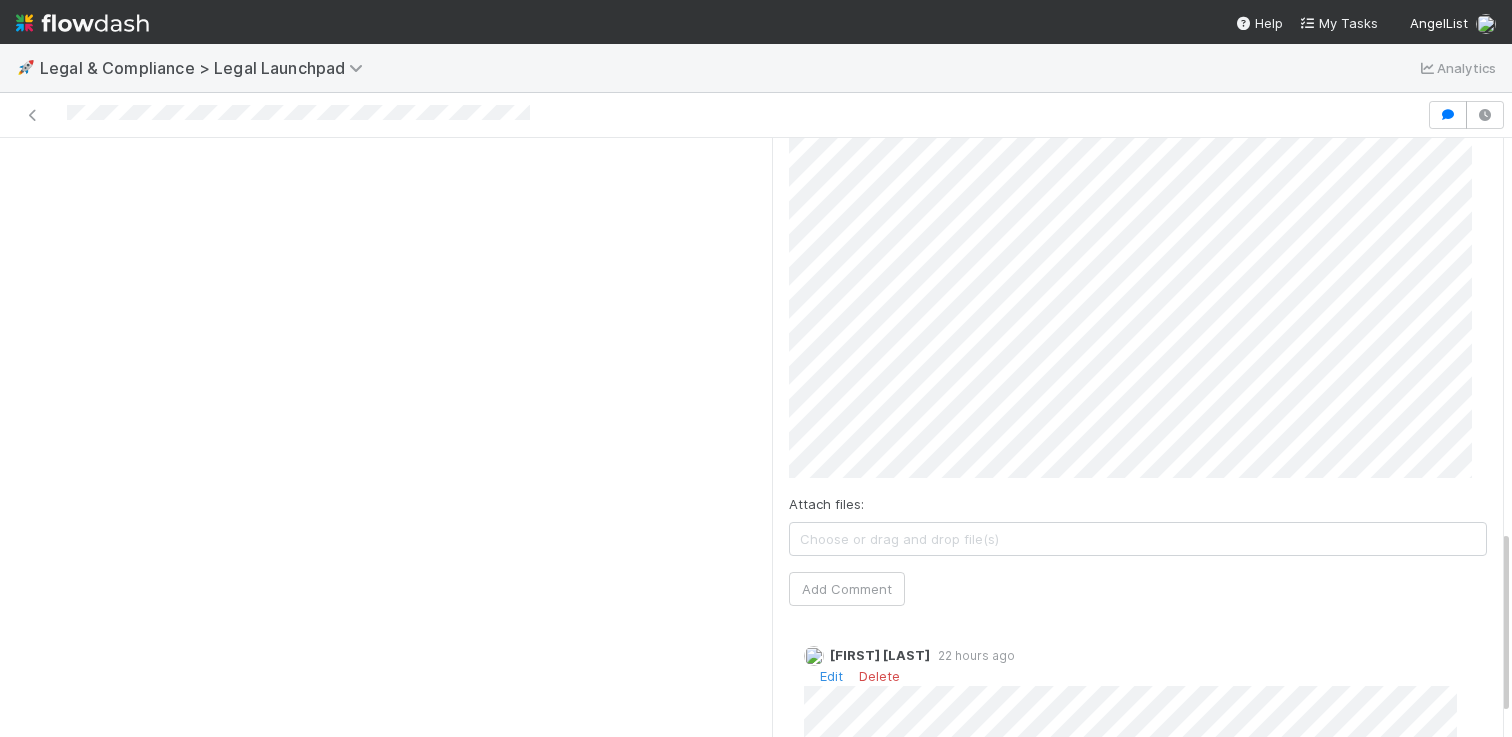 scroll, scrollTop: 1342, scrollLeft: 0, axis: vertical 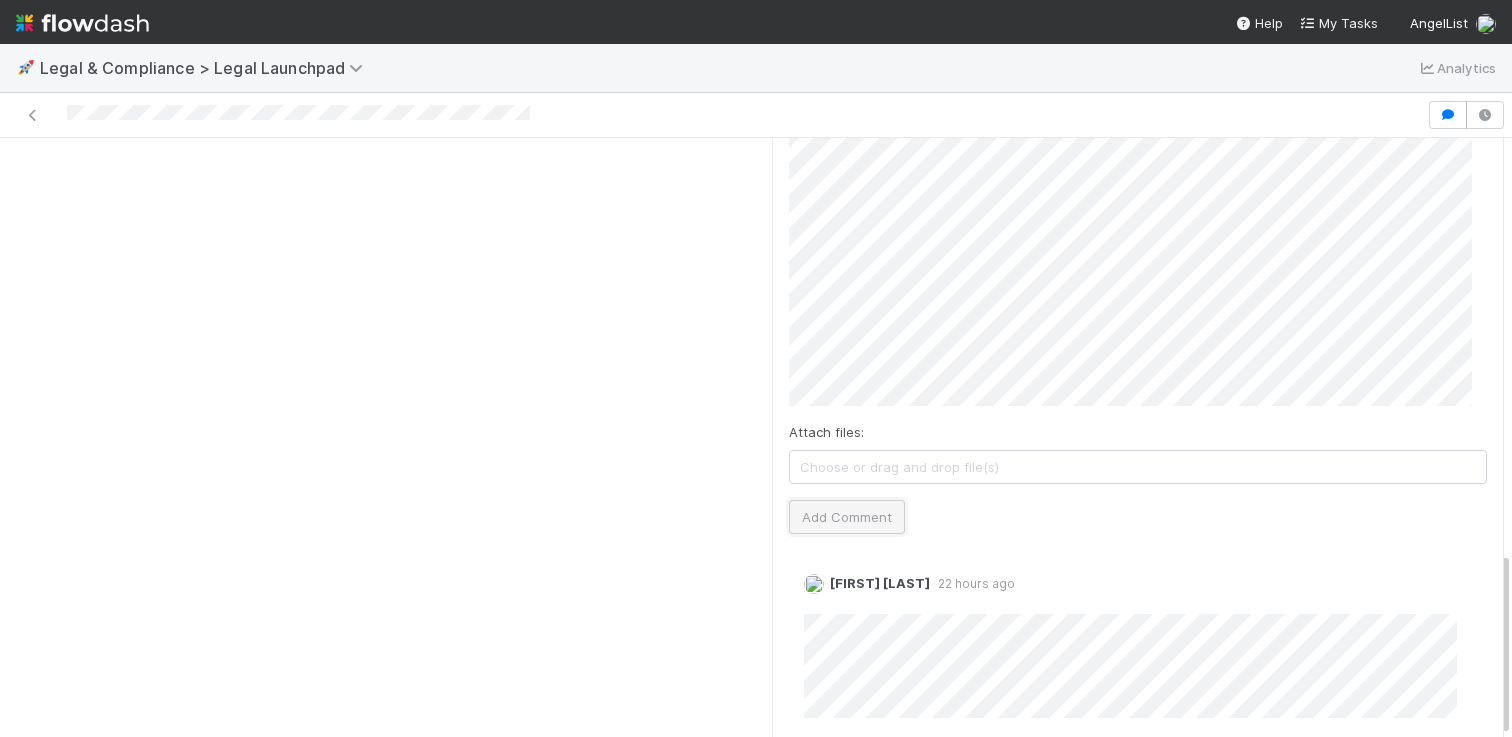click on "Add Comment" at bounding box center (847, 517) 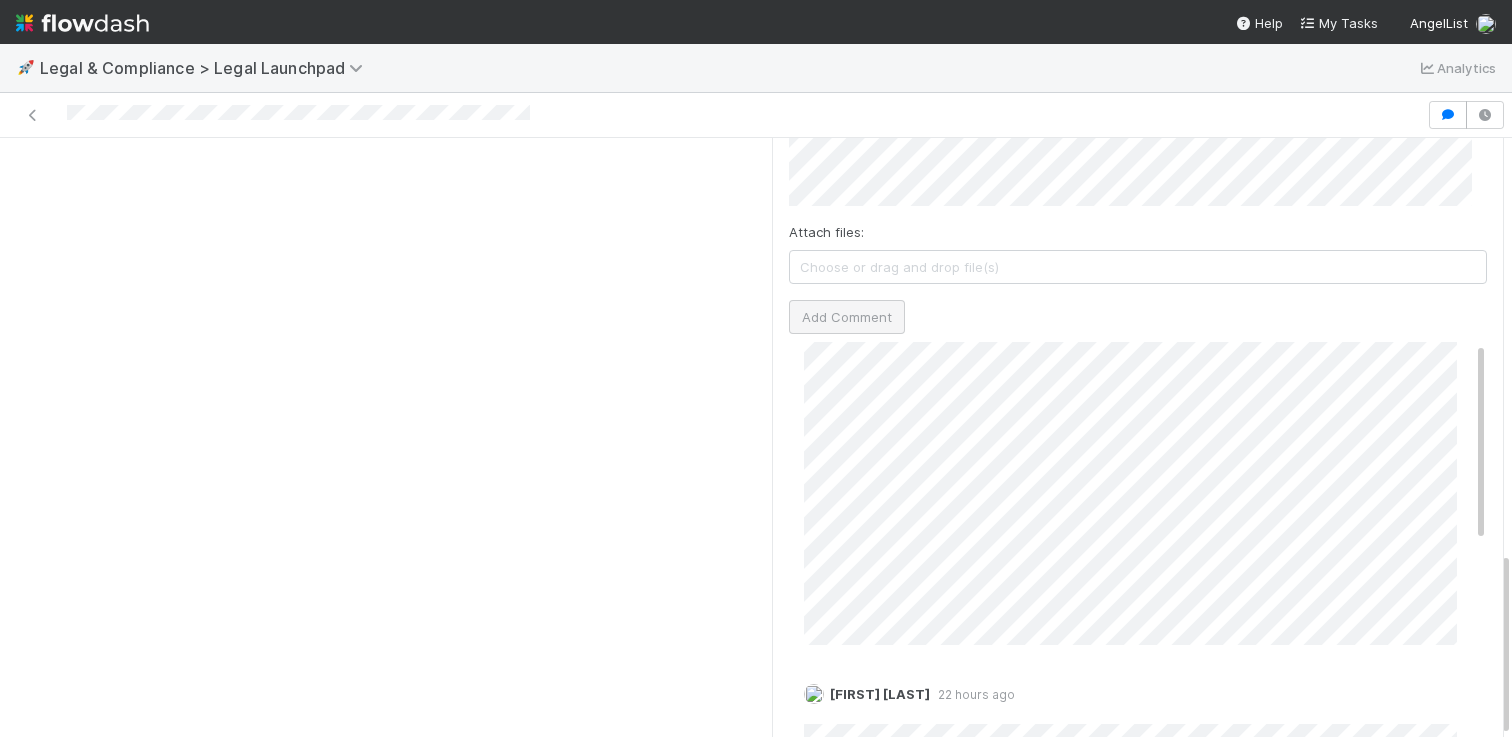 scroll, scrollTop: 0, scrollLeft: 0, axis: both 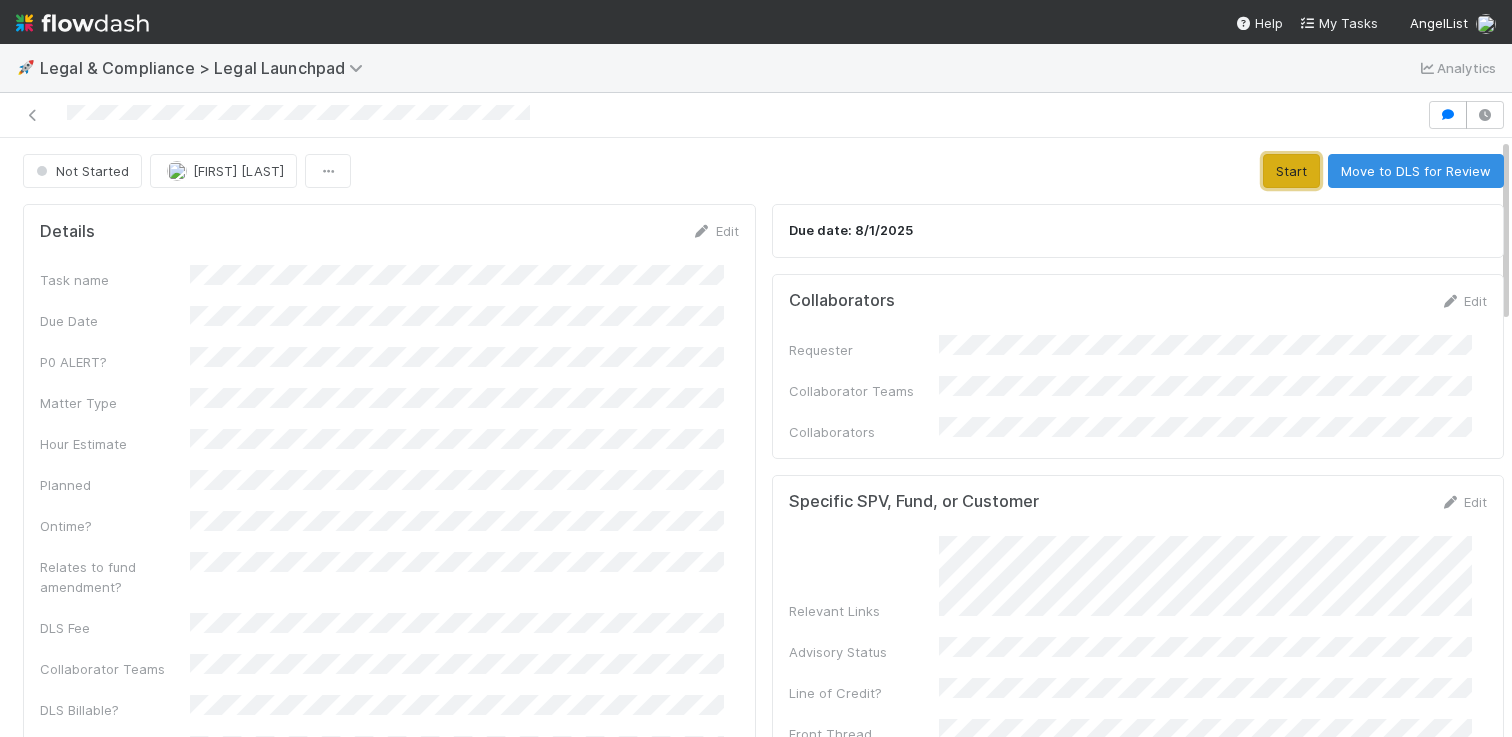 click on "Start" at bounding box center [1291, 171] 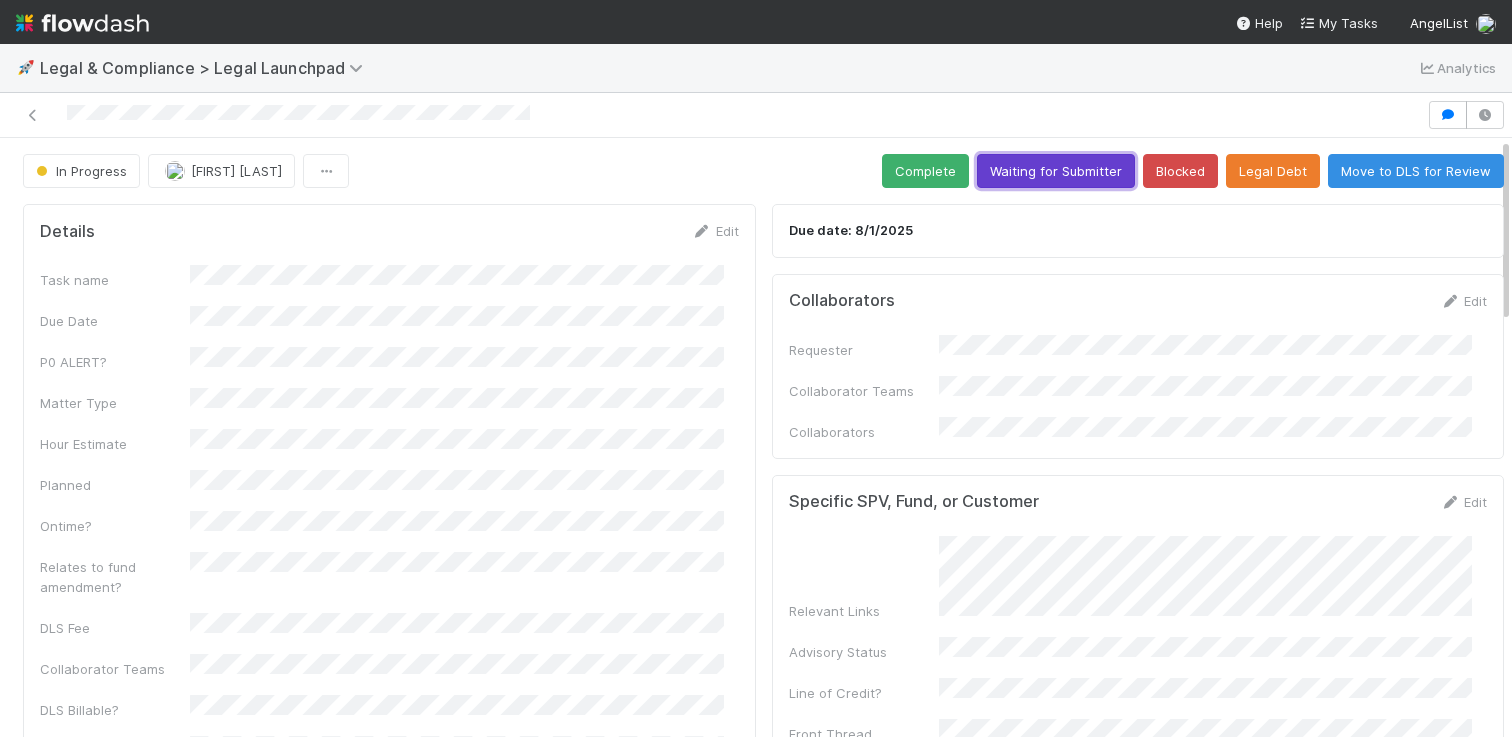 click on "Waiting for Submitter" at bounding box center [1056, 171] 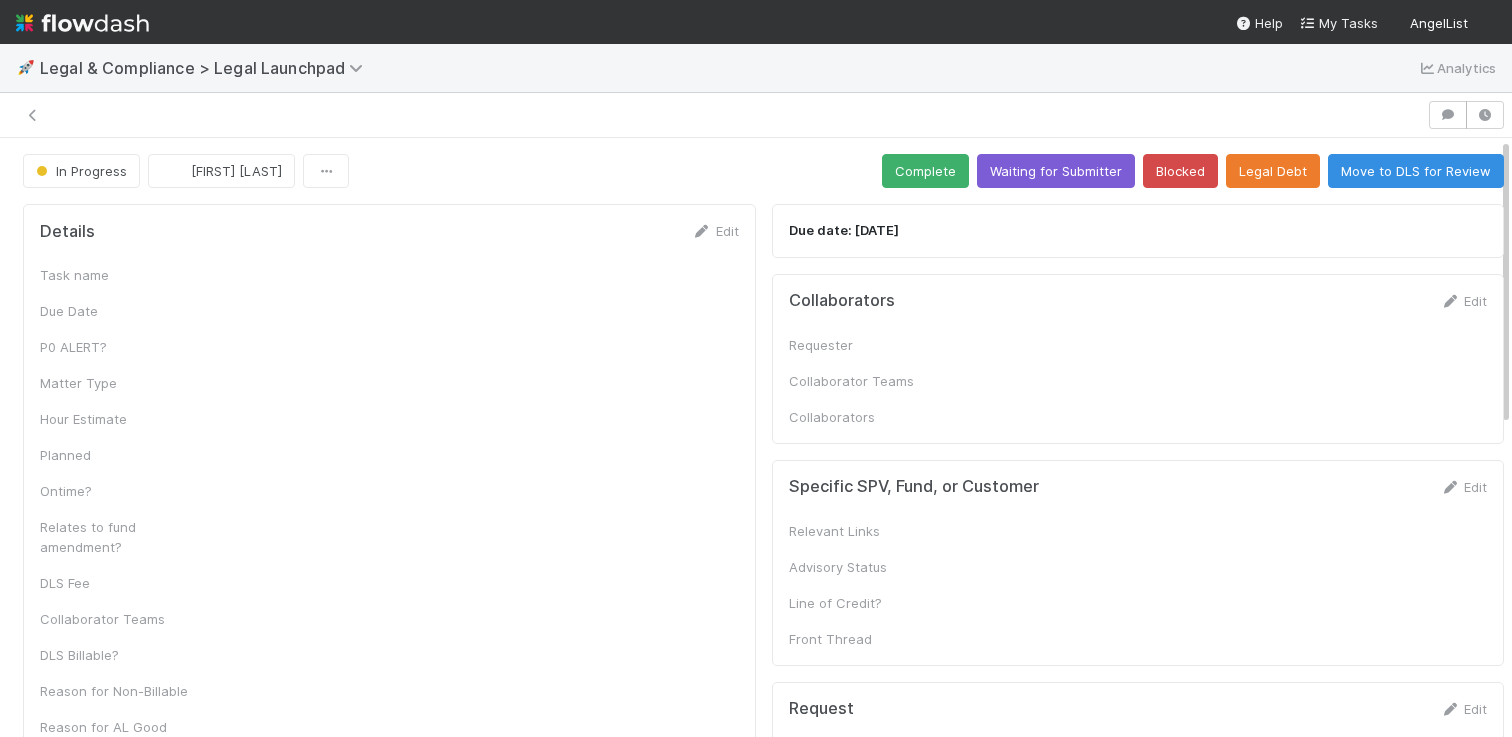 scroll, scrollTop: 0, scrollLeft: 0, axis: both 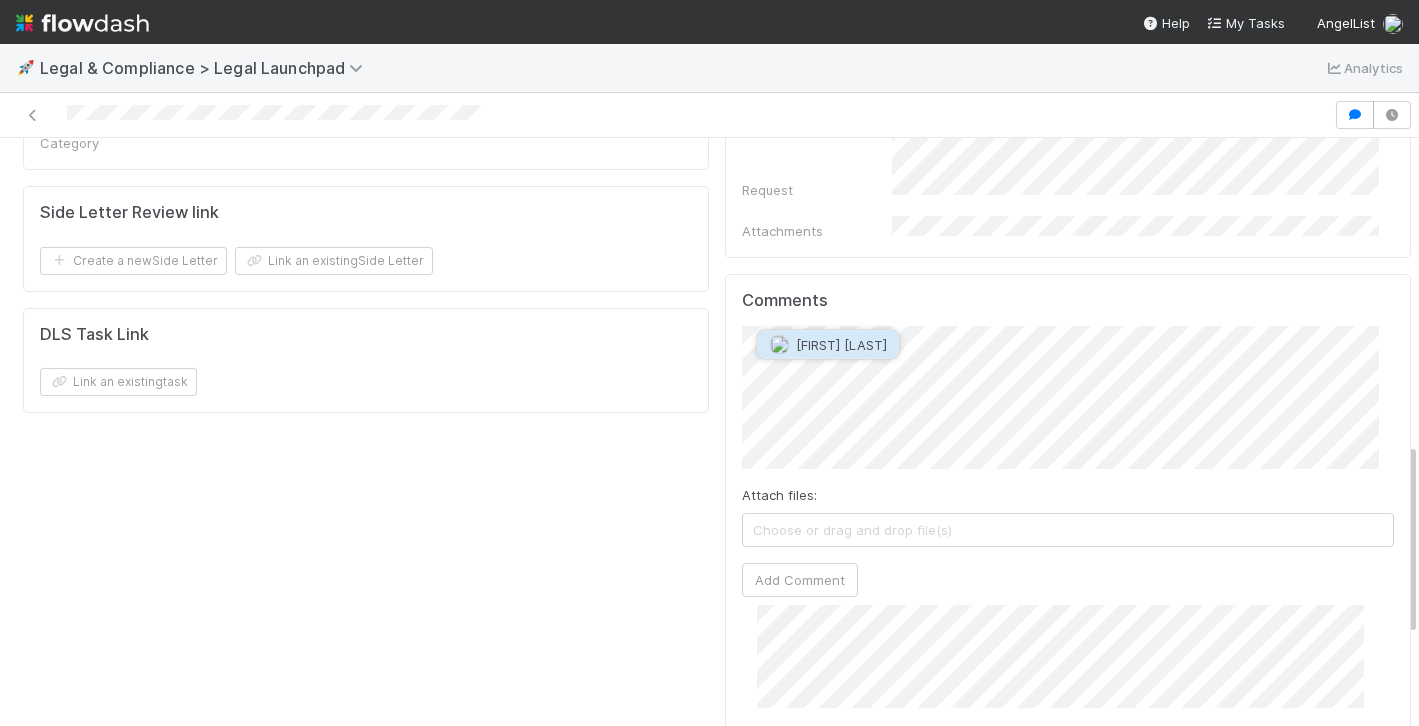 click on "[FIRST] [LAST]" at bounding box center [841, 345] 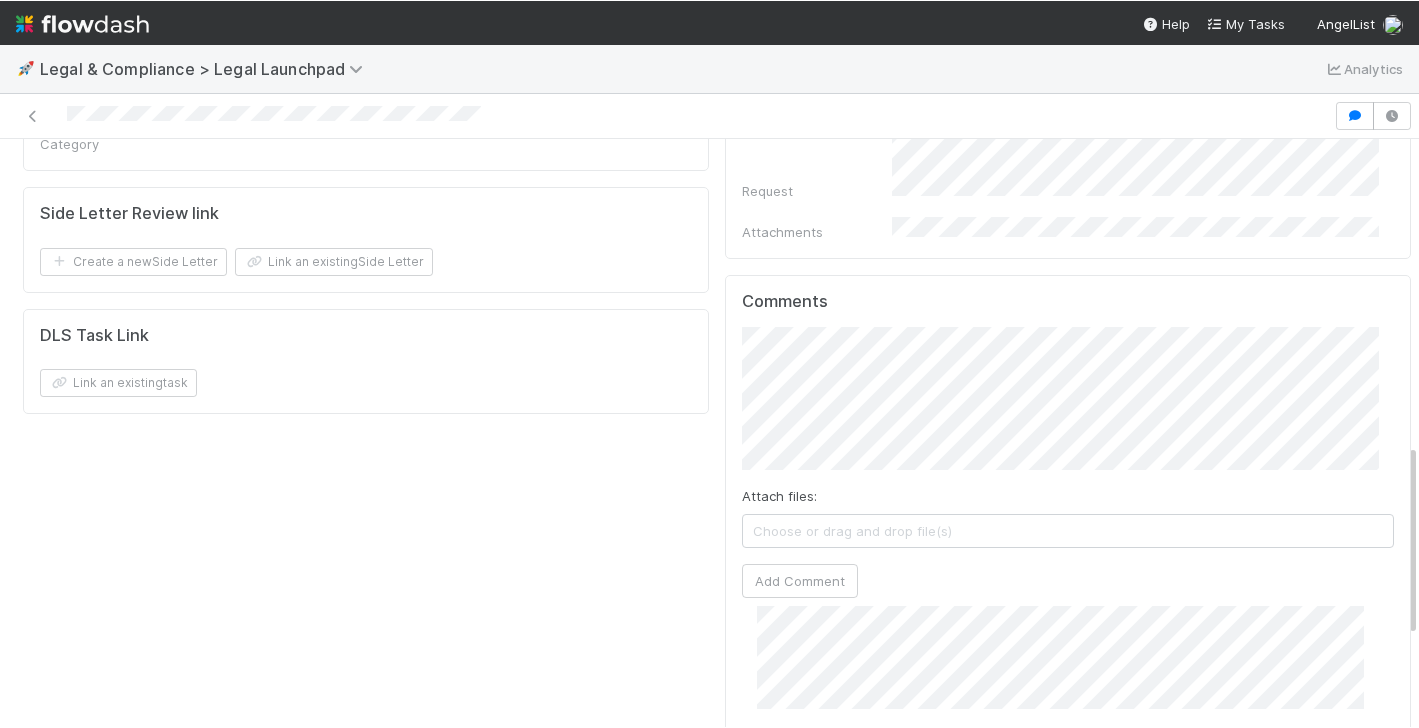 scroll, scrollTop: 13, scrollLeft: 0, axis: vertical 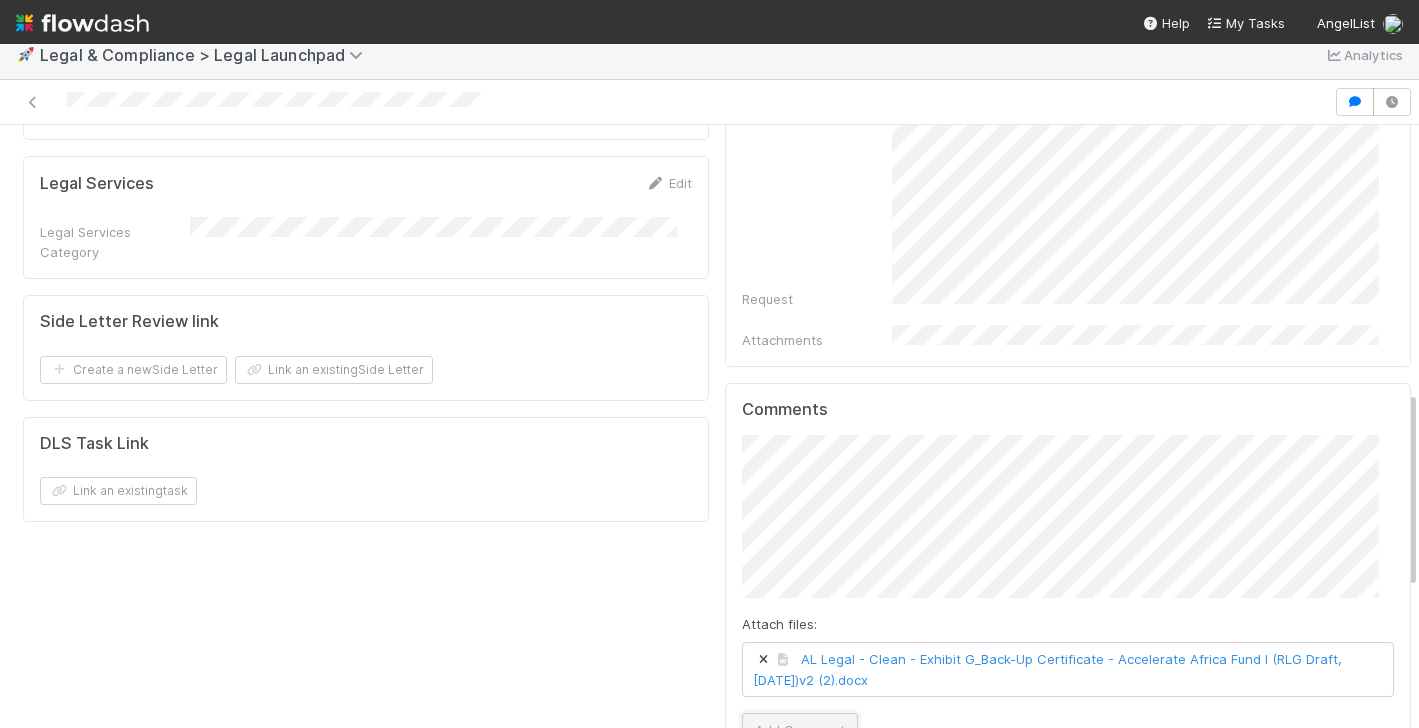 click on "Add Comment" at bounding box center [800, 730] 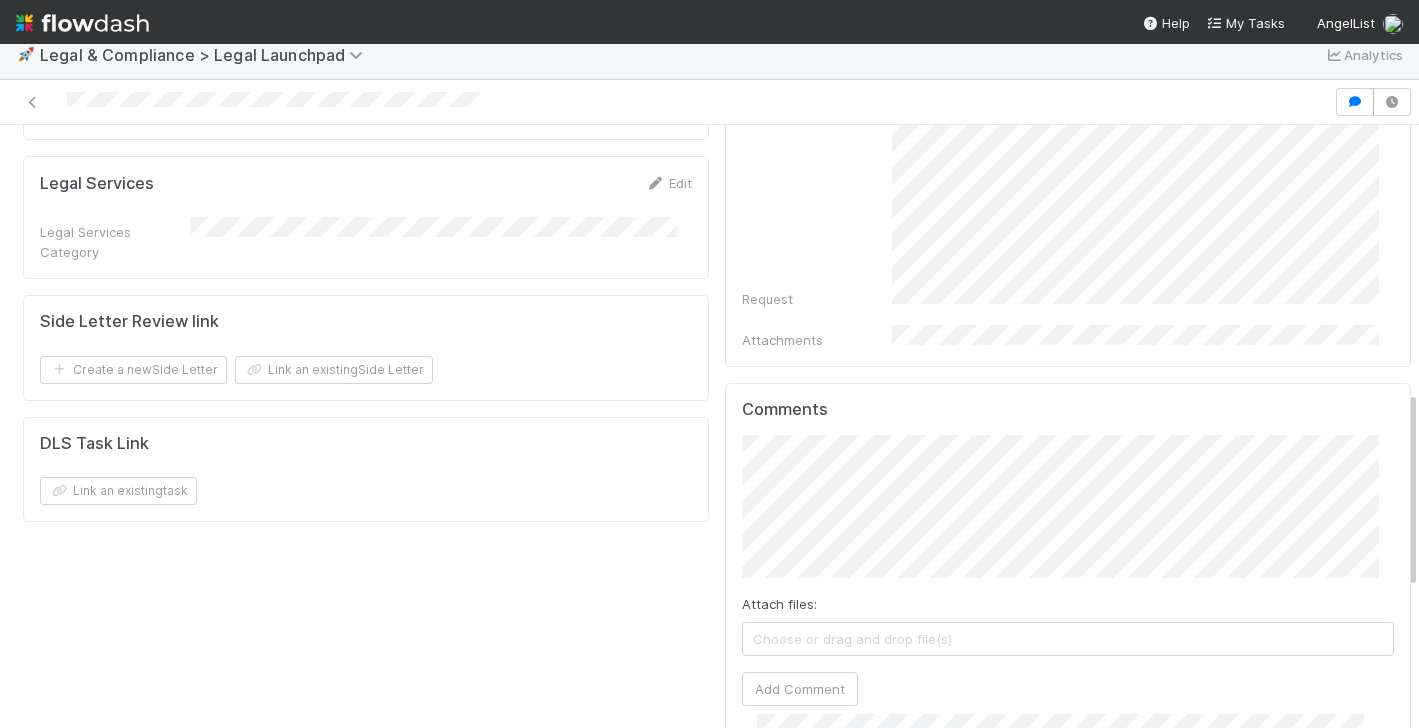 scroll, scrollTop: 614, scrollLeft: 0, axis: vertical 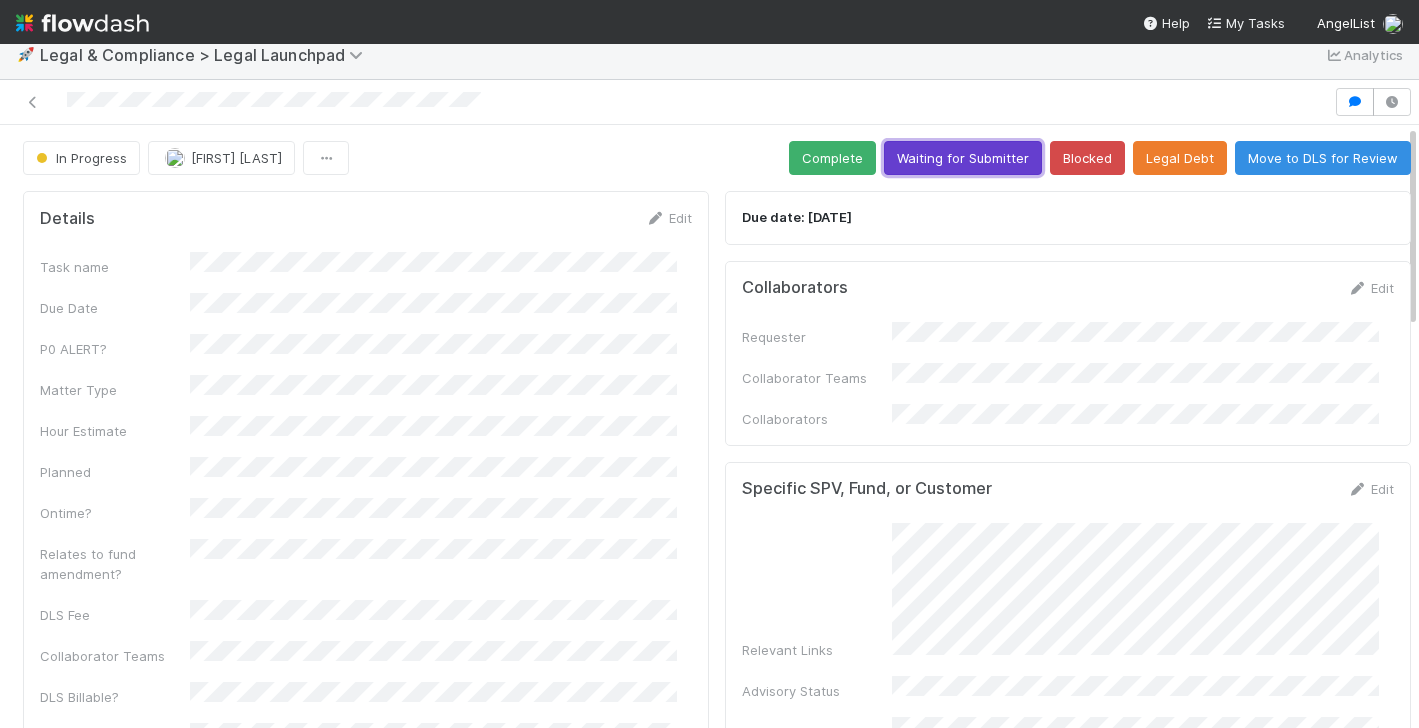 click on "Waiting for Submitter" at bounding box center (963, 158) 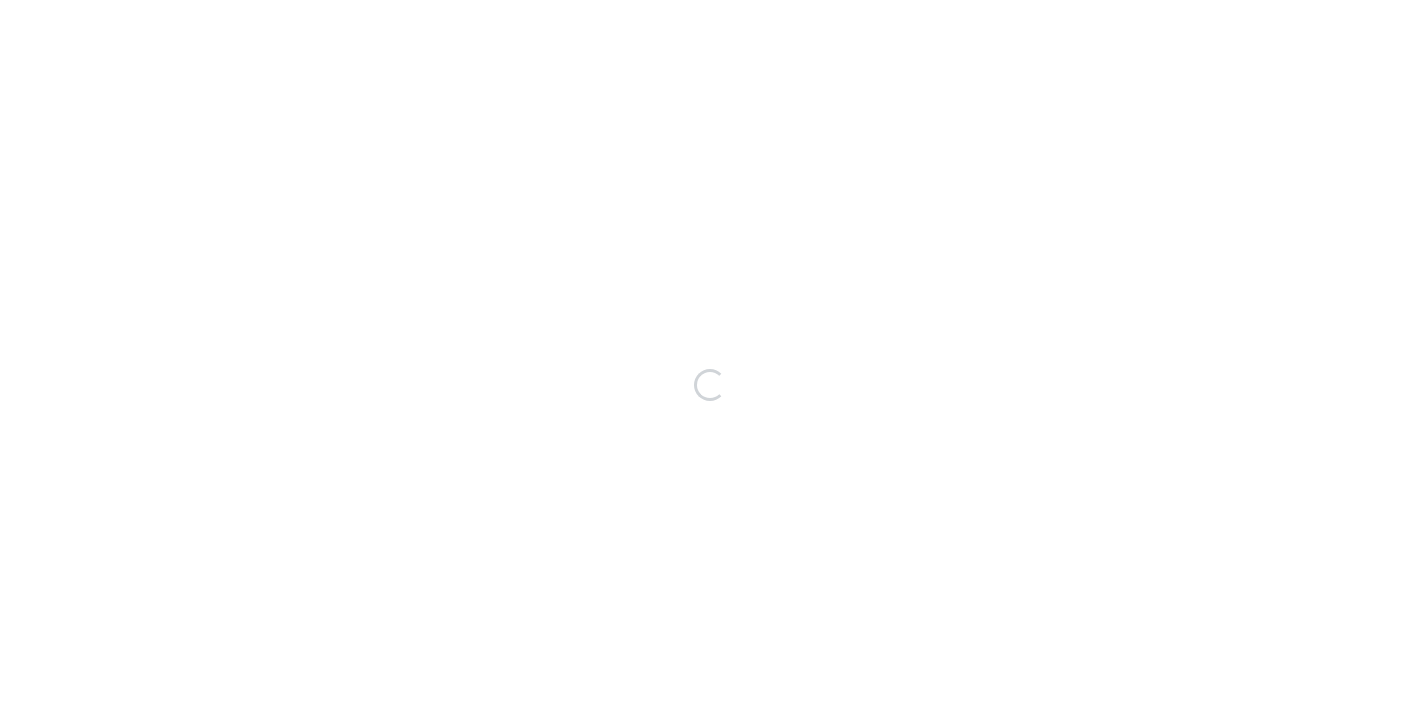 scroll, scrollTop: 0, scrollLeft: 0, axis: both 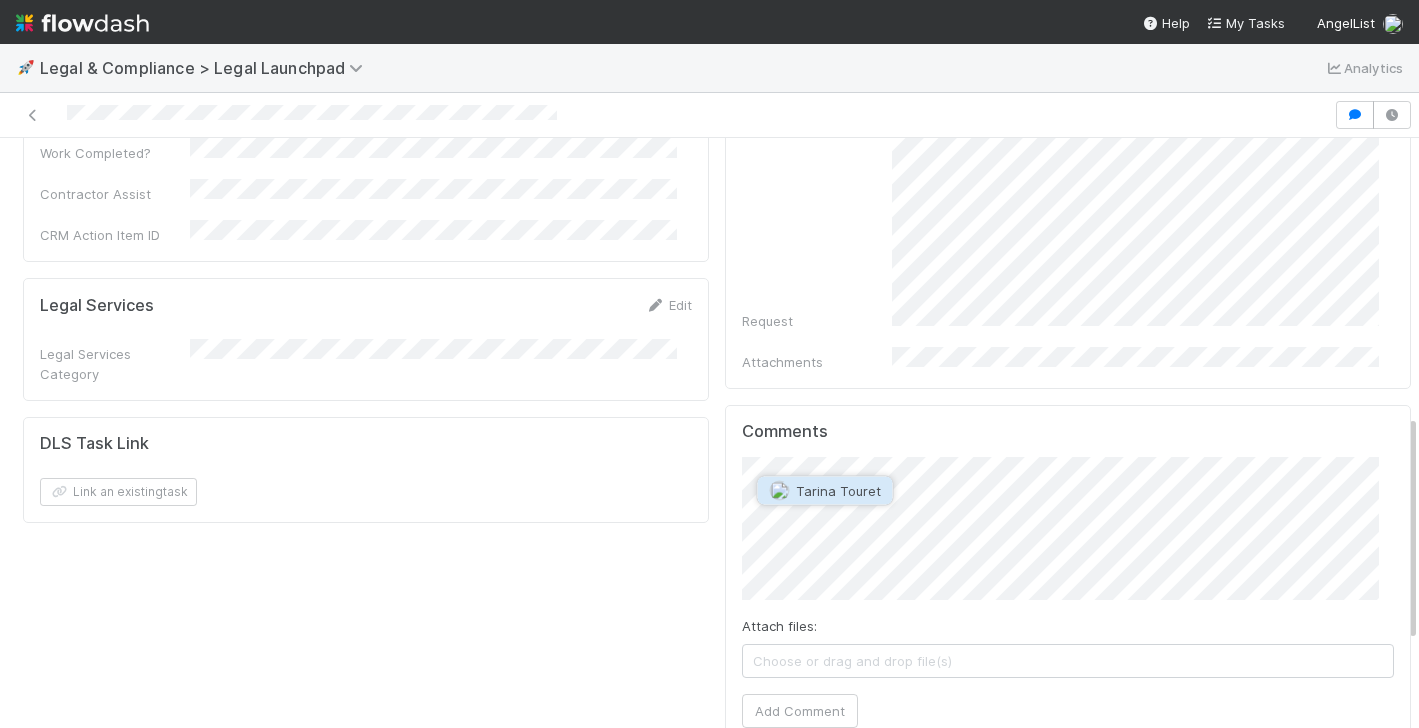 click on "Tarina Touret" at bounding box center [825, 491] 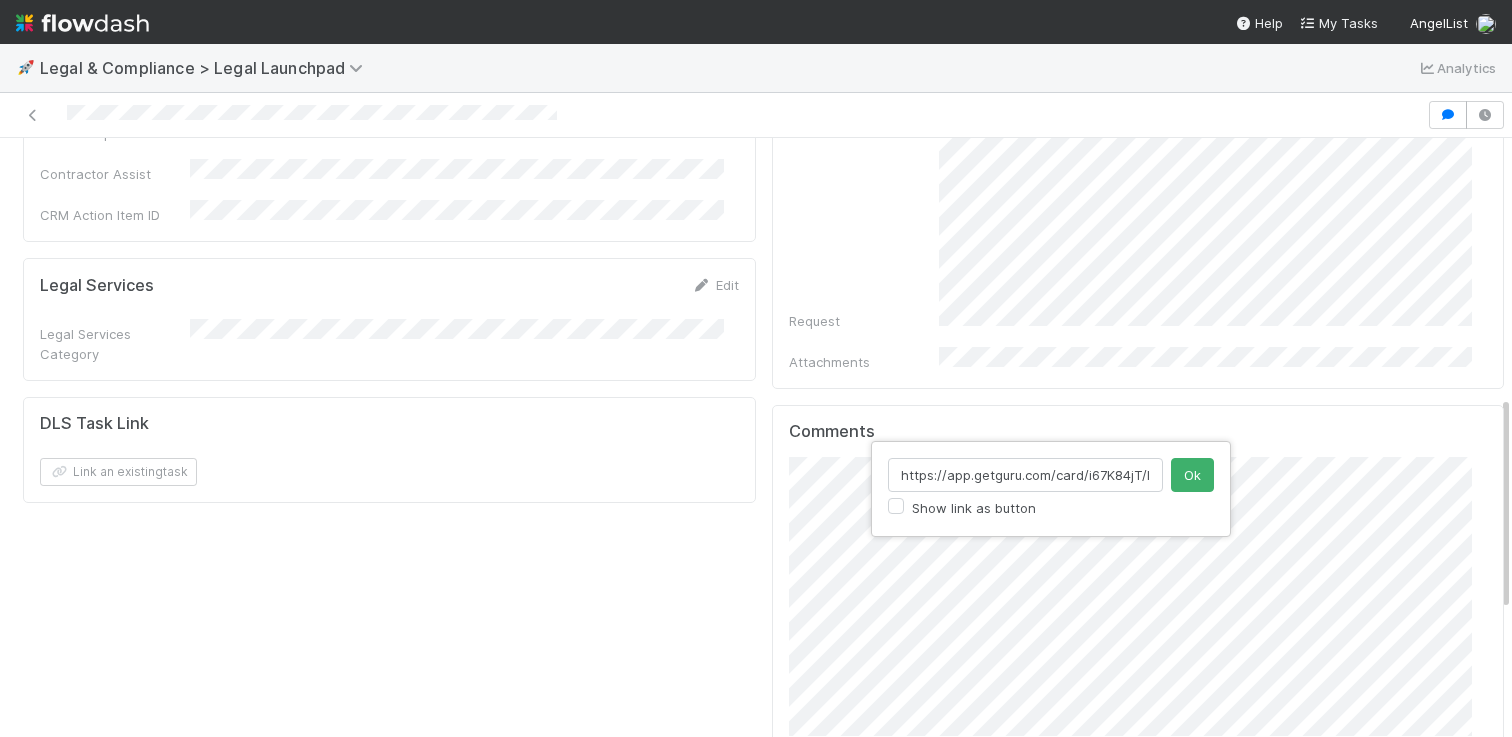 scroll, scrollTop: 0, scrollLeft: 524, axis: horizontal 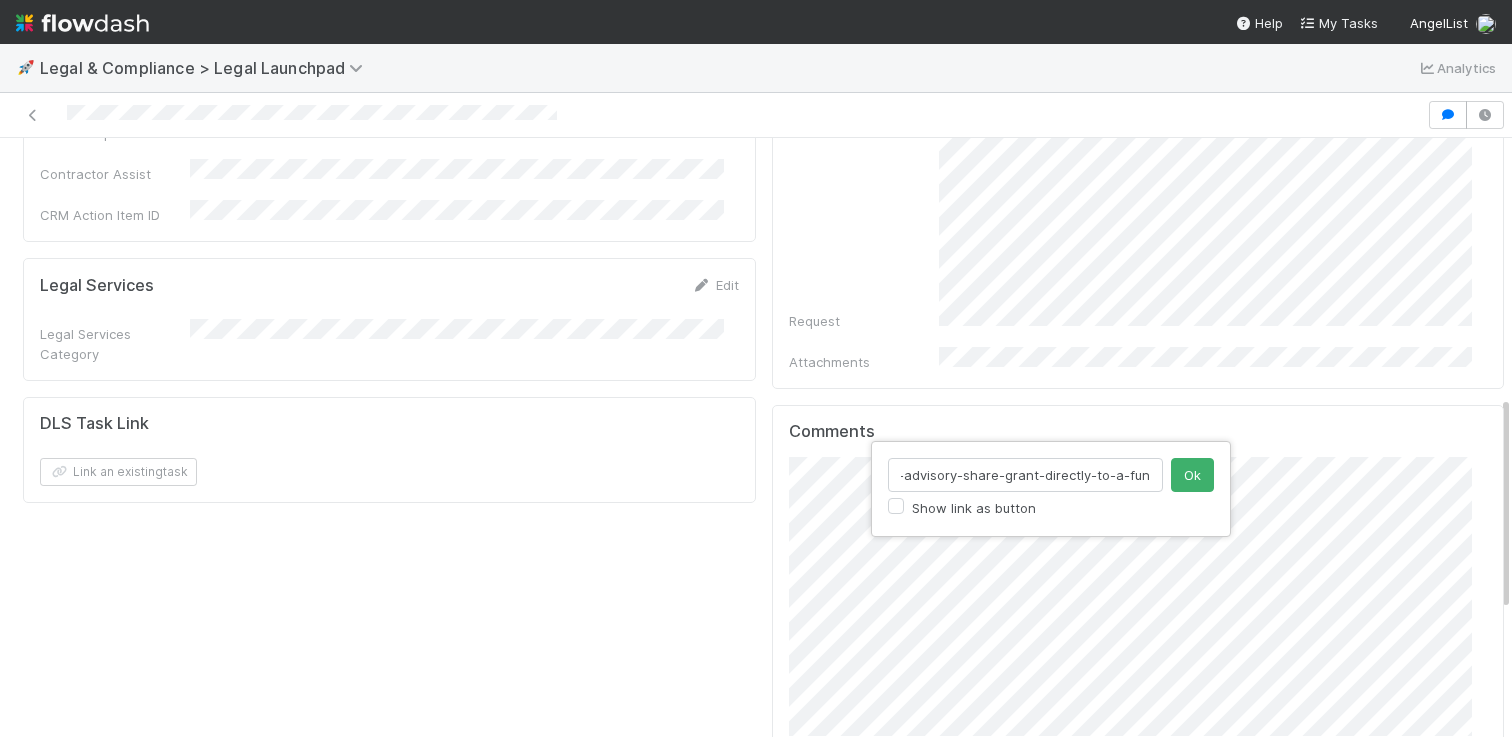 click on "https://app.getguru.com/card/i67K84jT/In-what-circumstances-can-we-support-an-advisory-share-grant-directly-to-a-fund-" at bounding box center [1025, 475] 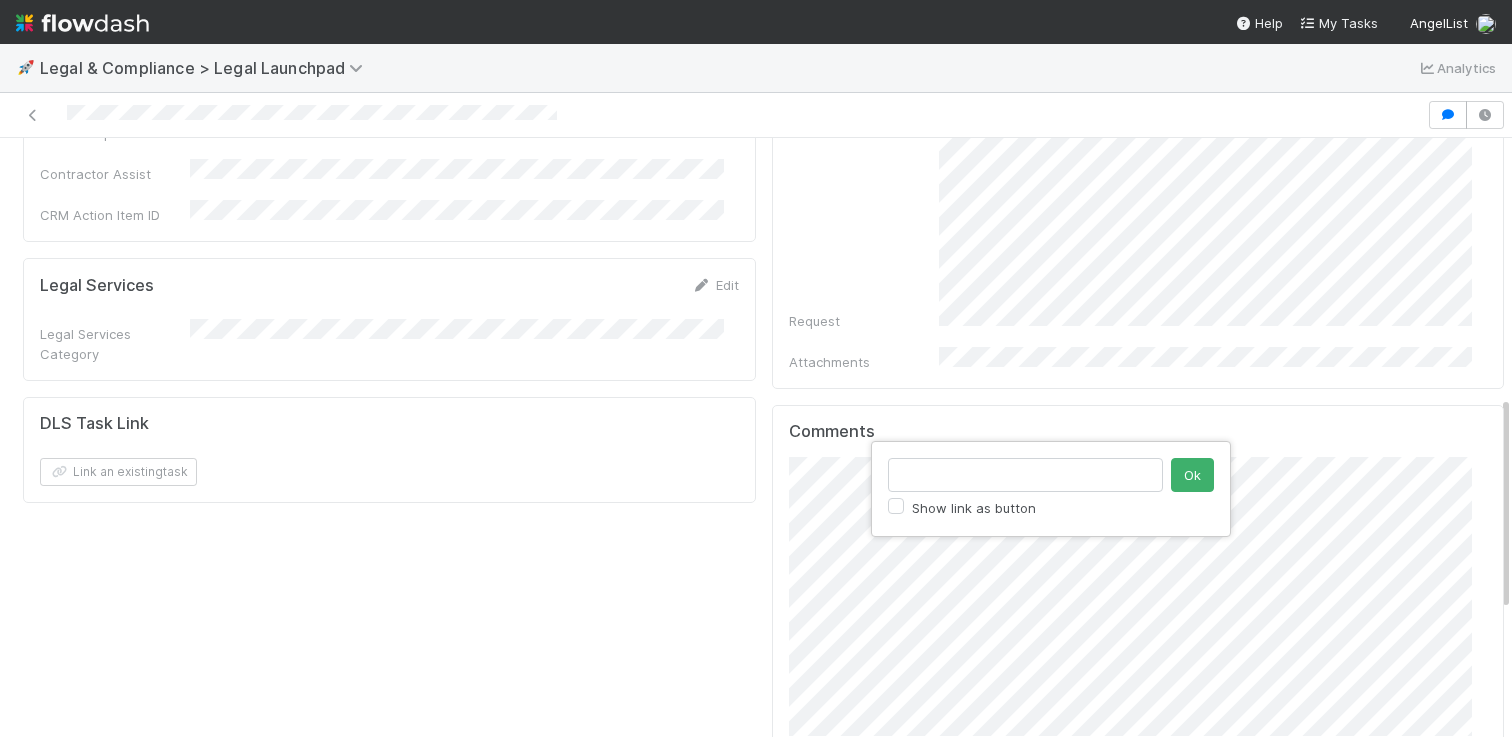 scroll, scrollTop: 0, scrollLeft: 0, axis: both 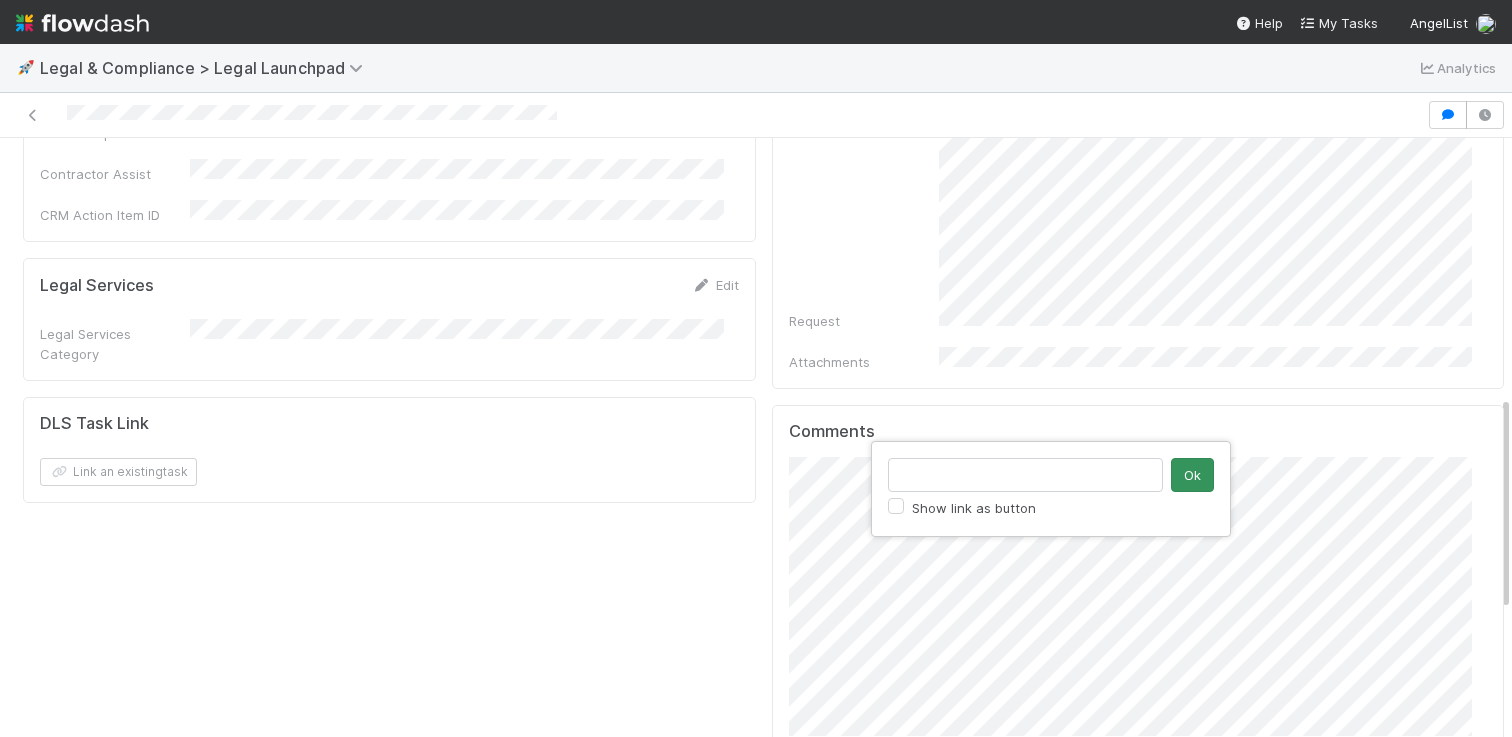 type 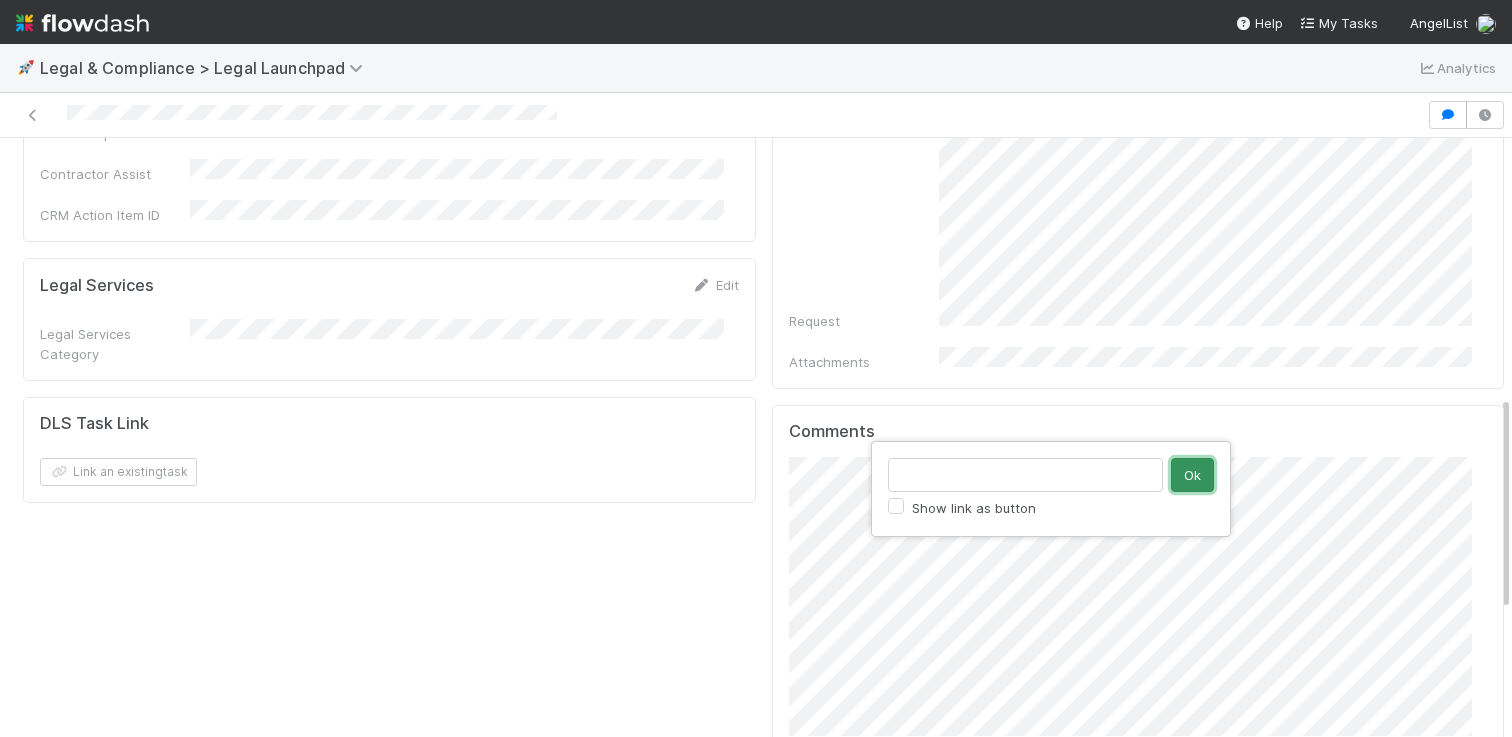 click on "Ok" at bounding box center (1192, 475) 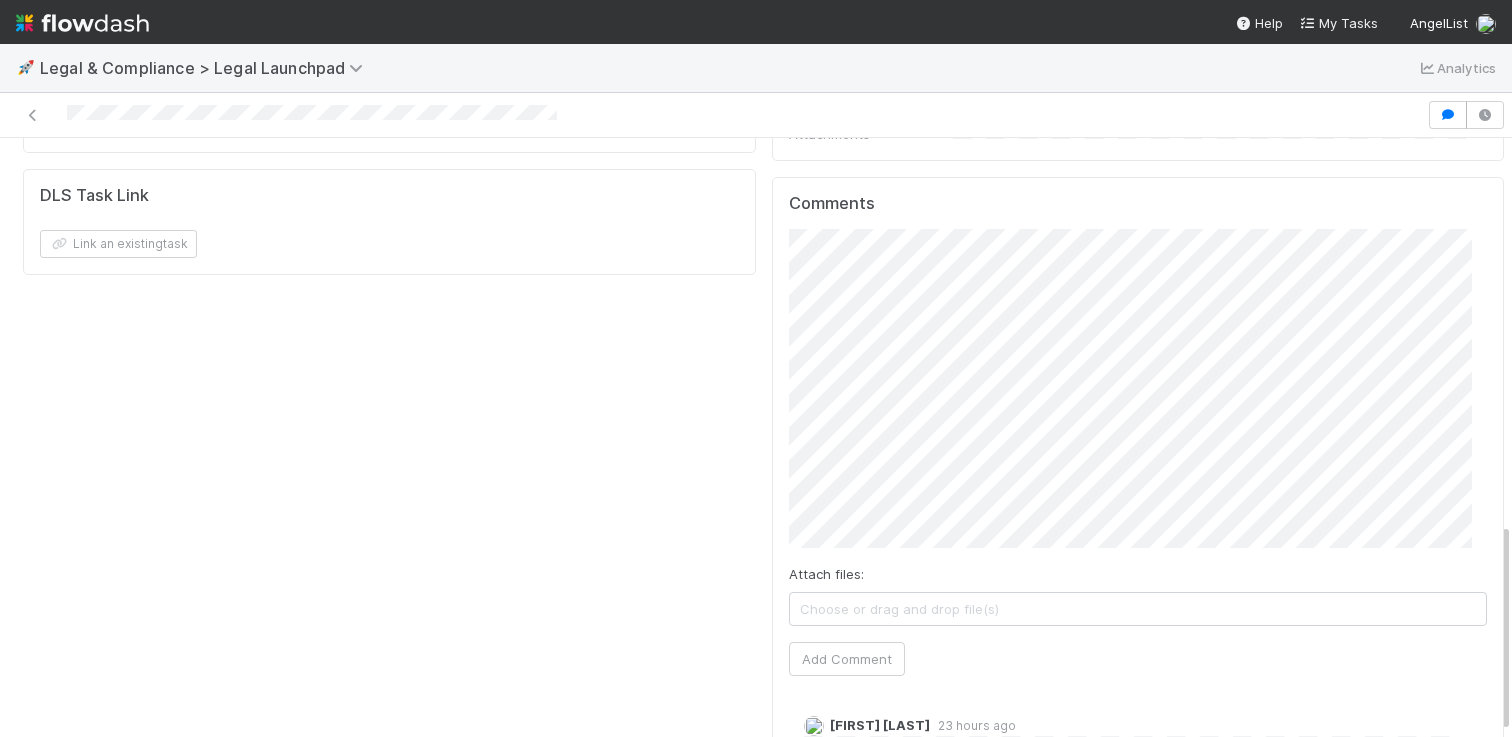 scroll, scrollTop: 1110, scrollLeft: 0, axis: vertical 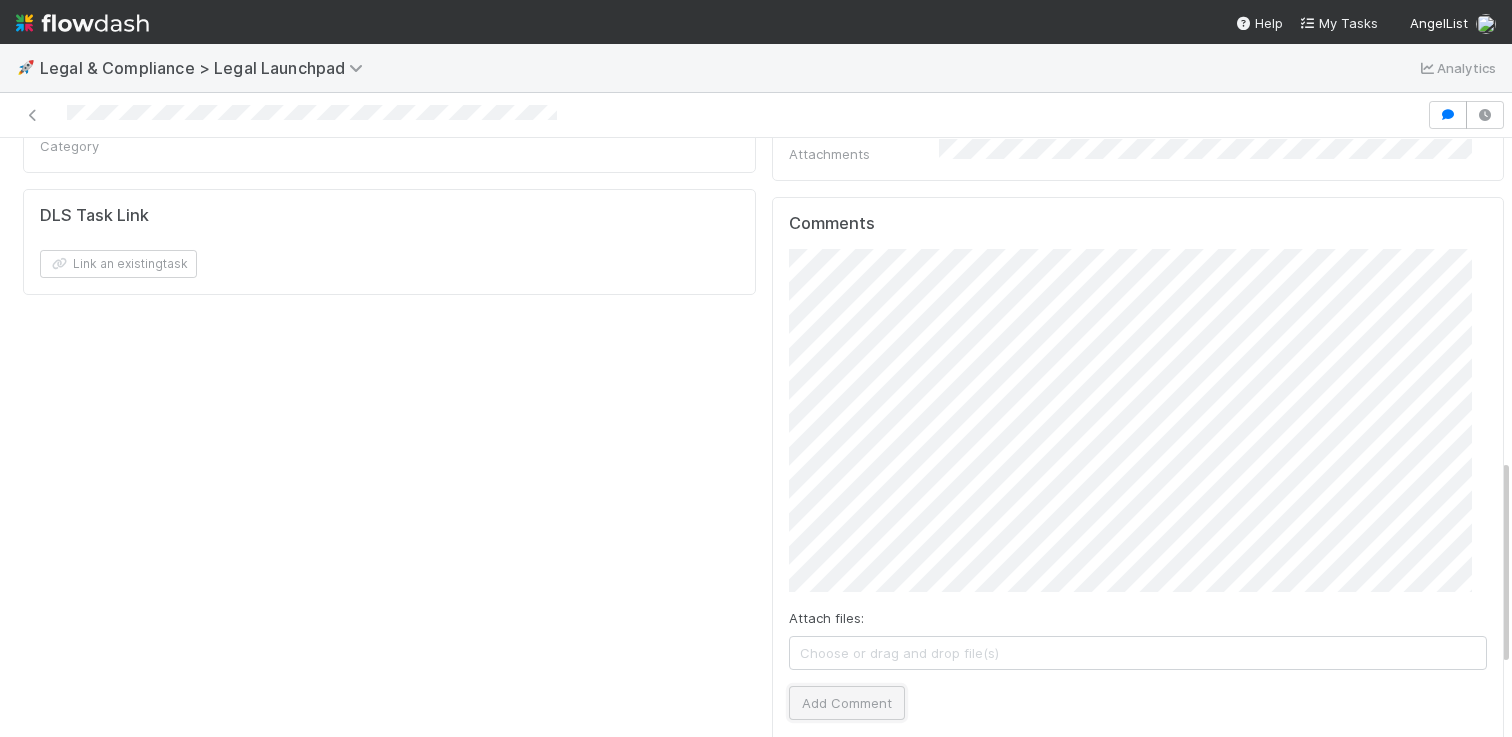 click on "Add Comment" at bounding box center (847, 703) 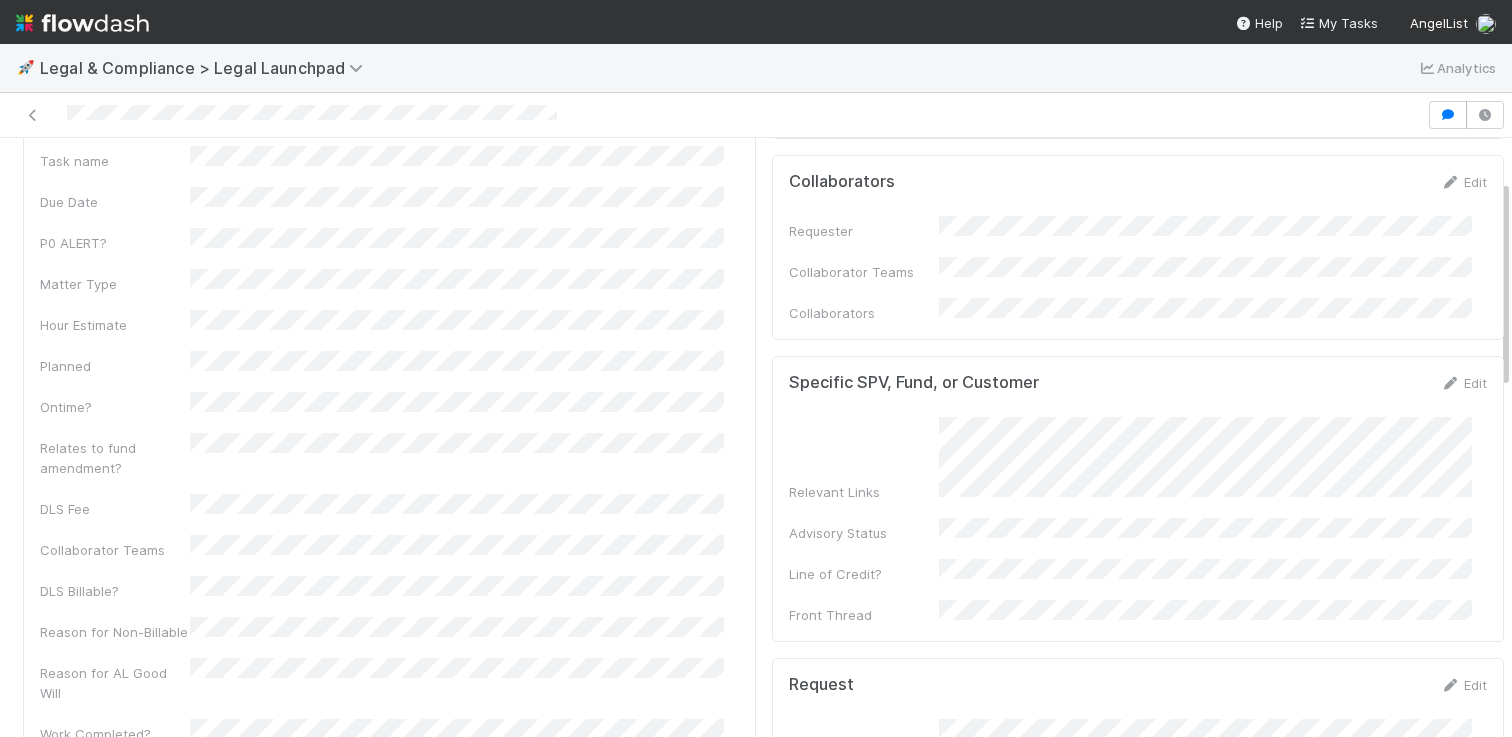 scroll, scrollTop: 0, scrollLeft: 0, axis: both 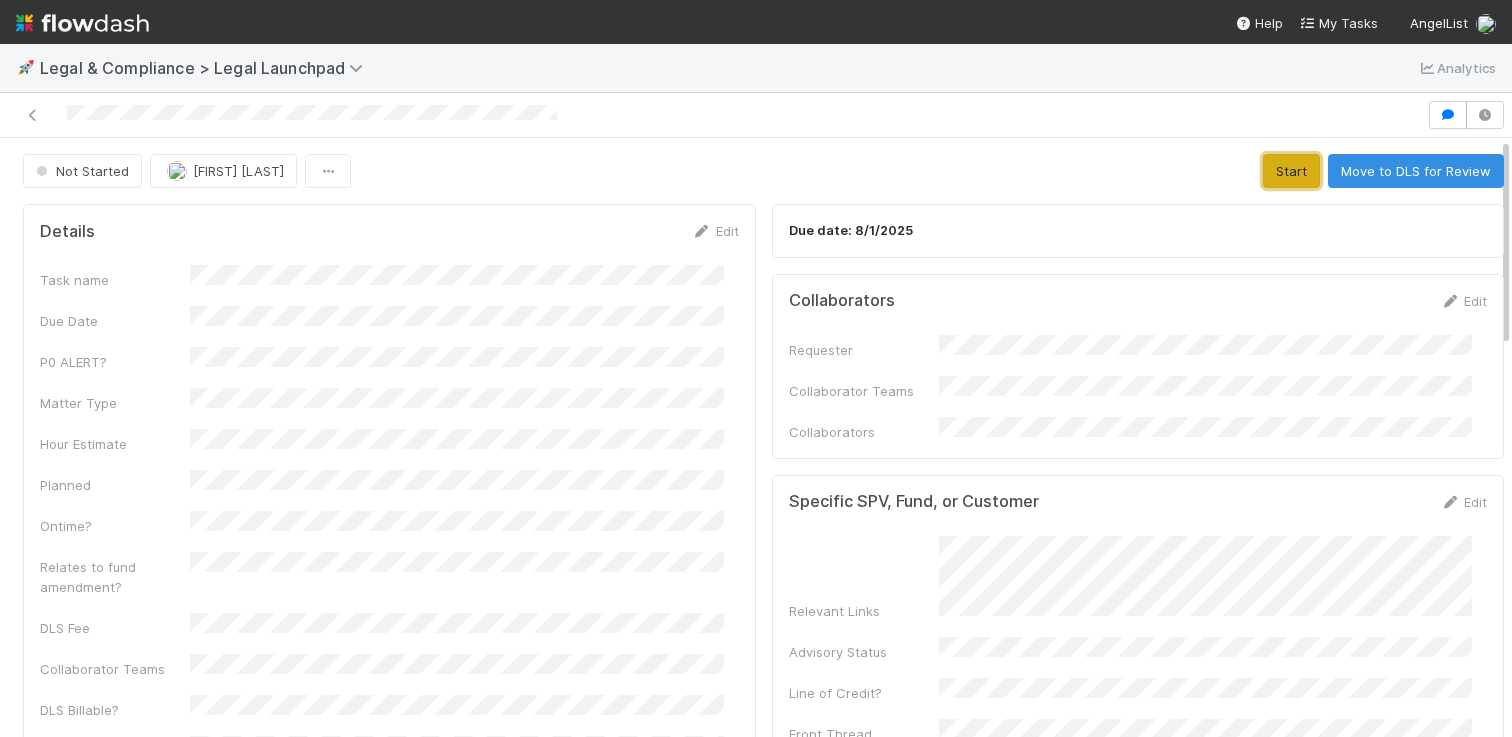 click on "Start" at bounding box center [1291, 171] 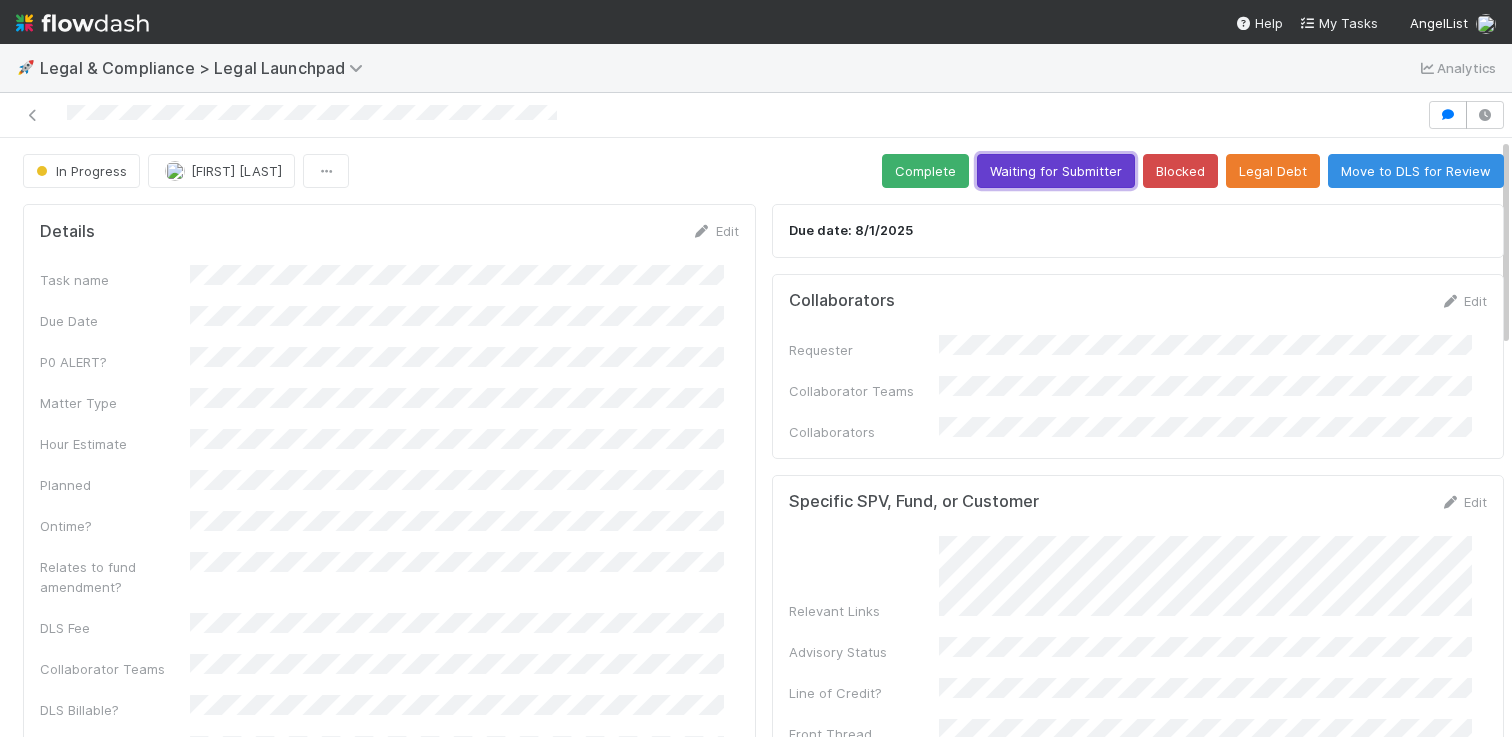 click on "Waiting for Submitter" at bounding box center (1056, 171) 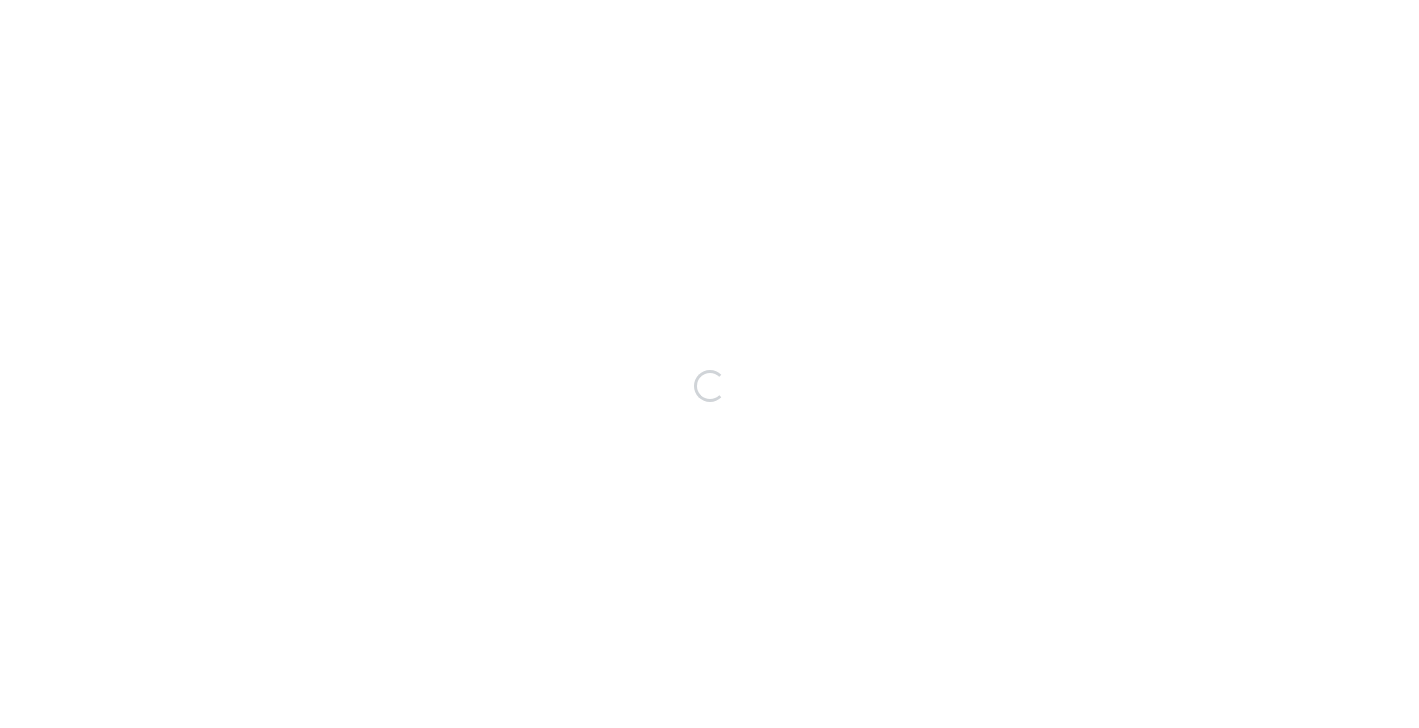scroll, scrollTop: 0, scrollLeft: 0, axis: both 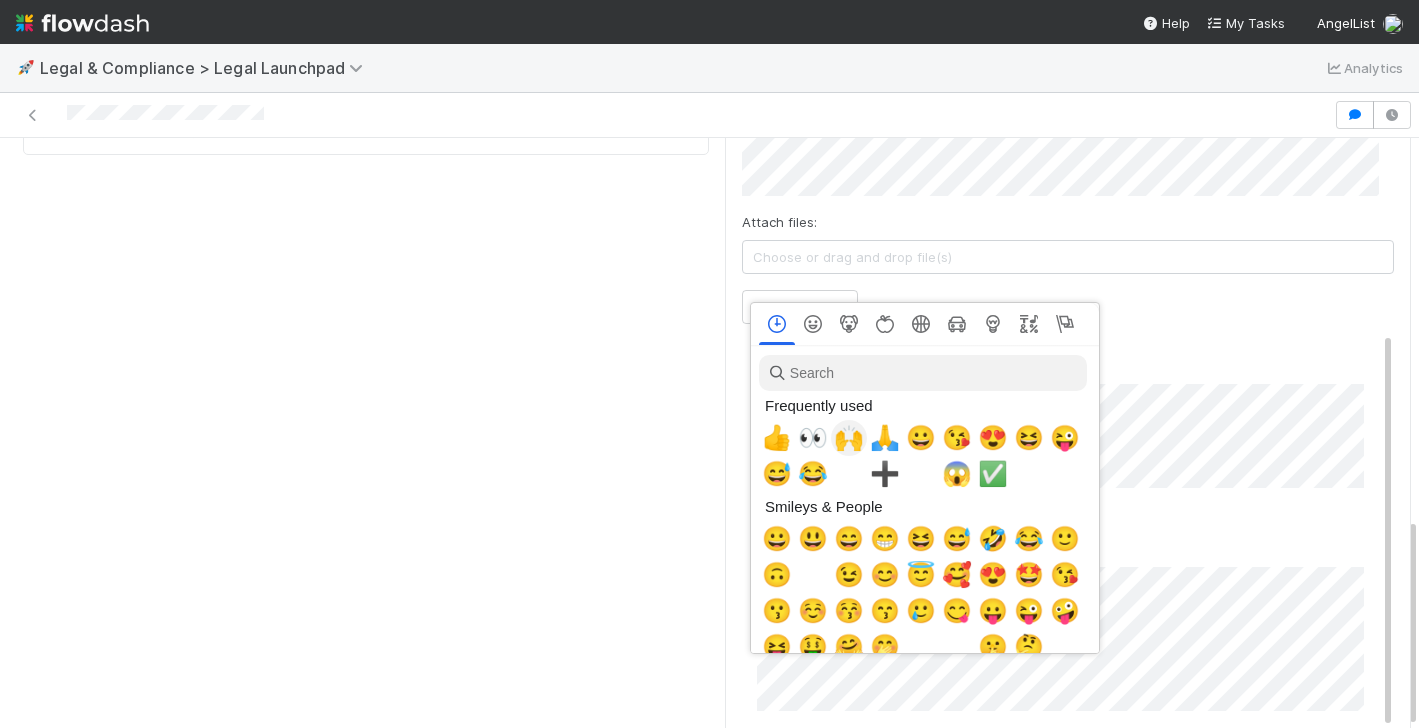click on "🙌" at bounding box center (849, 438) 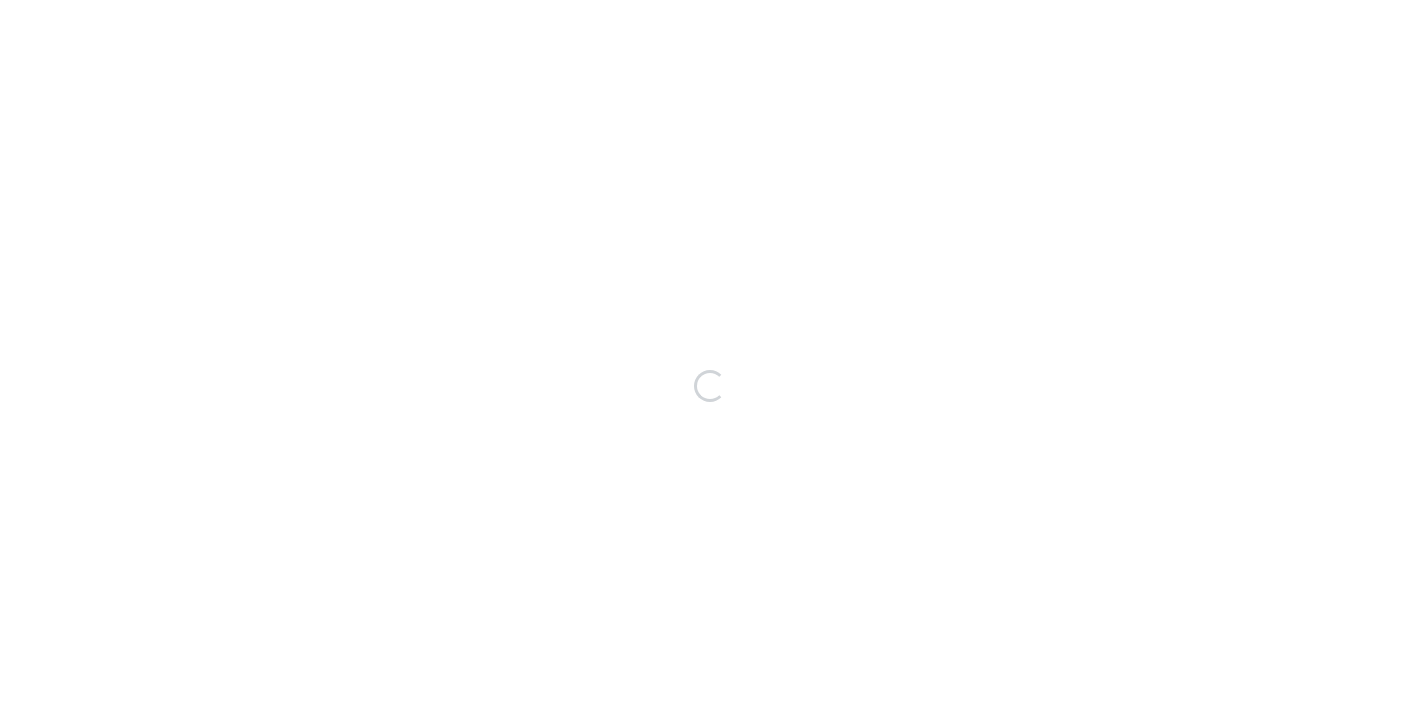 scroll, scrollTop: 0, scrollLeft: 0, axis: both 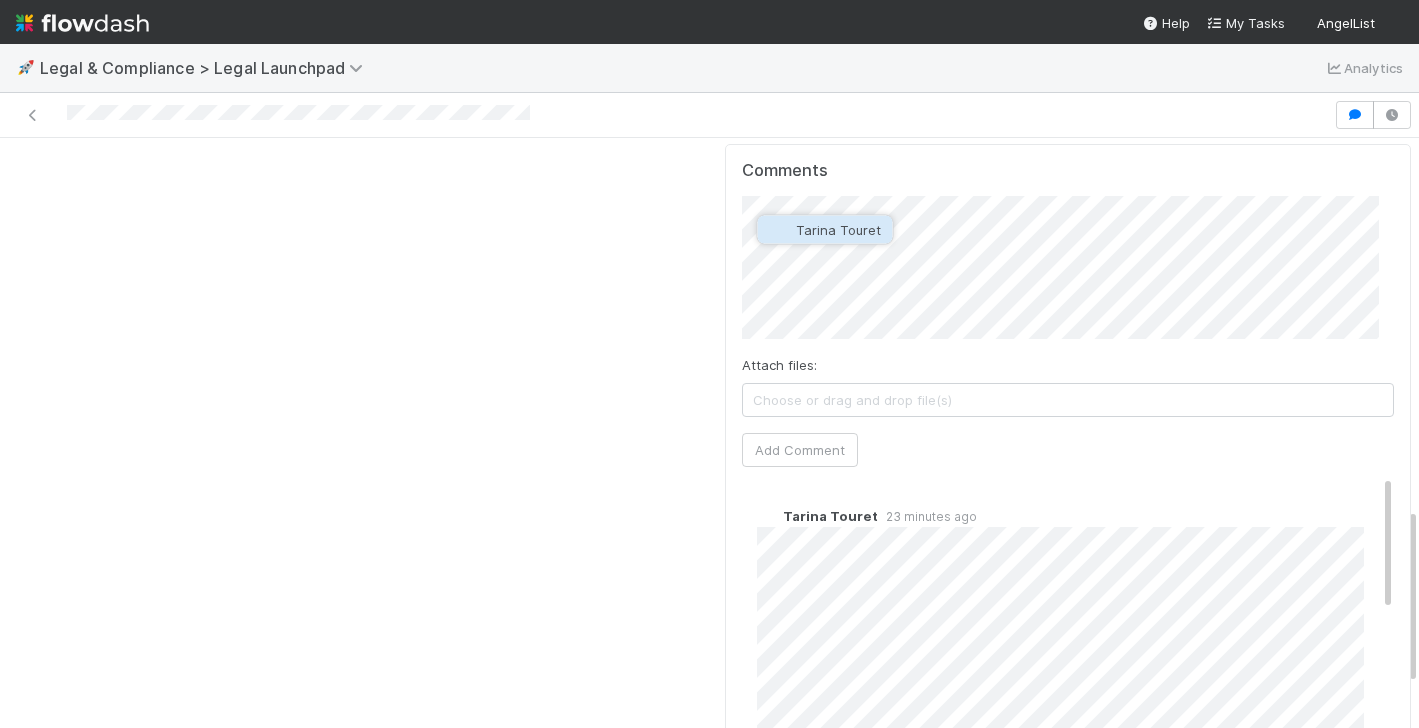click on "Tarina Touret" at bounding box center [838, 230] 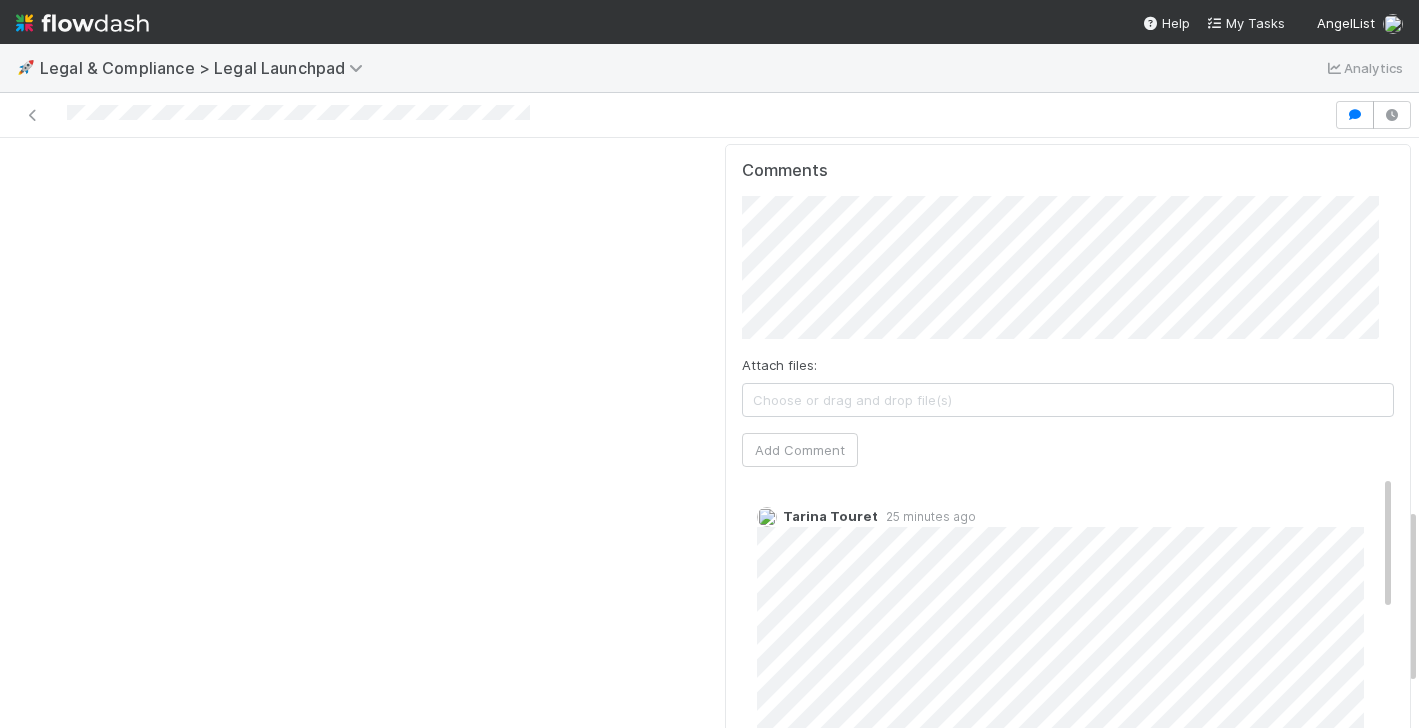 click on "Comments Attach files: Choose or drag and drop file(s) Add Comment [FIRST] [LAST] 25 minutes ago   [FIRST] [LAST] 32 minutes ago   Edit Delete [FIRST] [LAST] 22 hours ago   Edit Delete" at bounding box center [1068, 518] 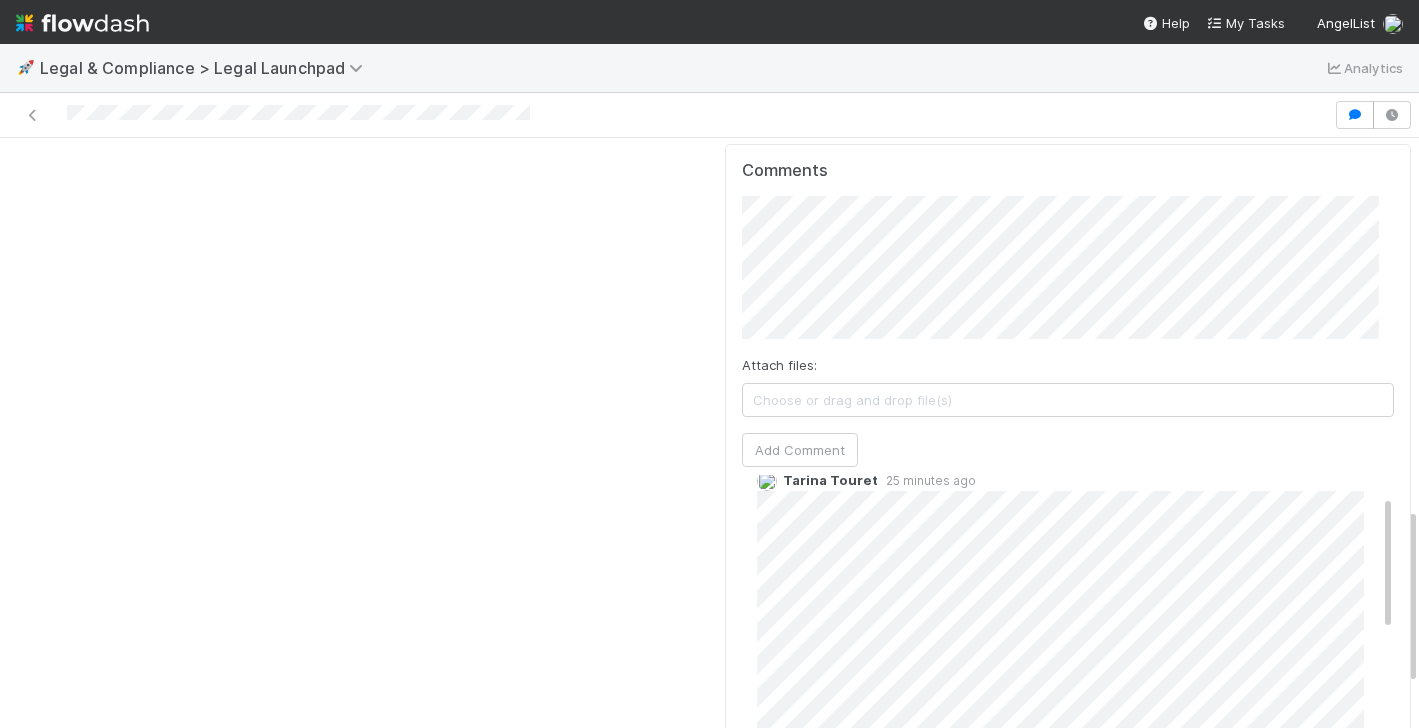 scroll, scrollTop: 24, scrollLeft: 0, axis: vertical 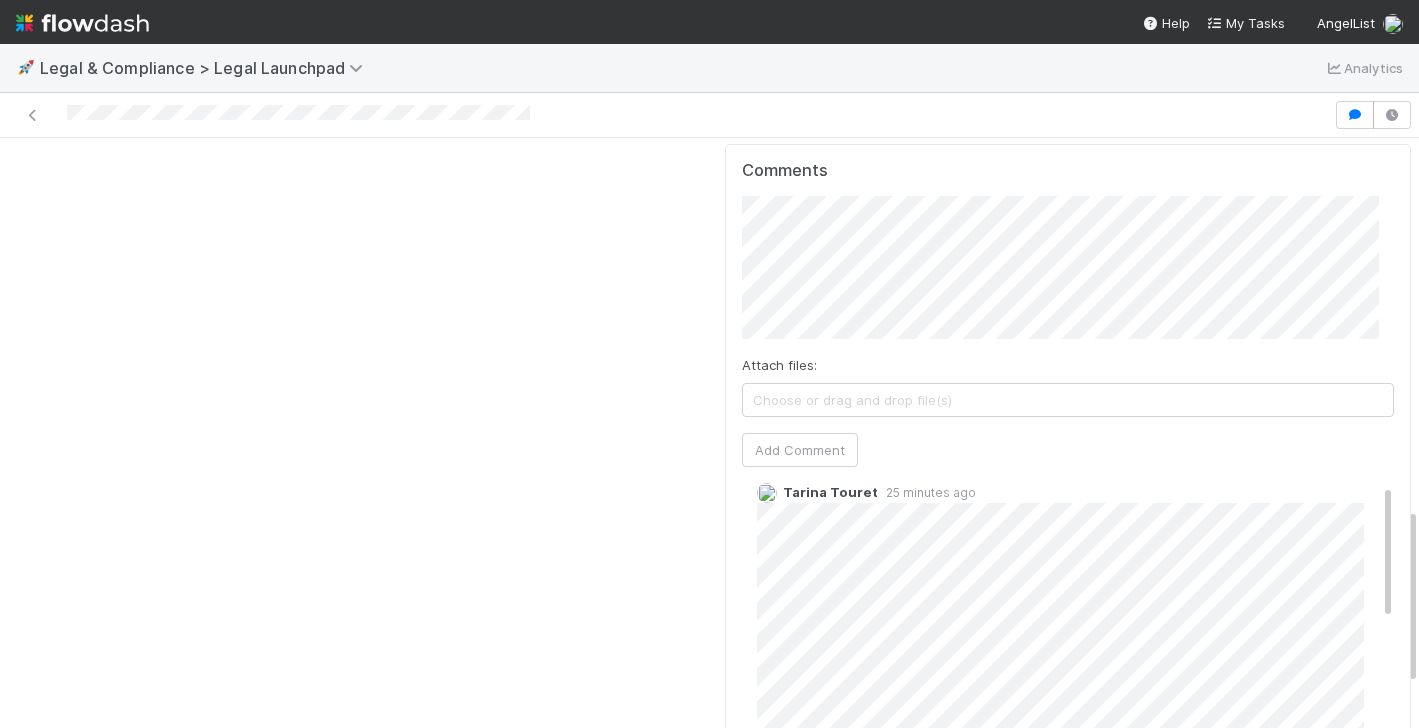 click on "[FIRST] [LAST] 25 minutes ago" at bounding box center (1075, 622) 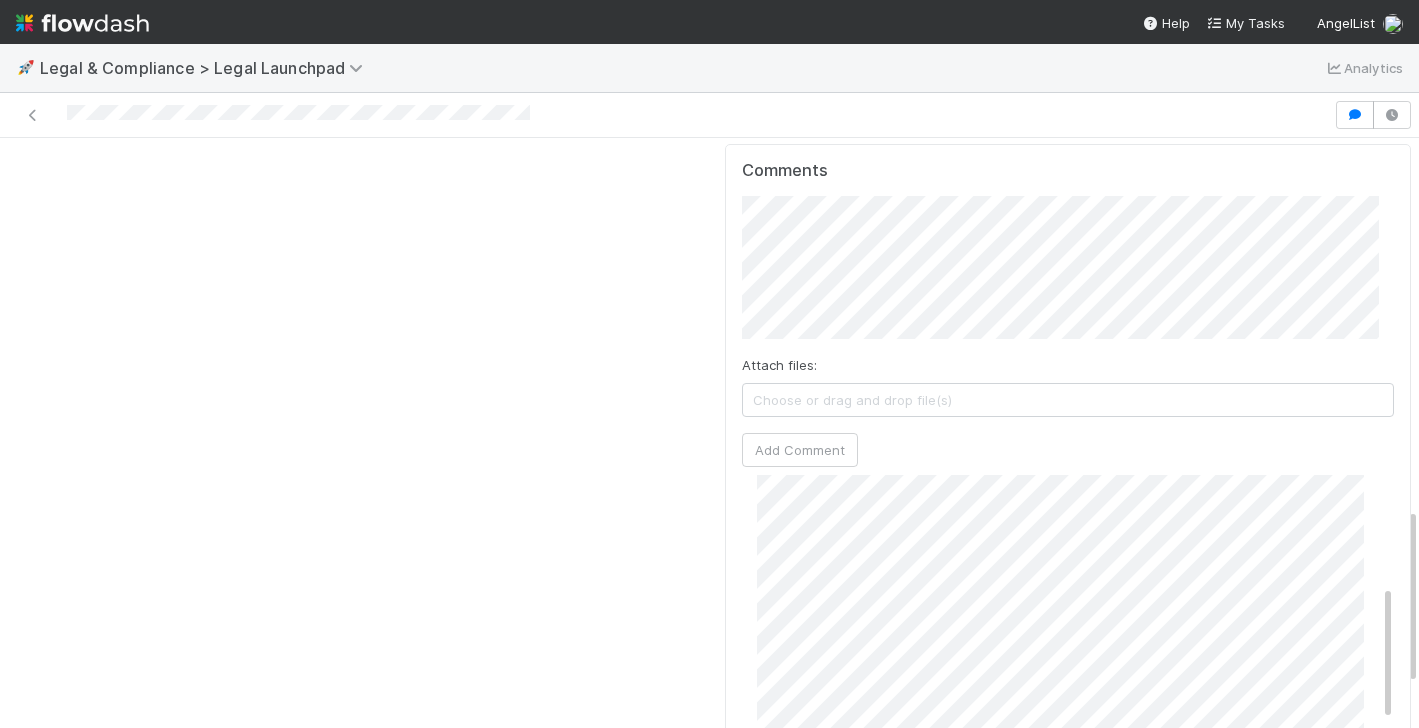 scroll, scrollTop: 0, scrollLeft: 0, axis: both 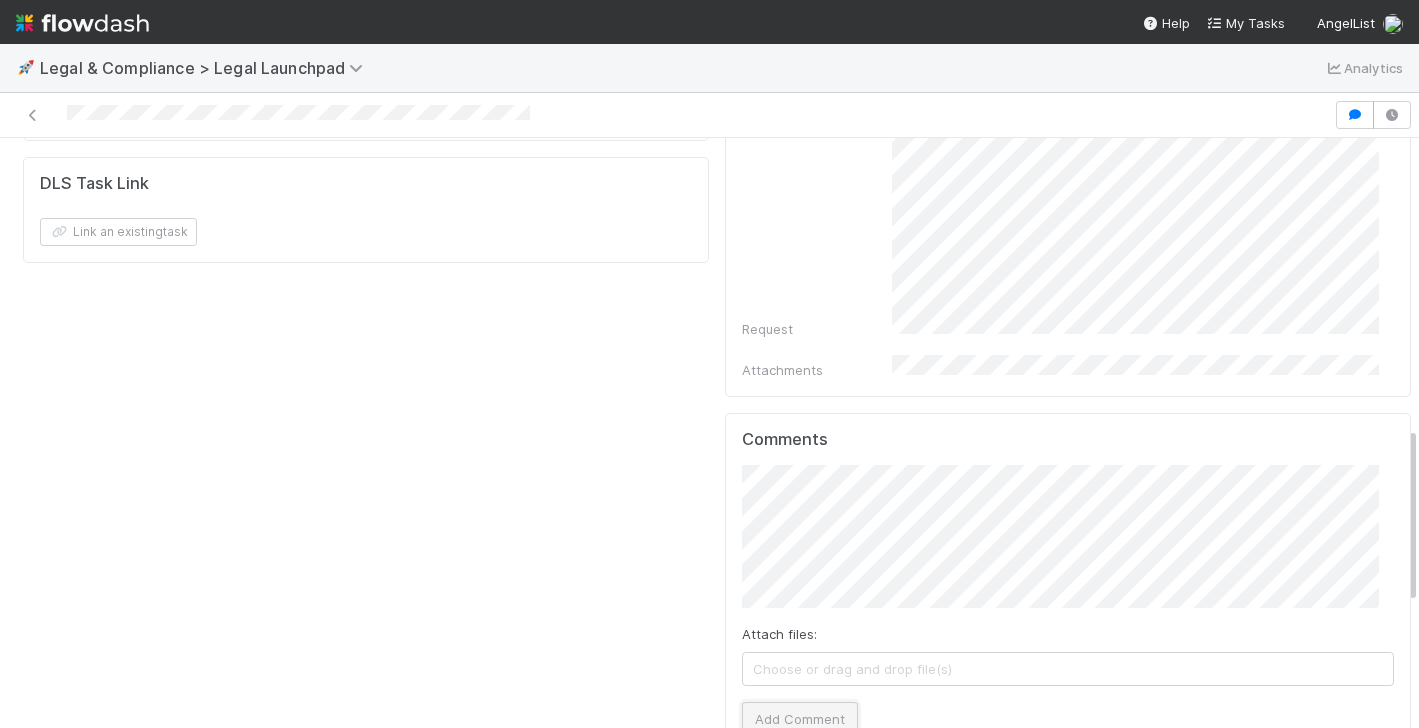click on "Add Comment" at bounding box center (800, 719) 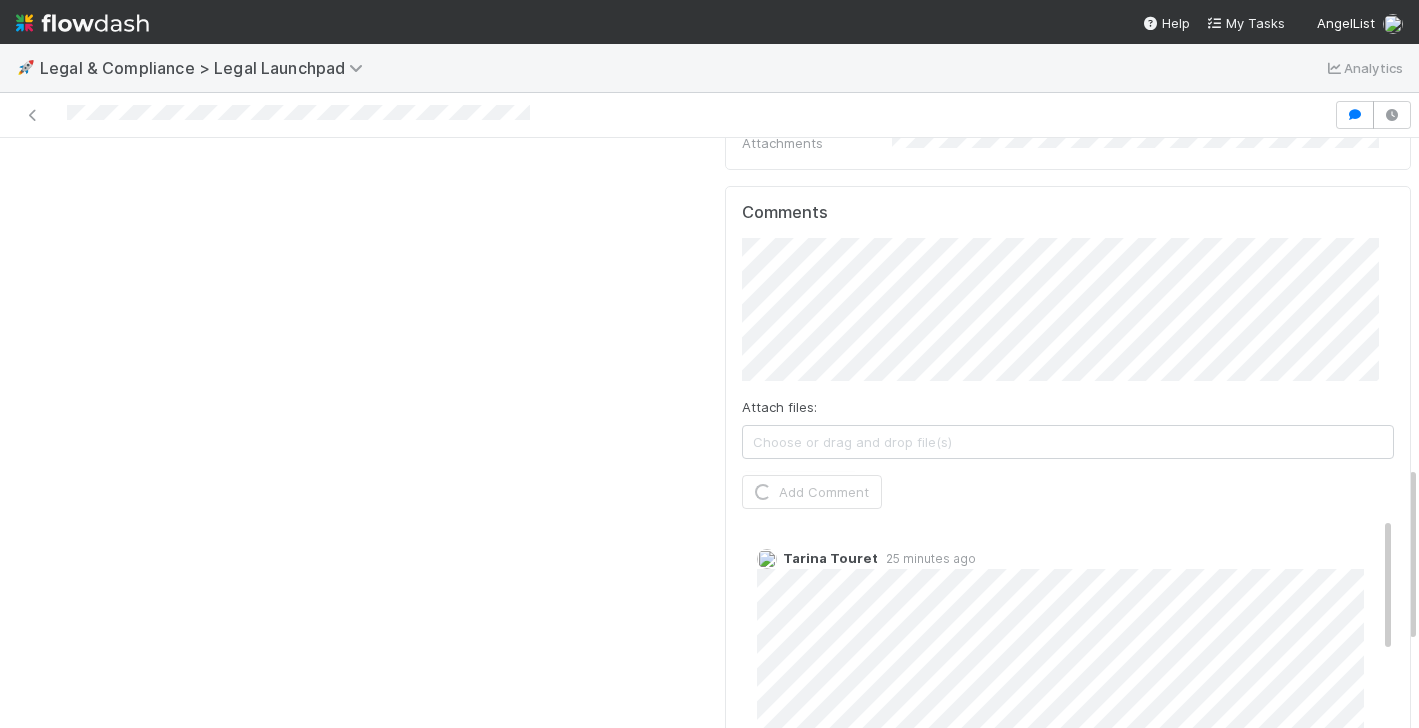 scroll, scrollTop: 1193, scrollLeft: 0, axis: vertical 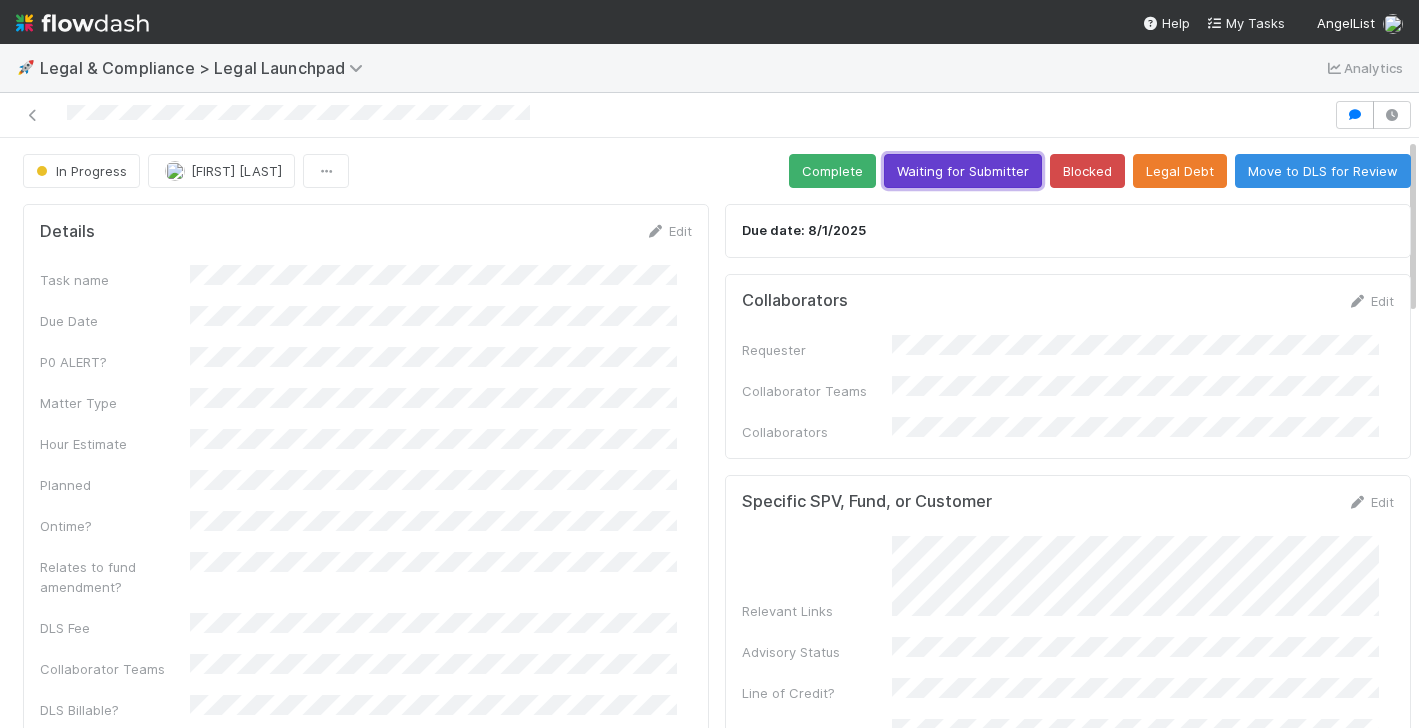 click on "Waiting for Submitter" at bounding box center (963, 171) 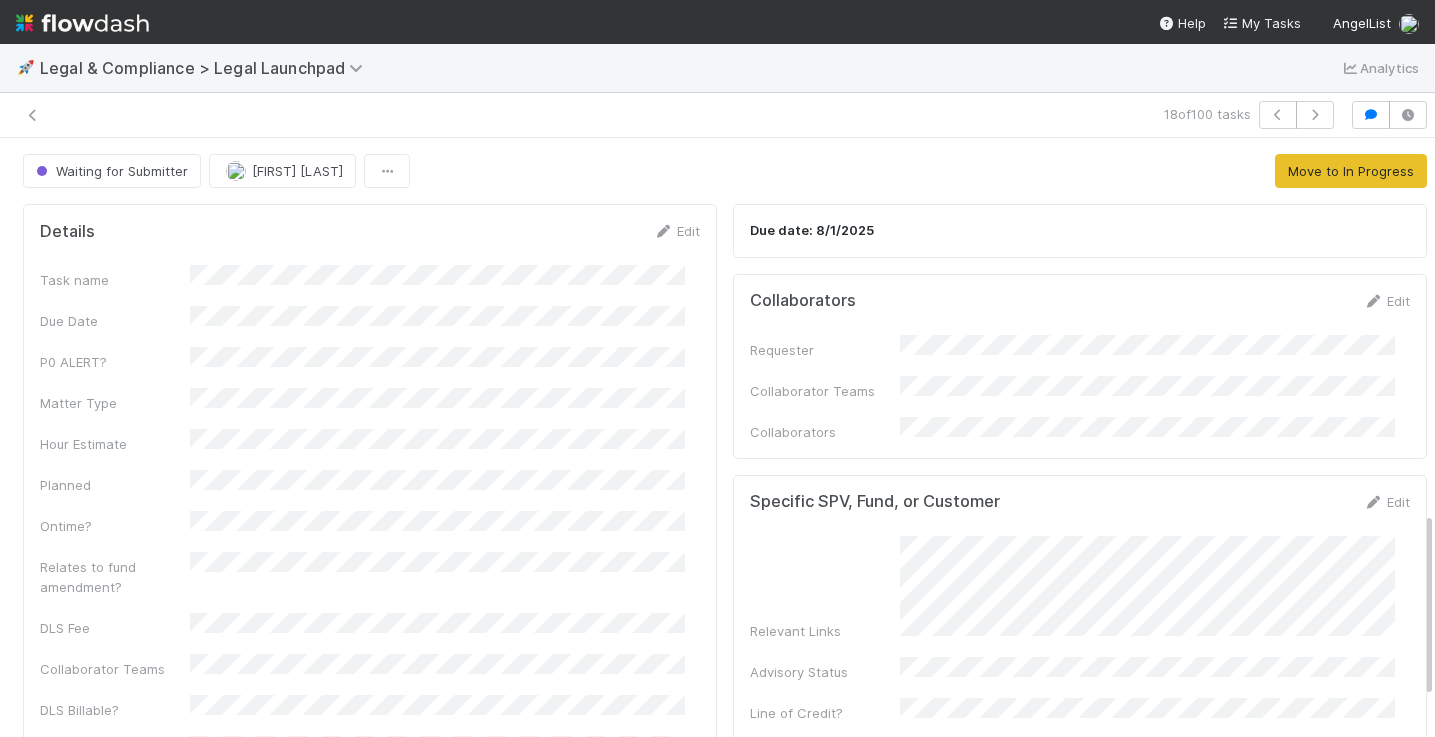 scroll, scrollTop: 0, scrollLeft: 0, axis: both 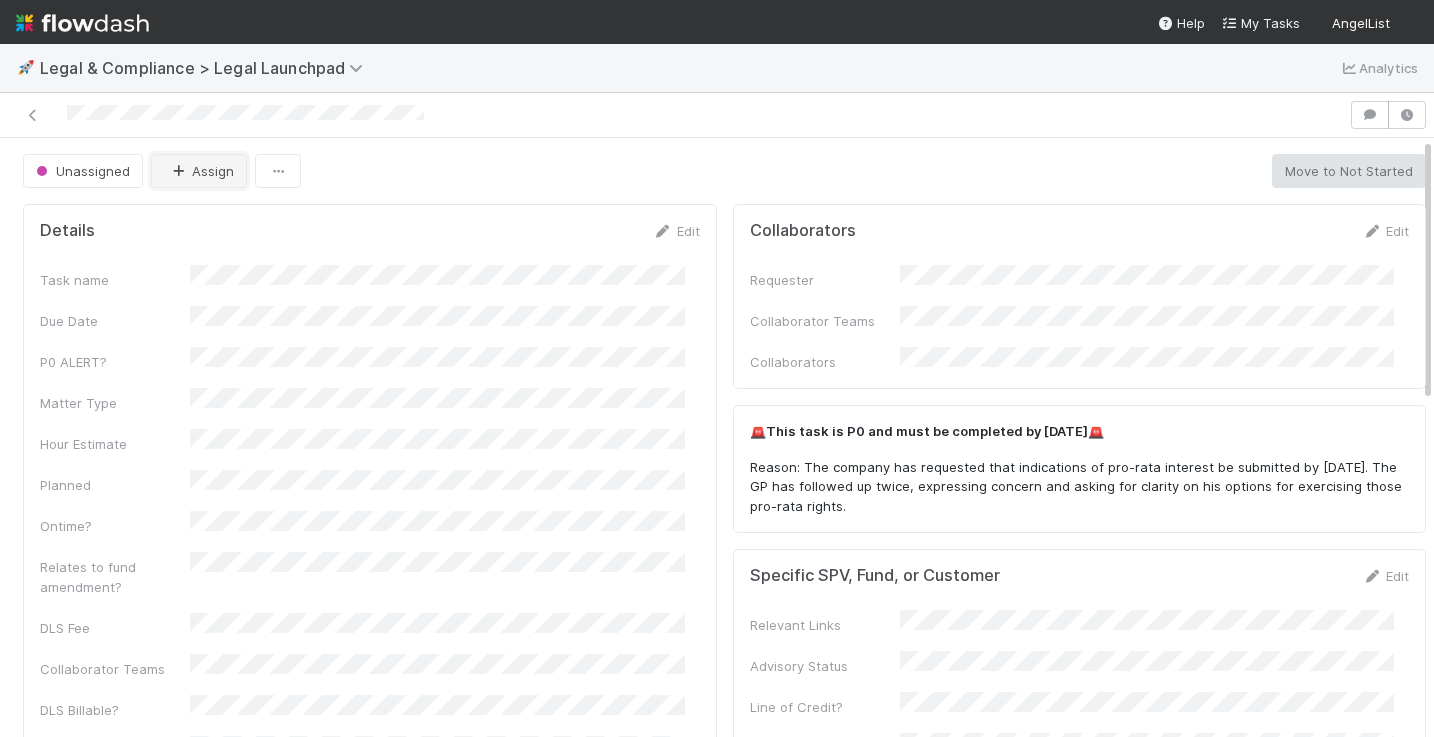click on "Assign" at bounding box center [199, 171] 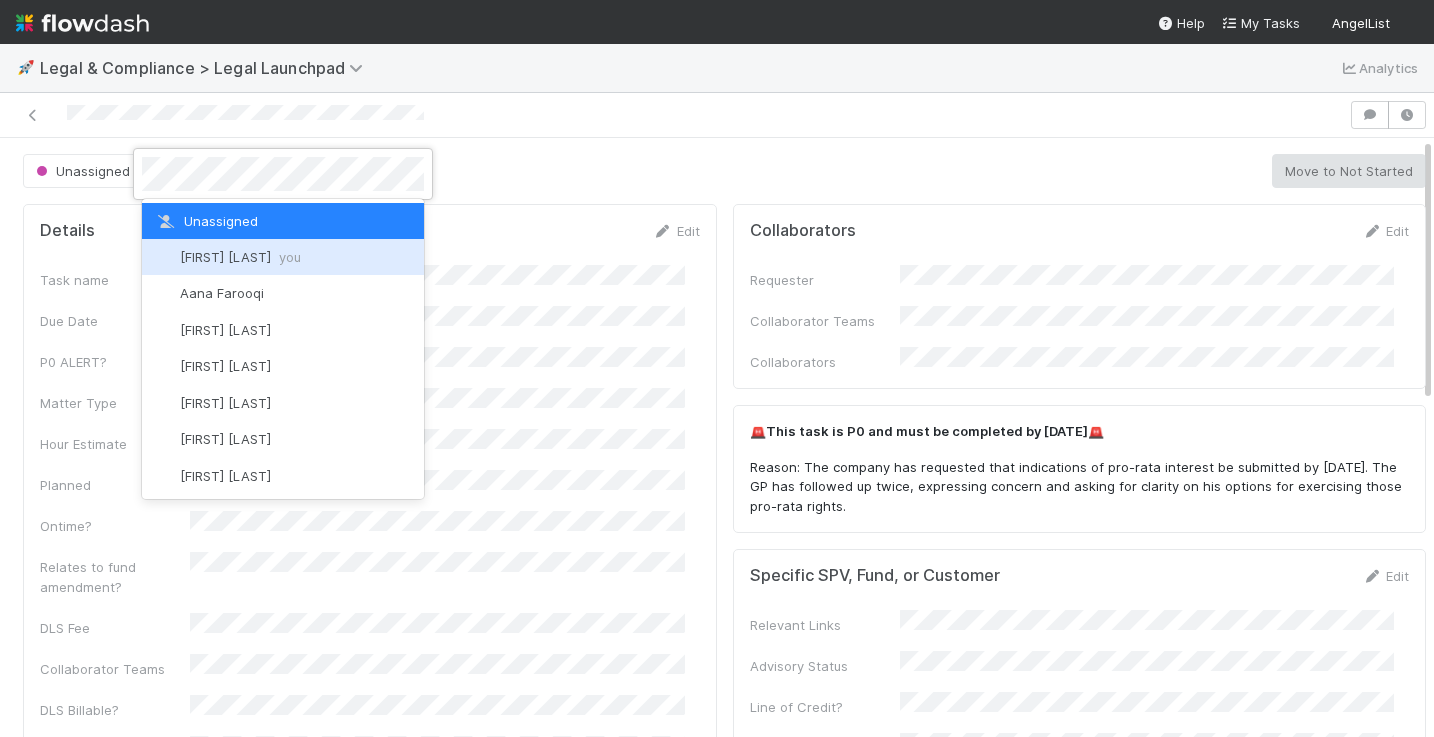 click on "[FIRST] [LAST] you" at bounding box center (240, 257) 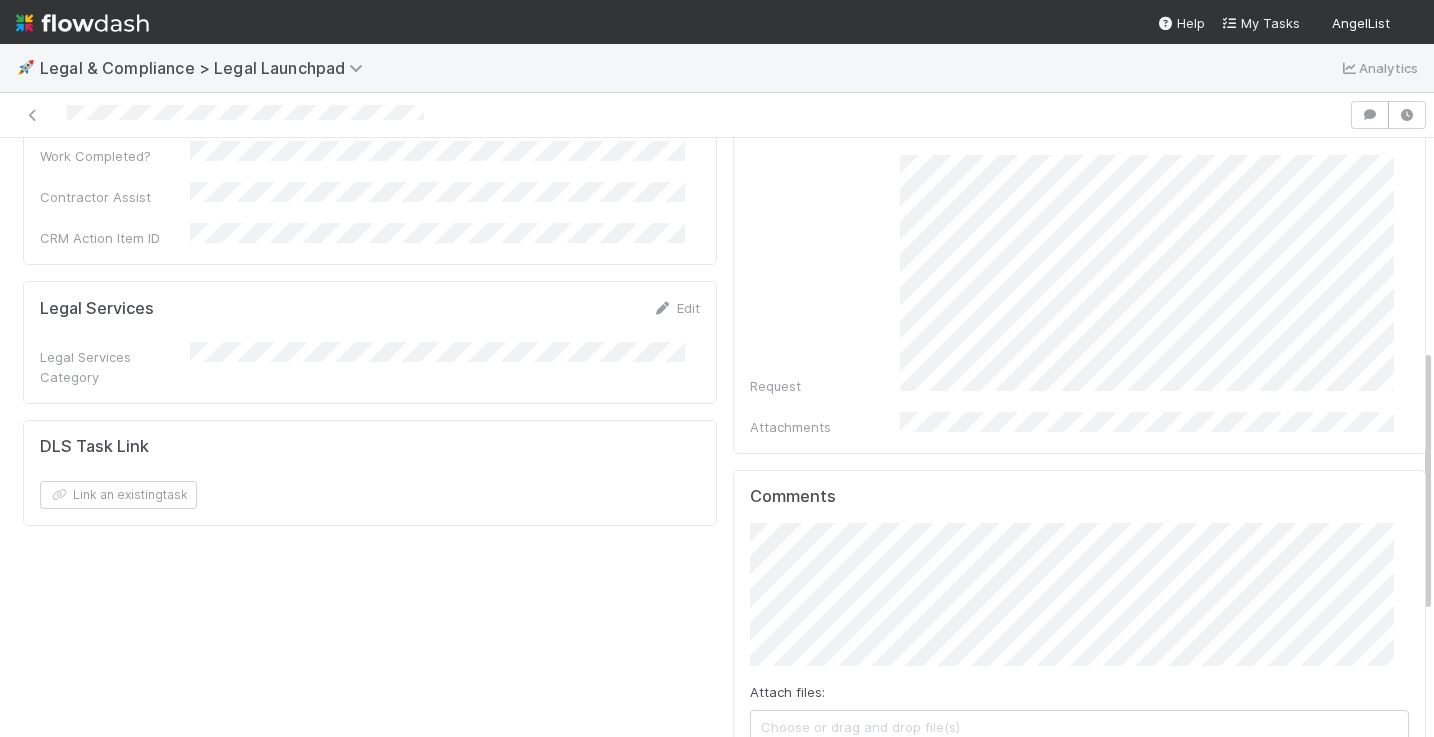 scroll, scrollTop: 757, scrollLeft: 0, axis: vertical 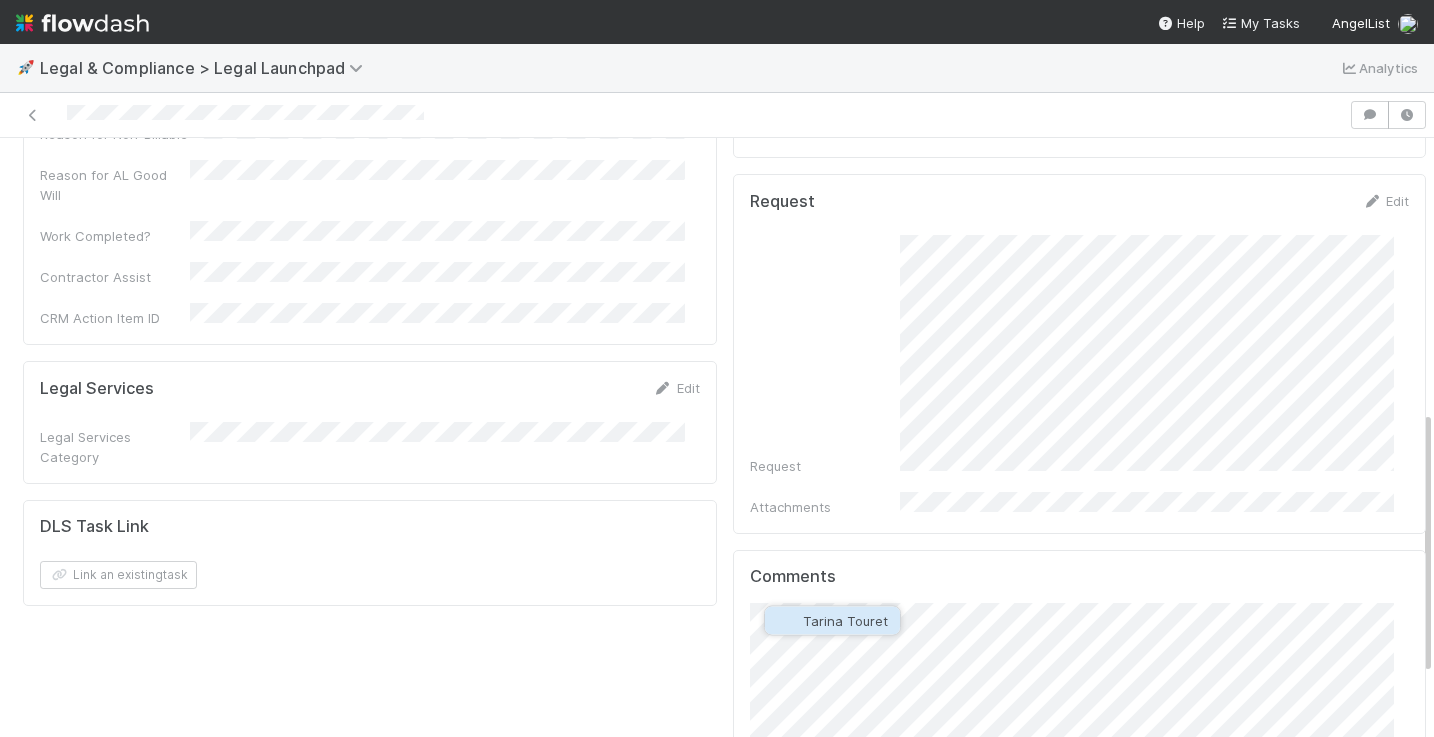 click on "Tarina Touret" at bounding box center [845, 621] 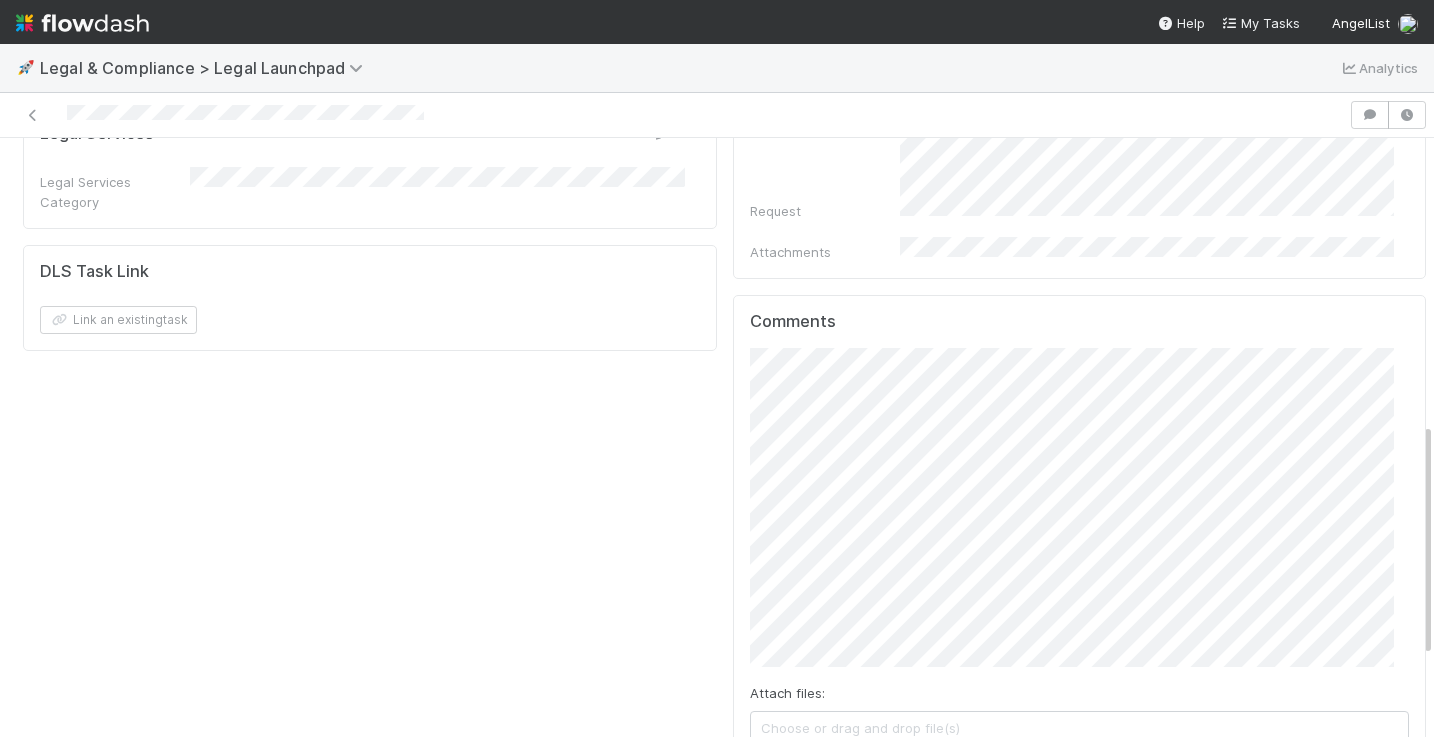 scroll, scrollTop: 898, scrollLeft: 0, axis: vertical 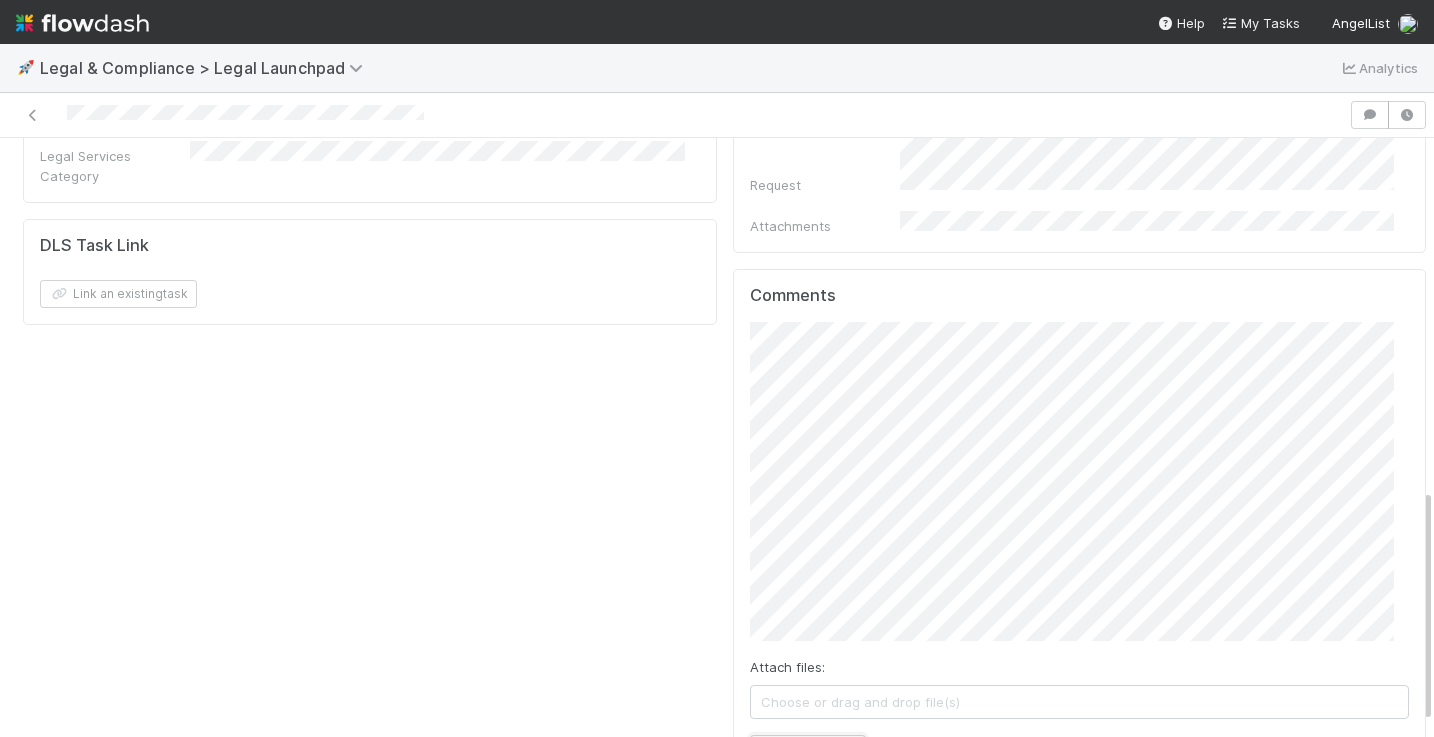 click on "Add Comment" at bounding box center [808, 752] 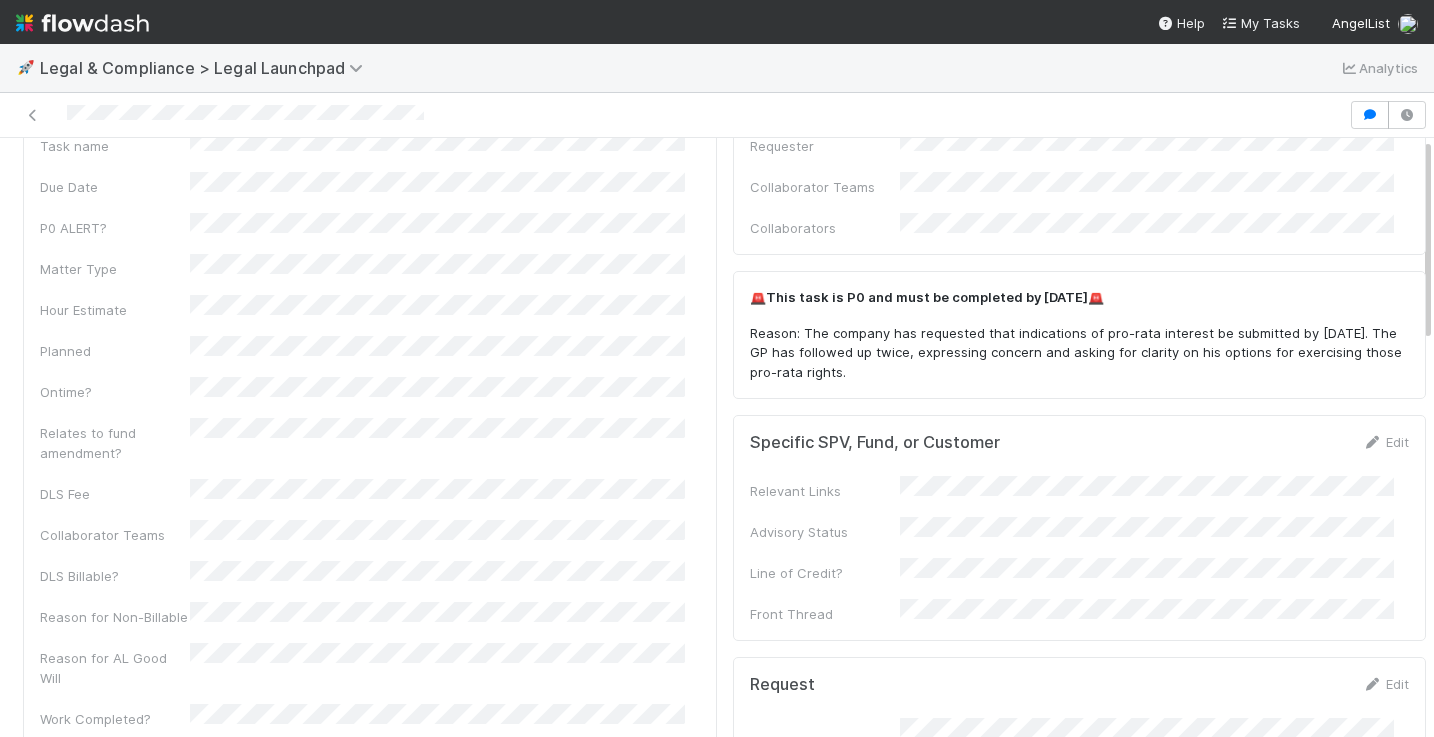 scroll, scrollTop: 0, scrollLeft: 0, axis: both 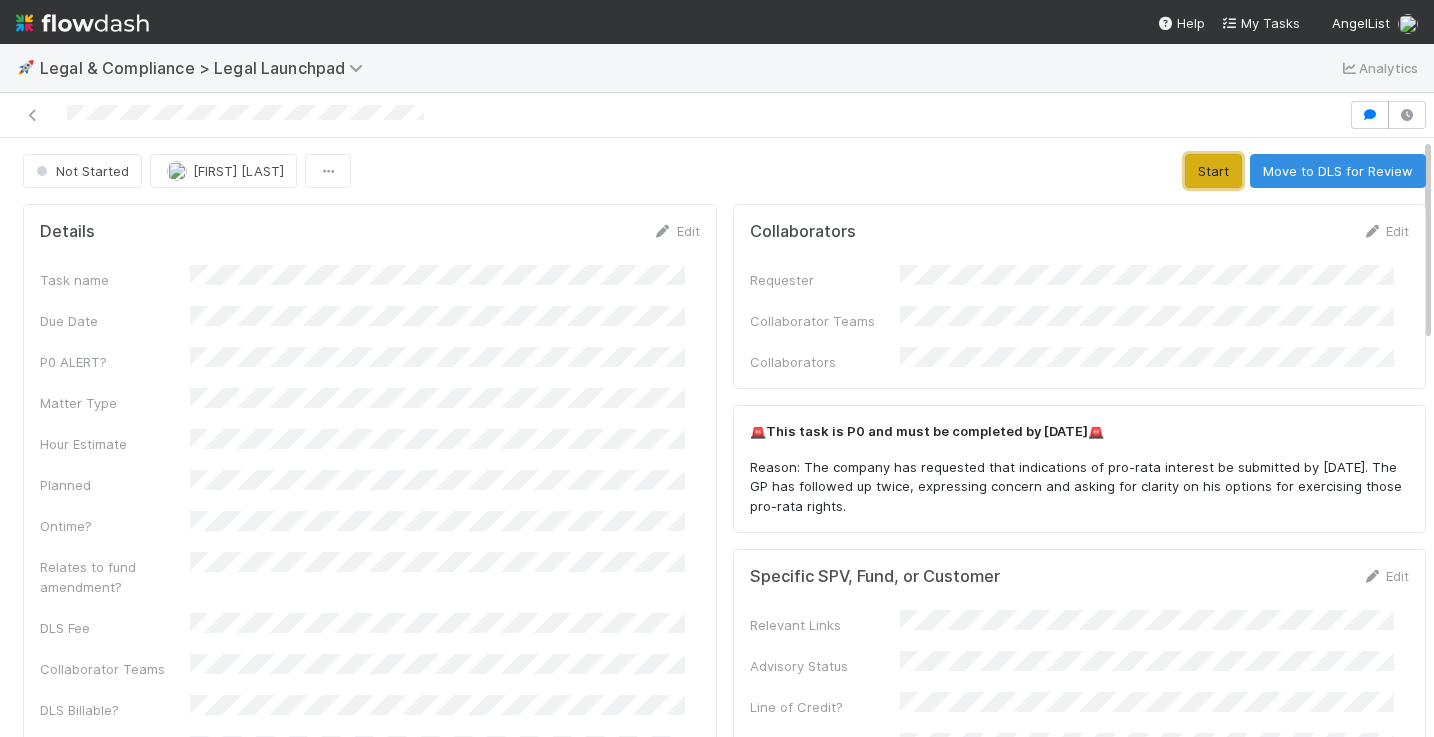 click on "Start" at bounding box center [1213, 171] 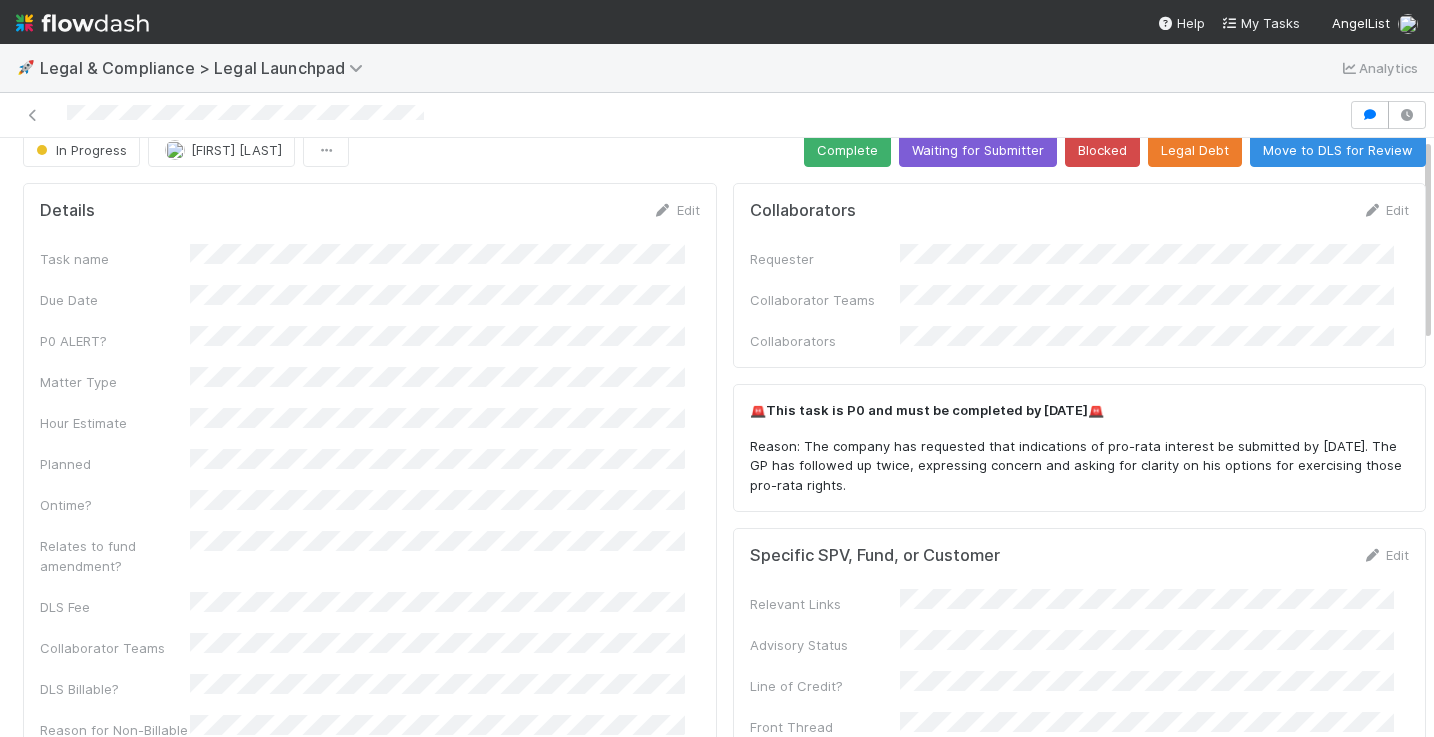 scroll, scrollTop: 0, scrollLeft: 0, axis: both 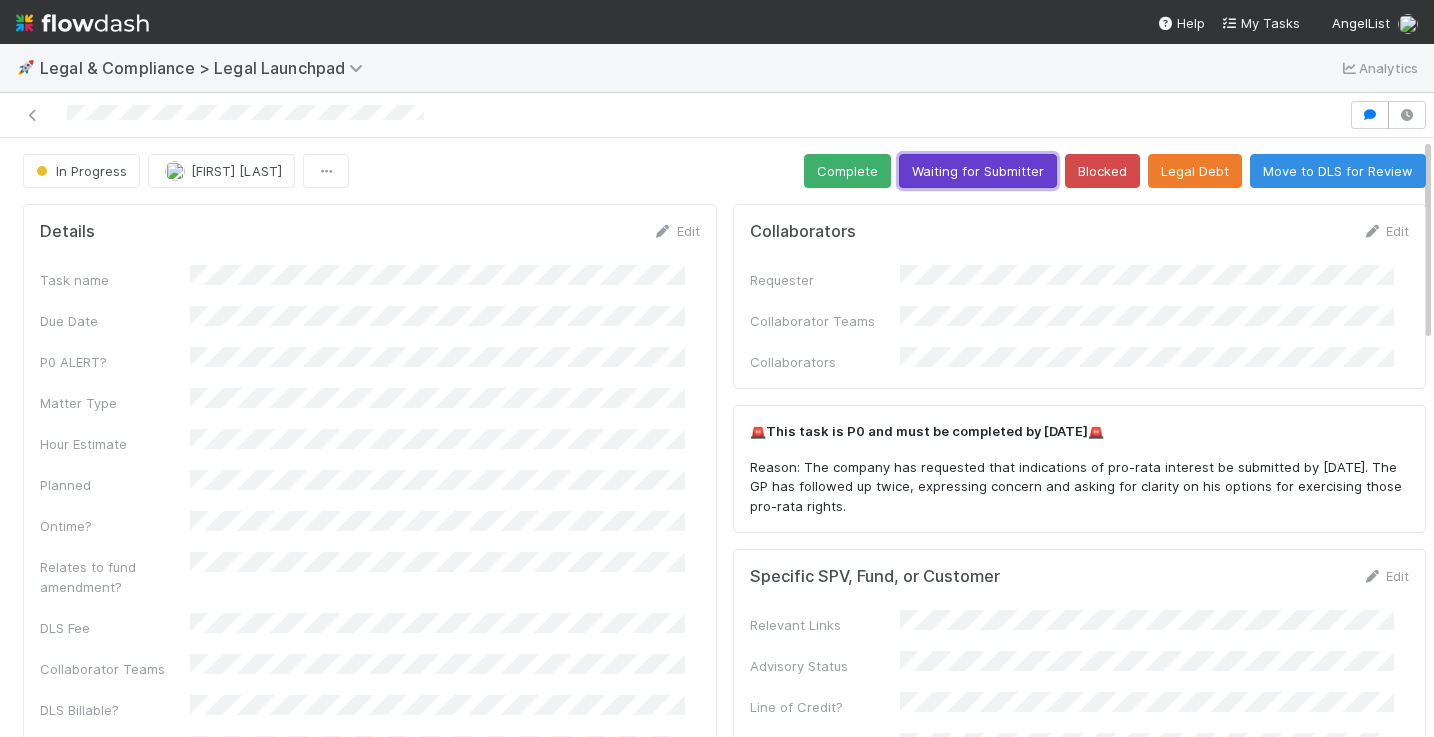click on "Waiting for Submitter" at bounding box center [978, 171] 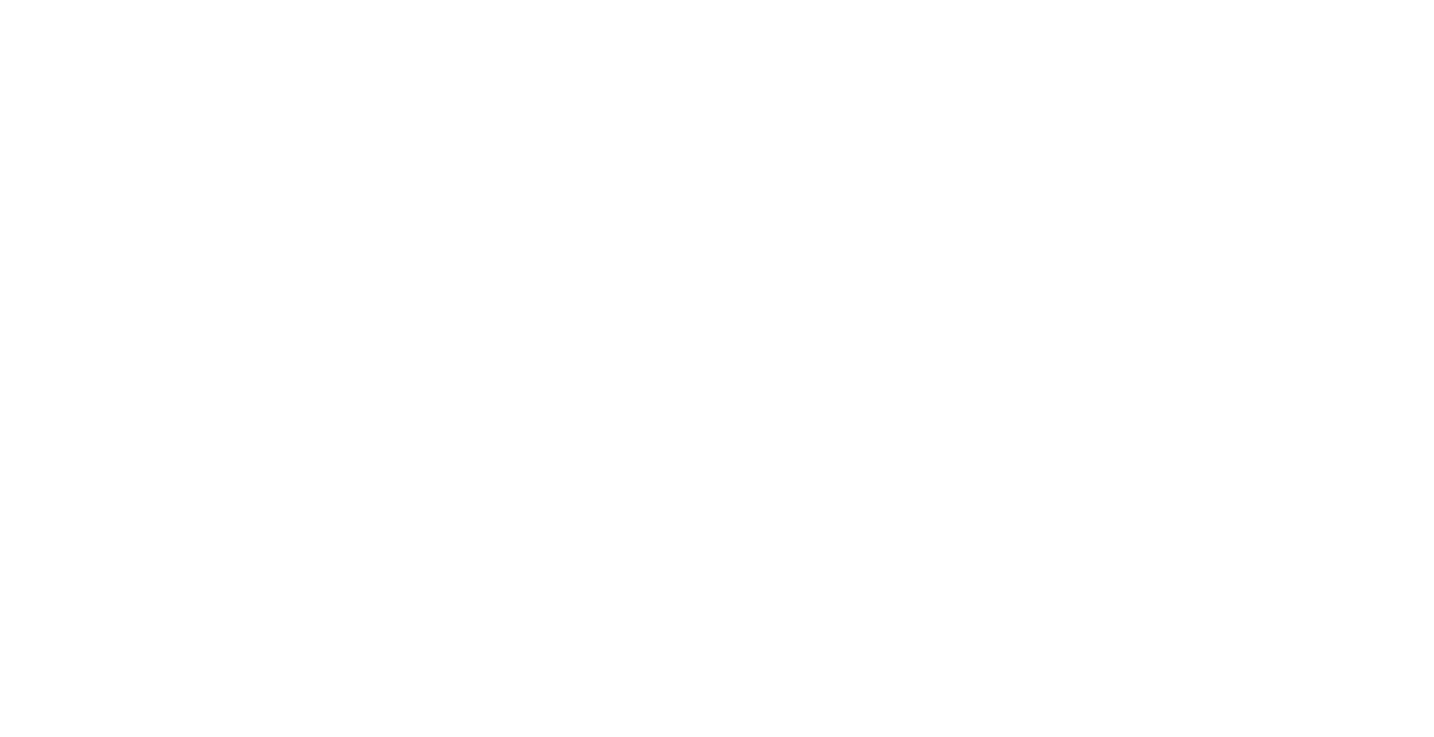 scroll, scrollTop: 0, scrollLeft: 0, axis: both 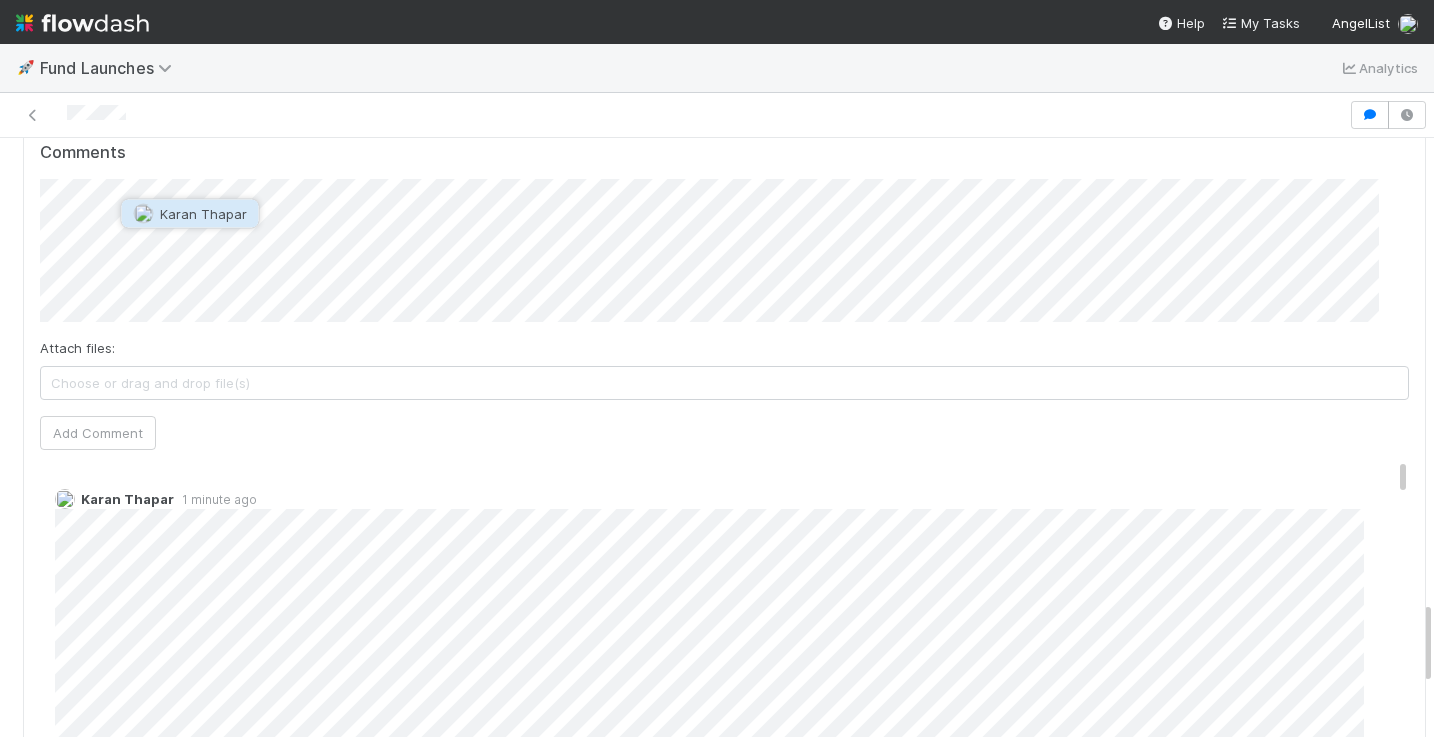 click on "Karan Thapar" at bounding box center (203, 214) 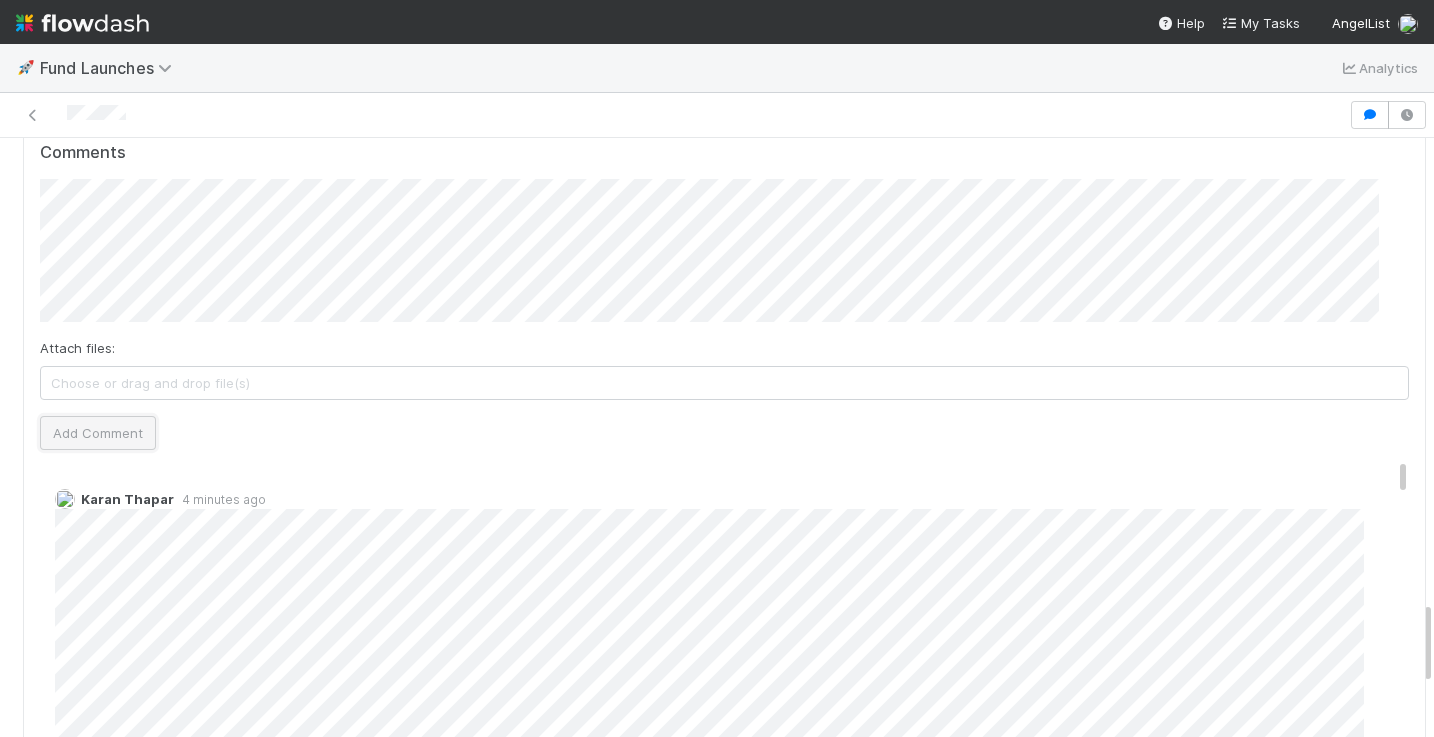 click on "Add Comment" at bounding box center (98, 433) 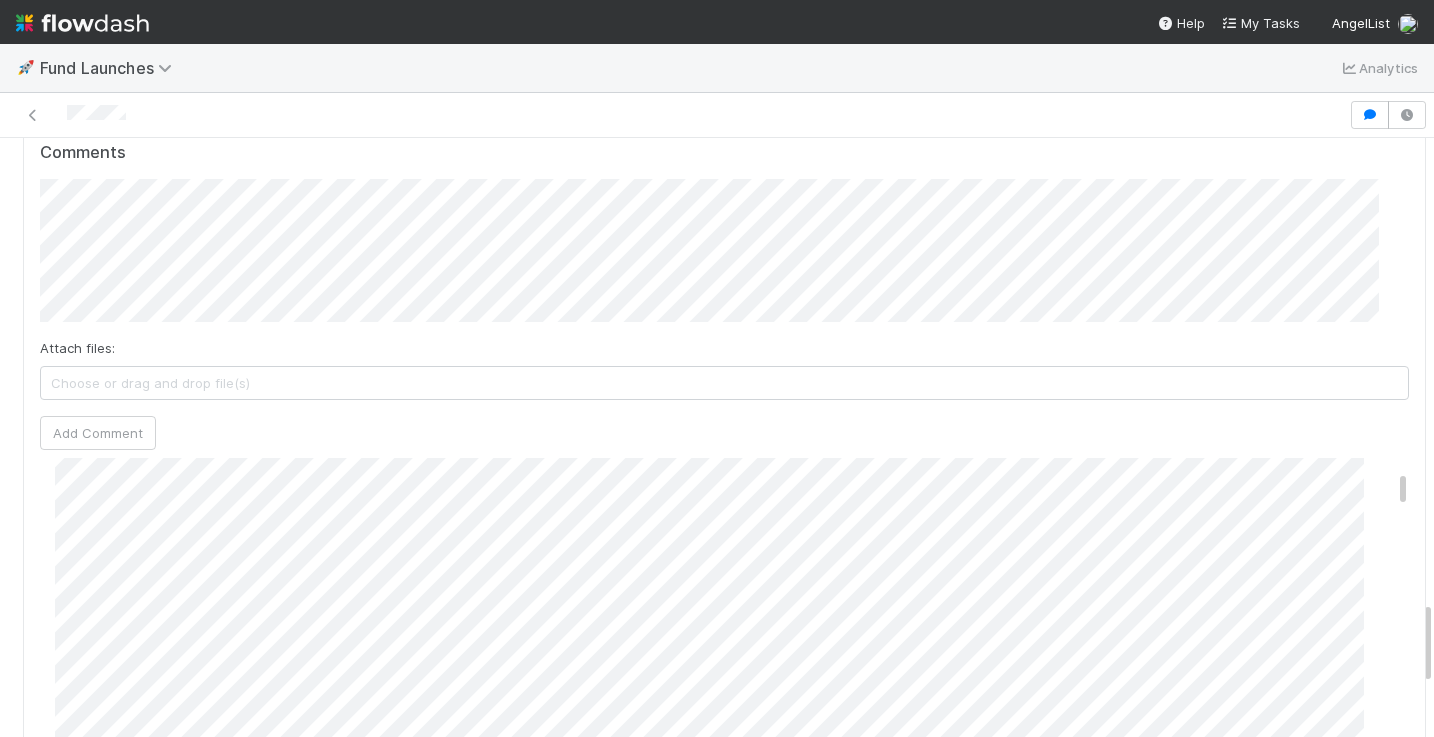 scroll, scrollTop: 355, scrollLeft: 0, axis: vertical 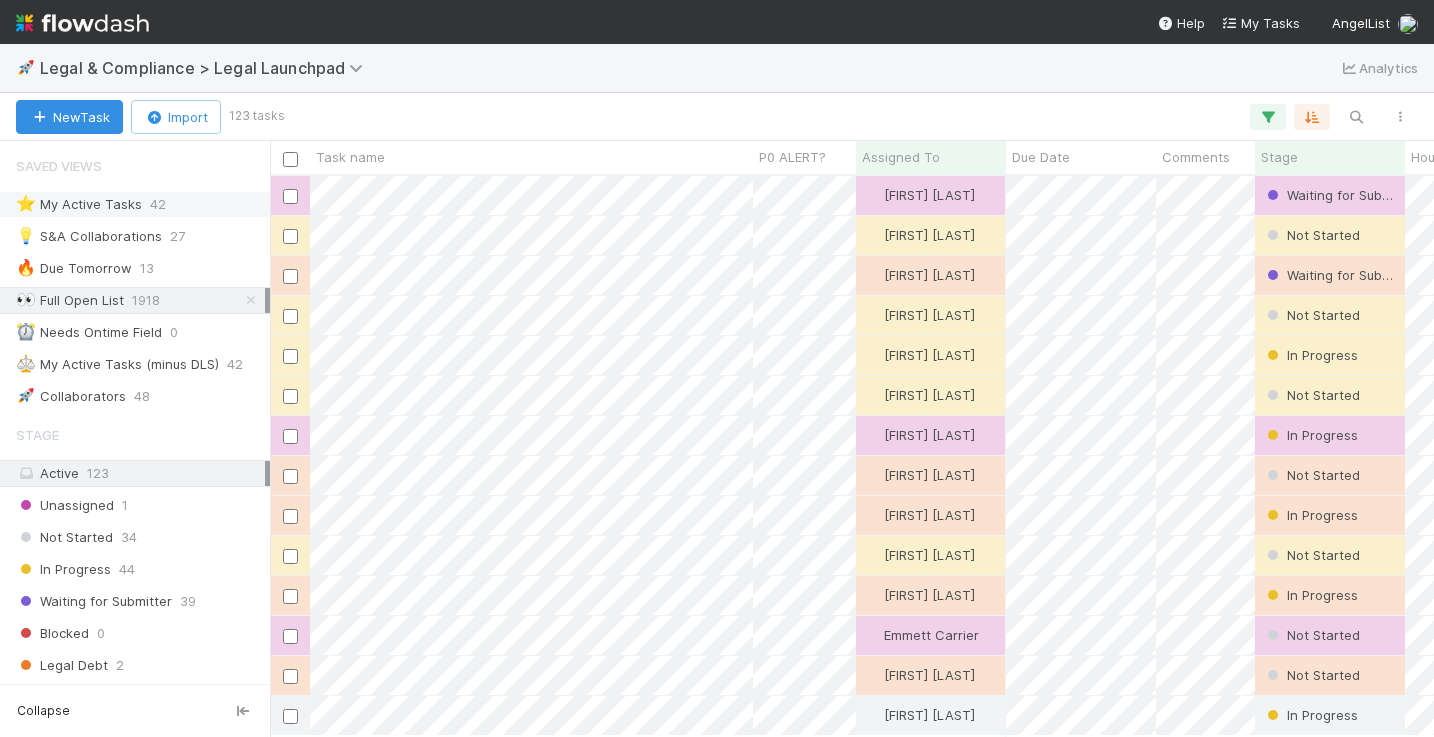 click on "⭐ My Active Tasks" at bounding box center [79, 204] 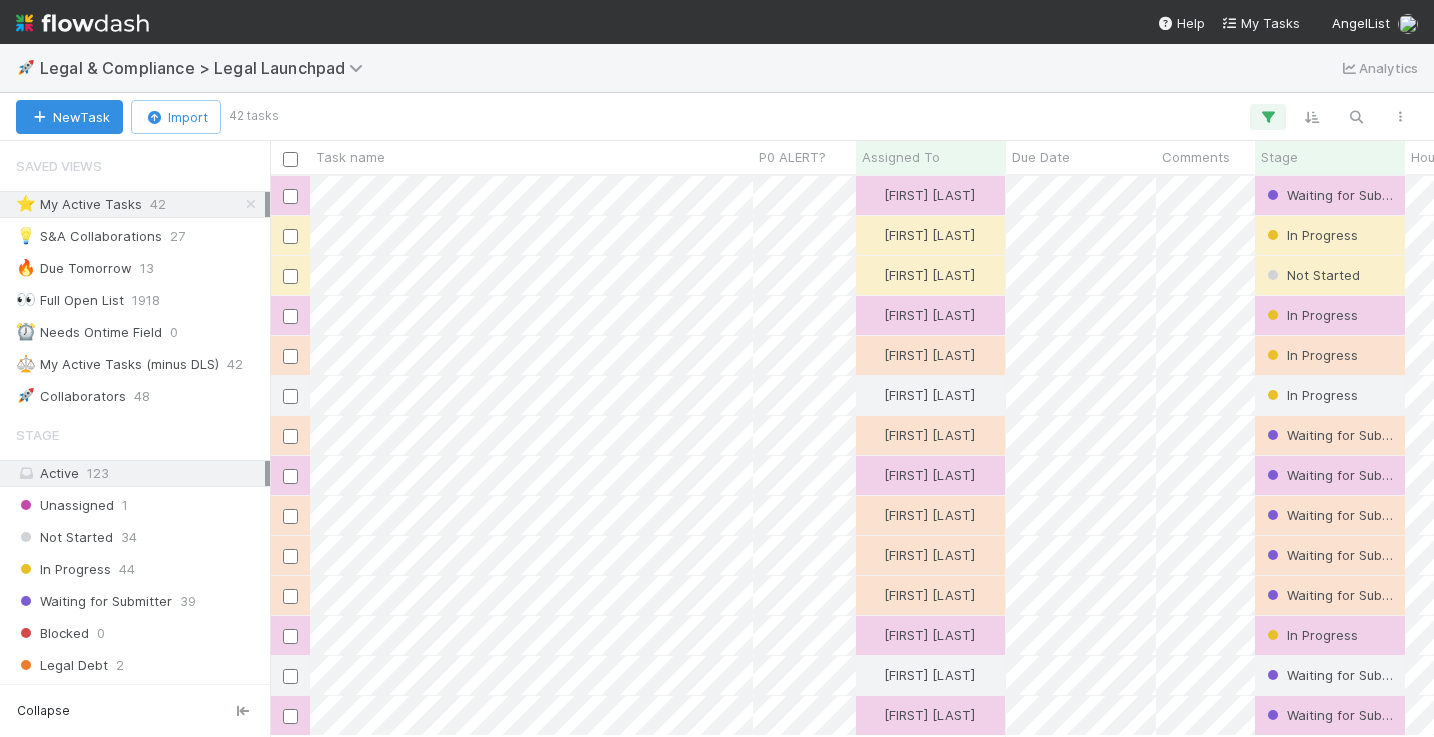 scroll, scrollTop: 15, scrollLeft: 16, axis: both 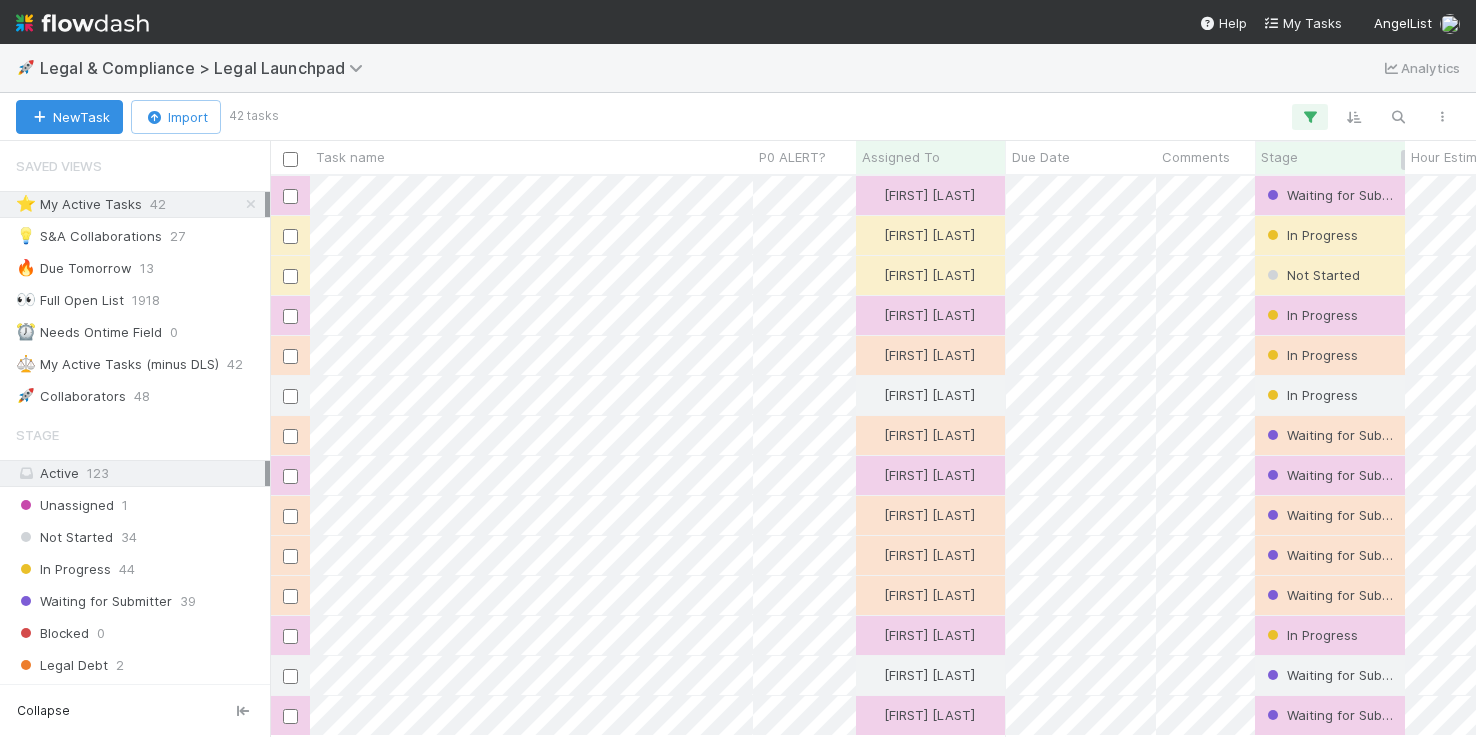 click on "Stage" at bounding box center (1330, 157) 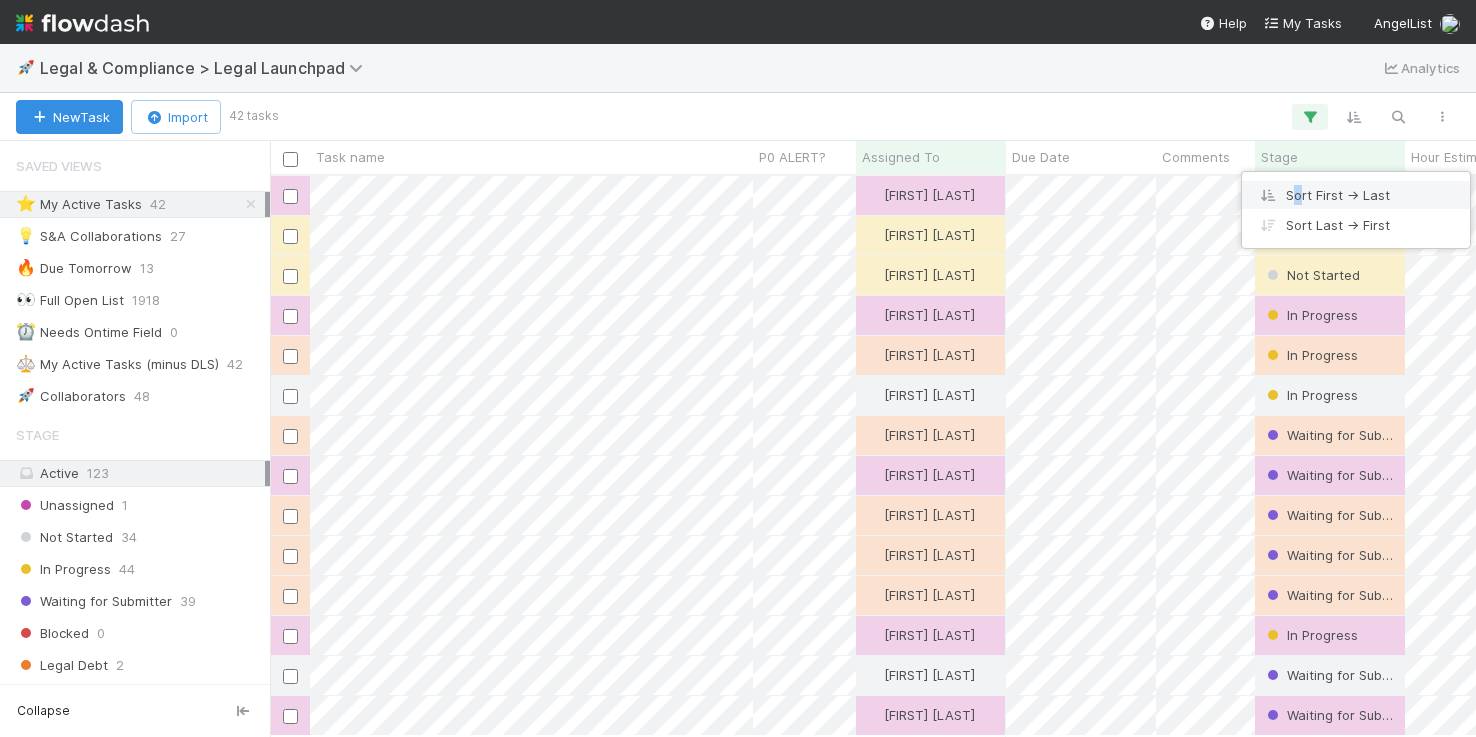 click on "Sort First → Last" at bounding box center (1356, 195) 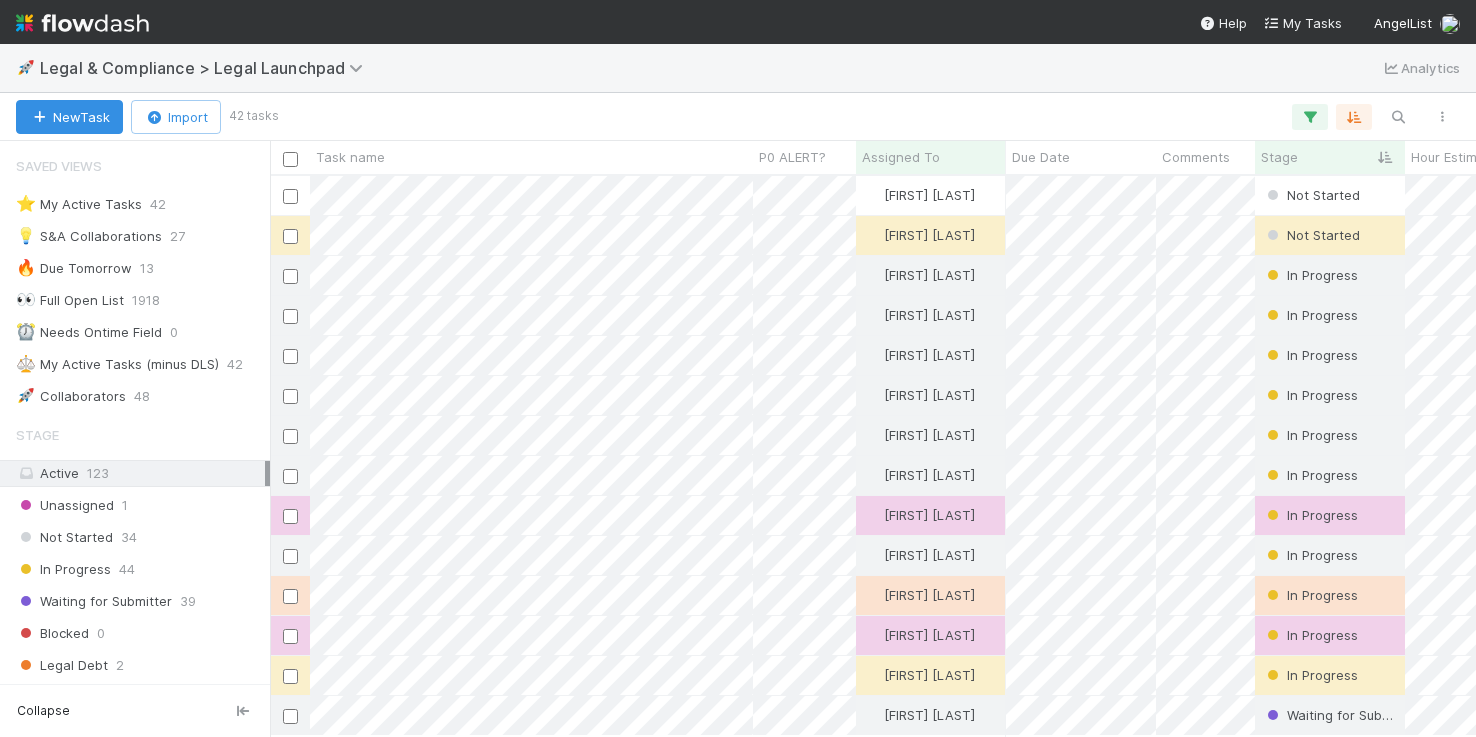 scroll, scrollTop: 15, scrollLeft: 16, axis: both 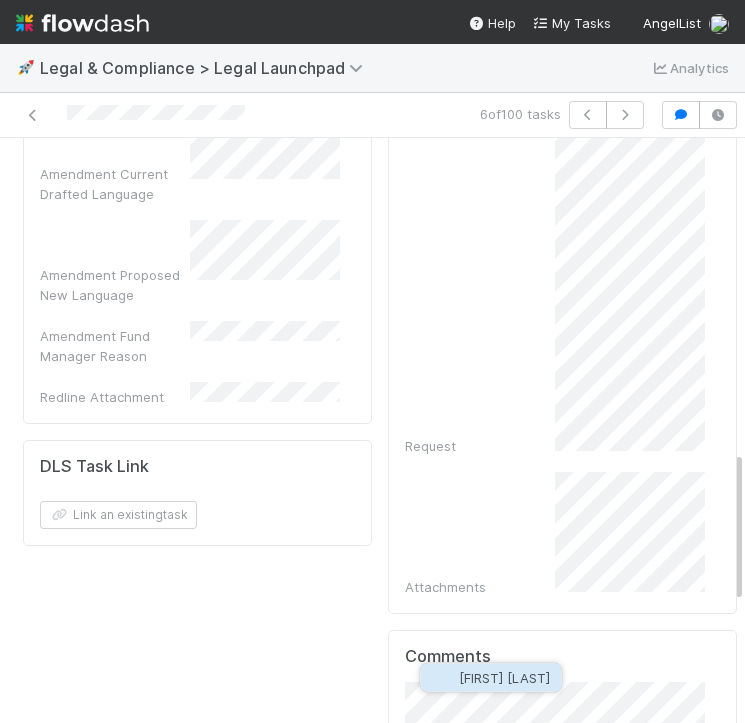click on "[FIRST] [LAST]" at bounding box center [504, 677] 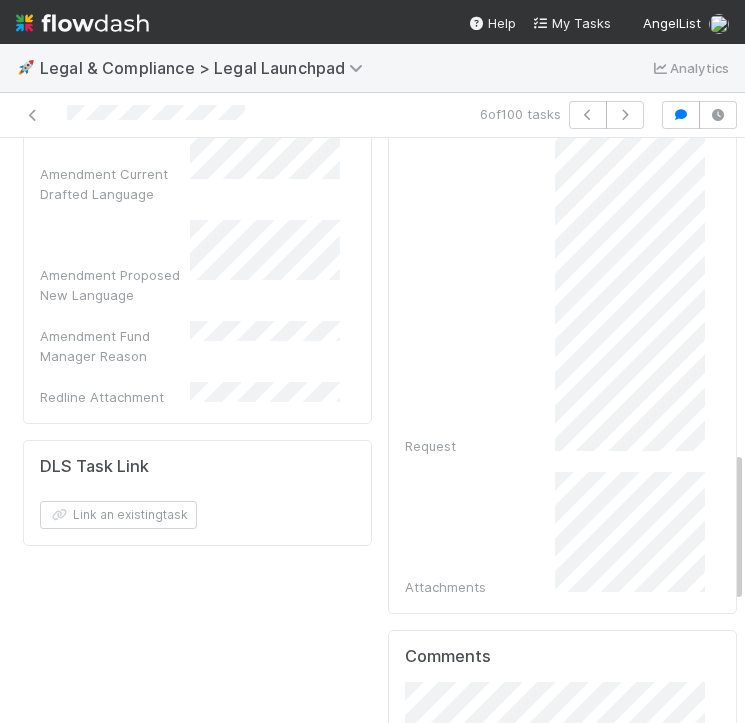 scroll, scrollTop: 1373, scrollLeft: 0, axis: vertical 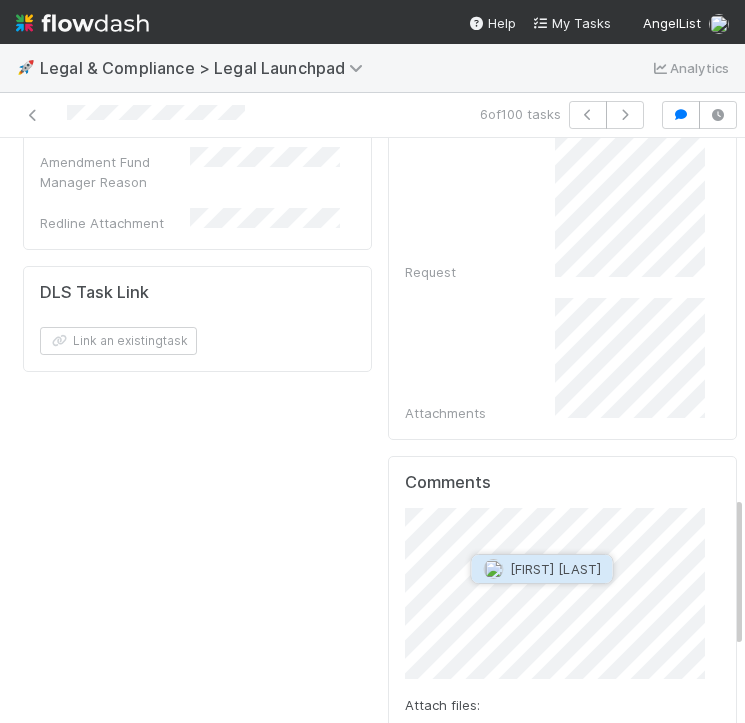 click on "[FIRST] [LAST]" at bounding box center (555, 569) 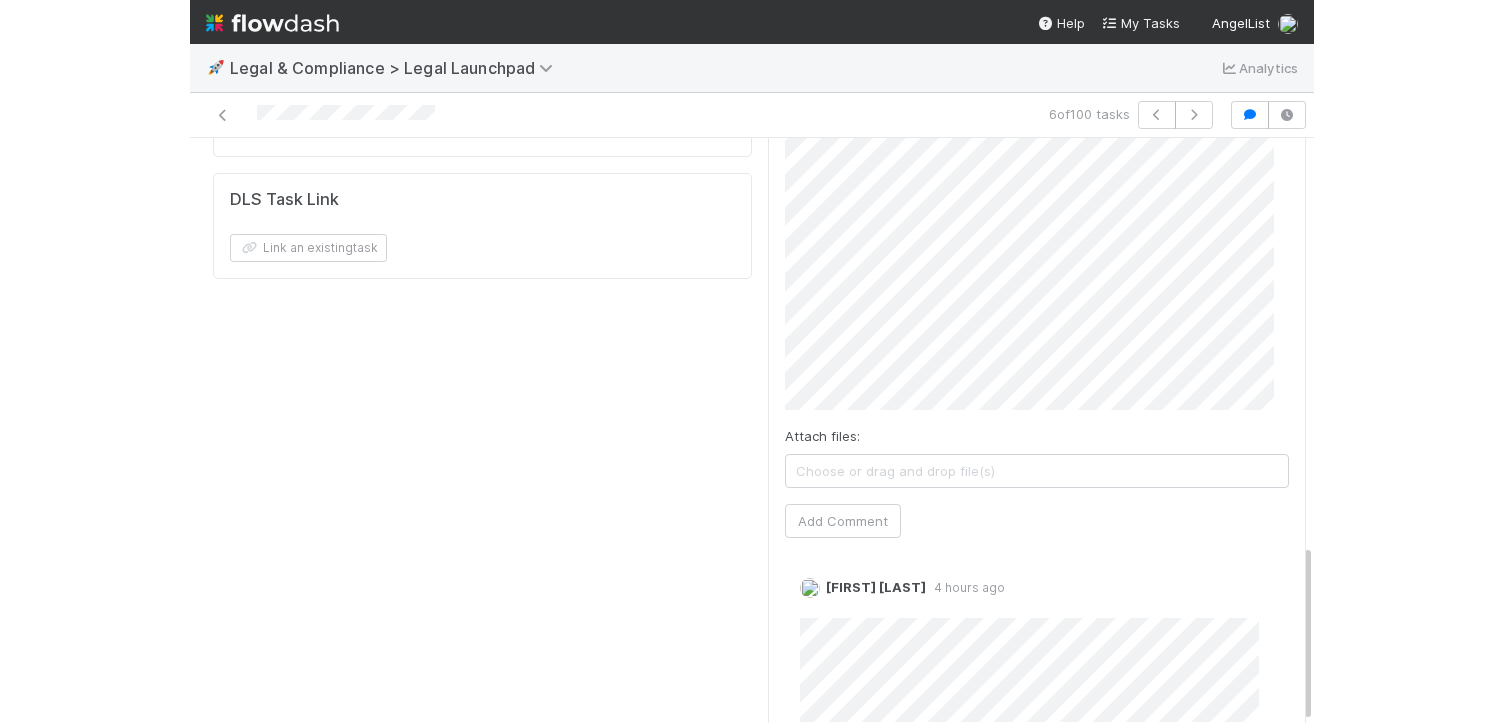 scroll, scrollTop: 1324, scrollLeft: 0, axis: vertical 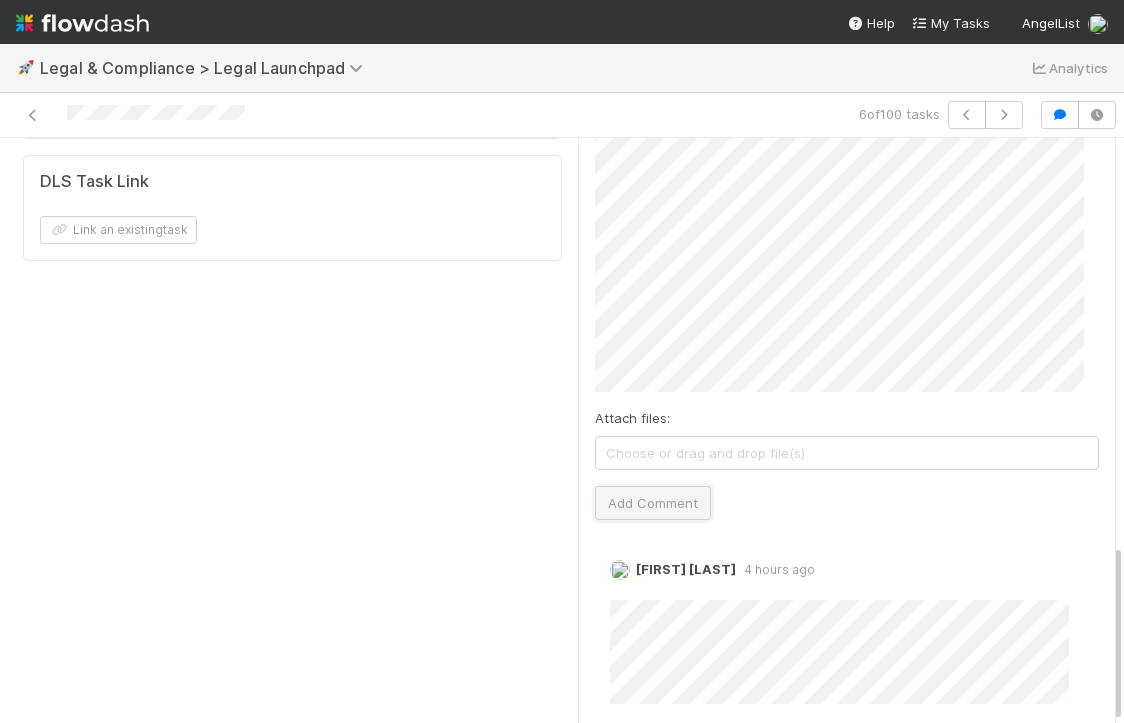 click on "Add Comment" at bounding box center (653, 503) 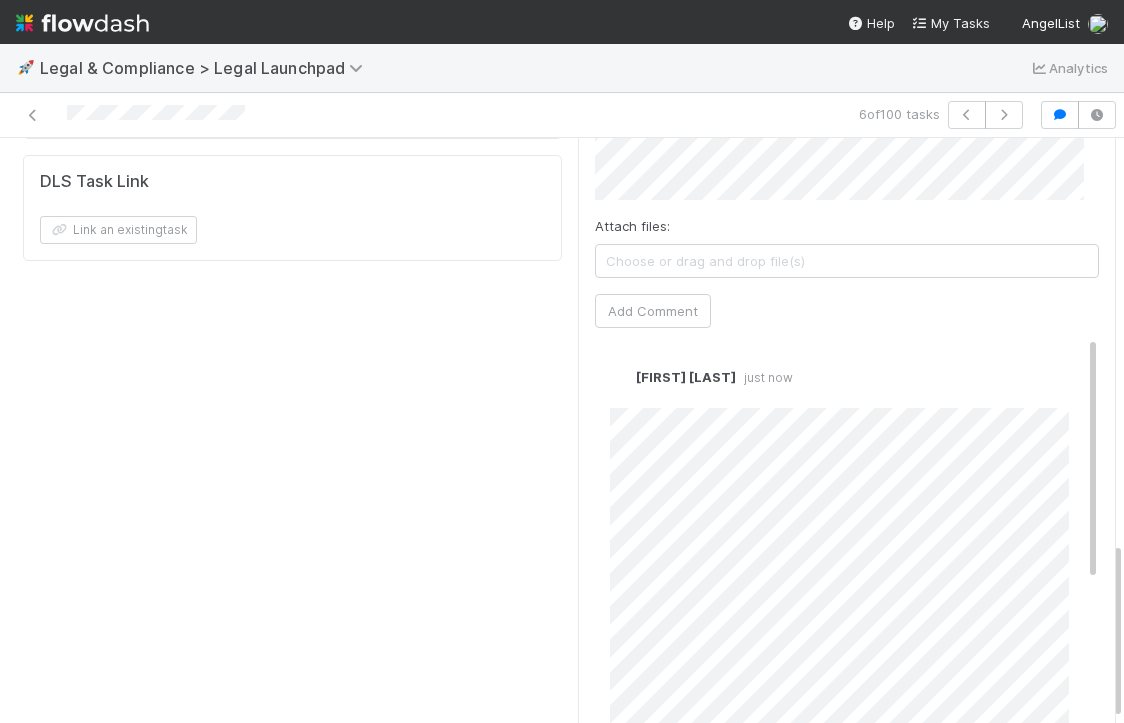drag, startPoint x: 3, startPoint y: 204, endPoint x: -35, endPoint y: 204, distance: 38 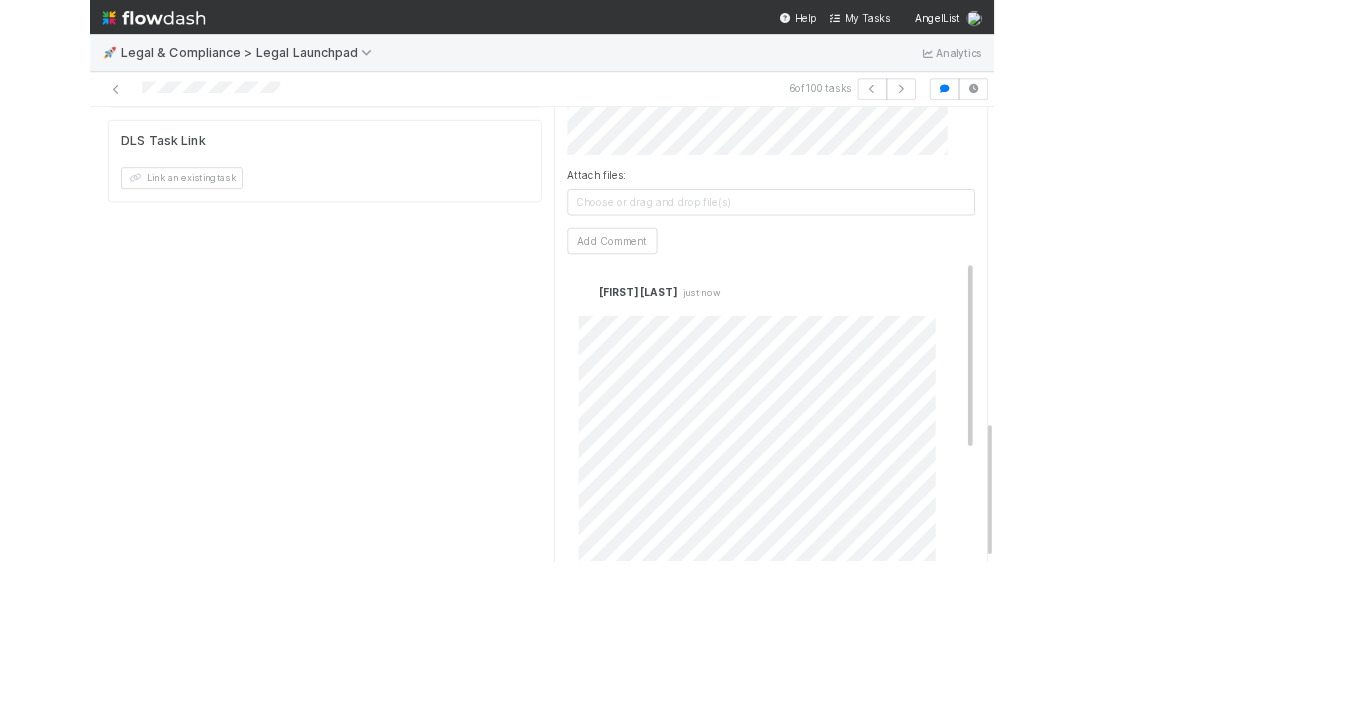scroll, scrollTop: 1253, scrollLeft: 0, axis: vertical 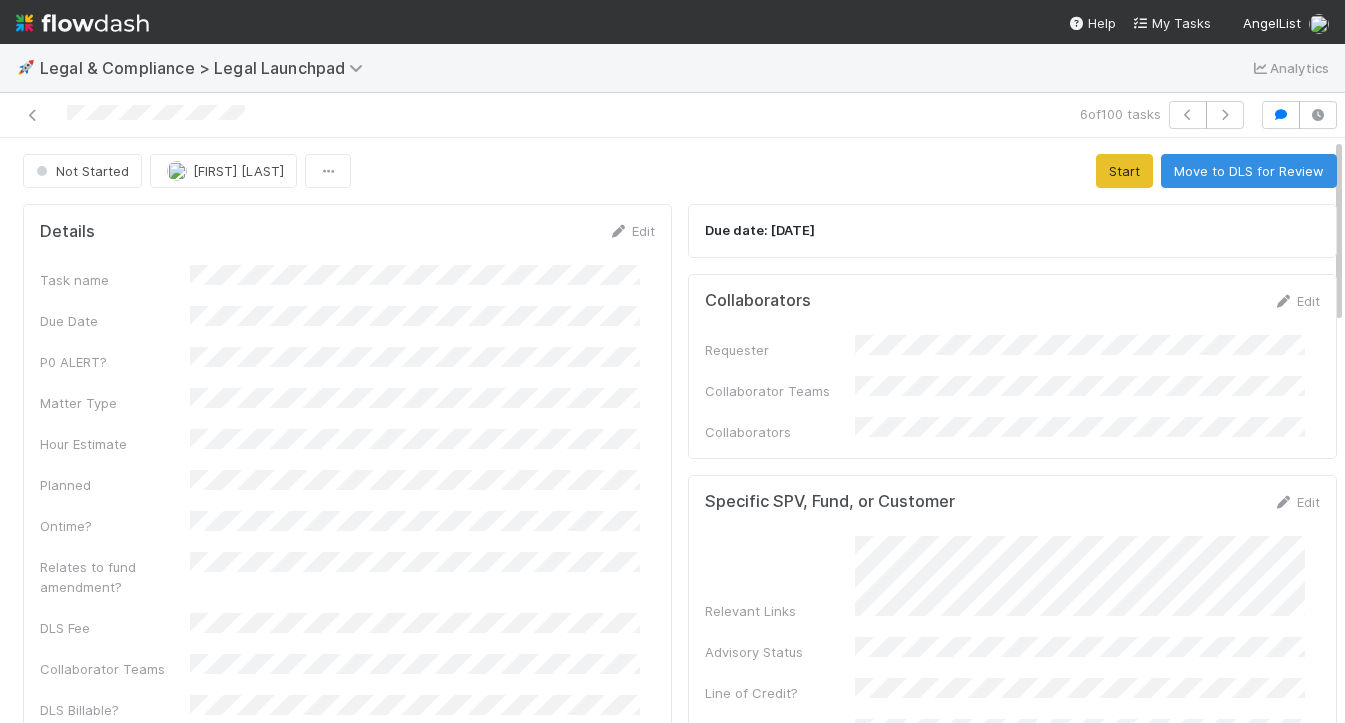 click on "Not Started Scarlett Grabowska Start Move to DLS for Review" at bounding box center [680, 171] 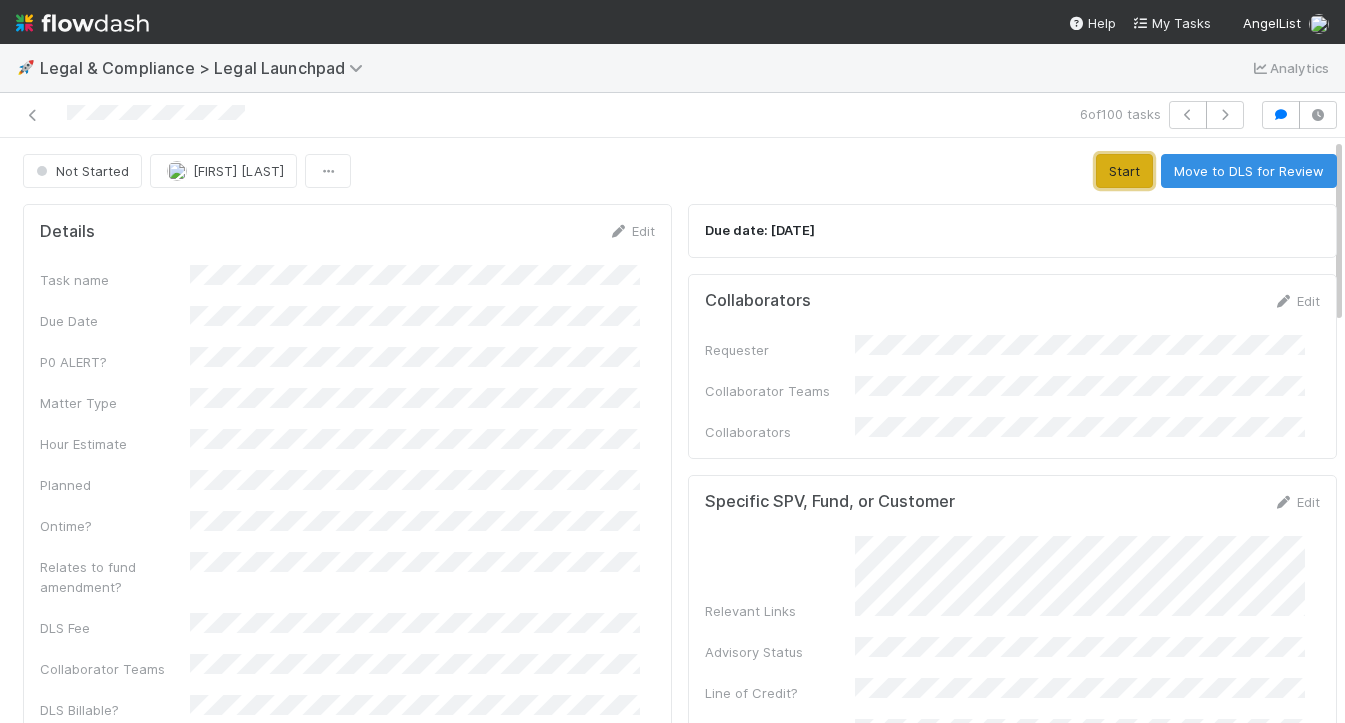 click on "Start" at bounding box center [1124, 171] 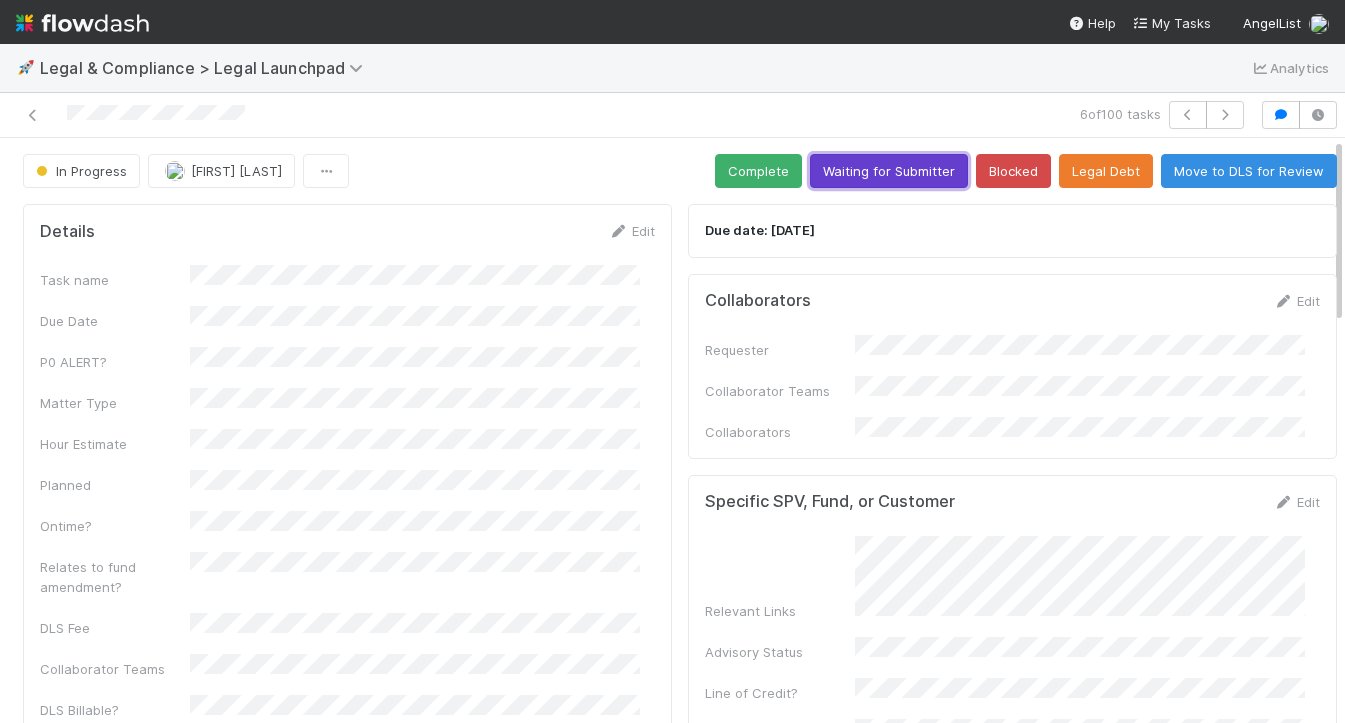 click on "Waiting for Submitter" at bounding box center [889, 171] 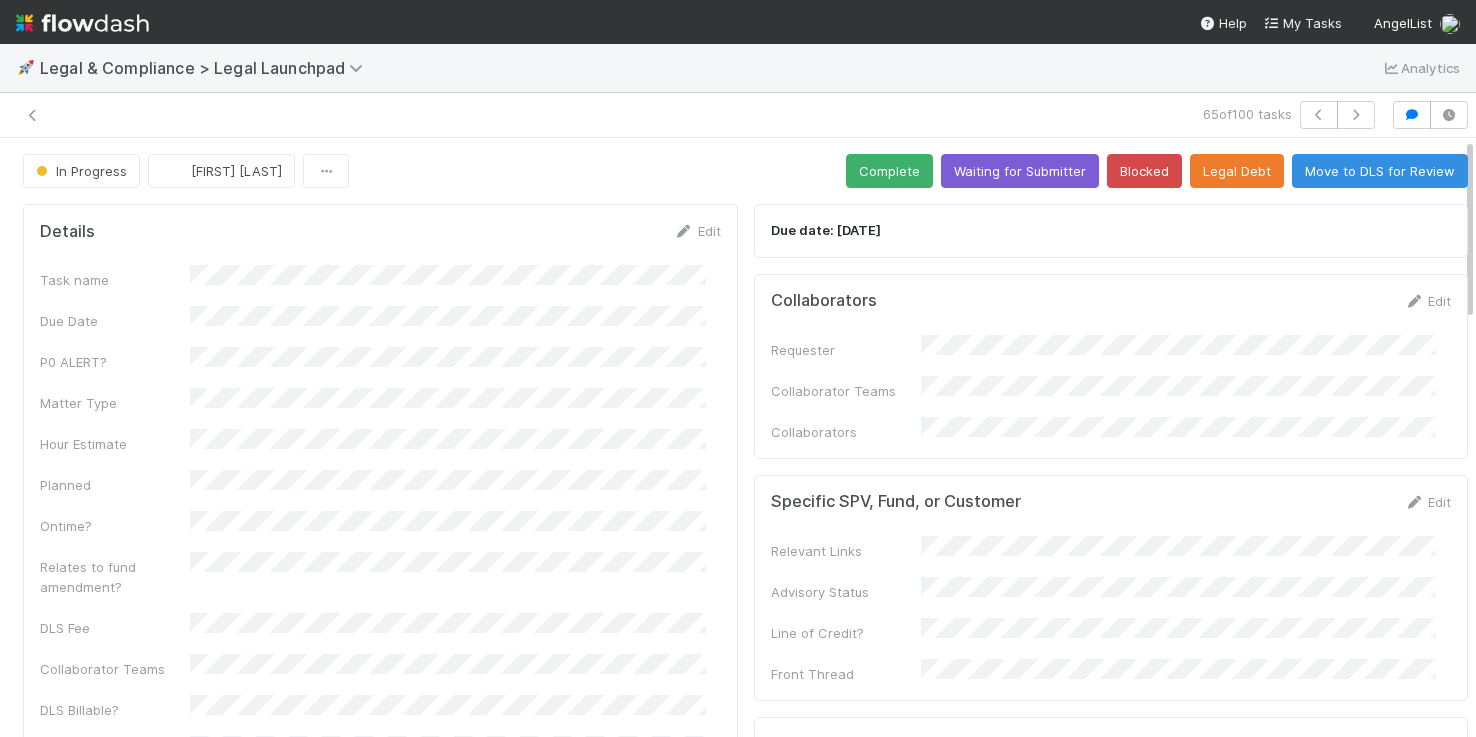 scroll, scrollTop: 0, scrollLeft: 0, axis: both 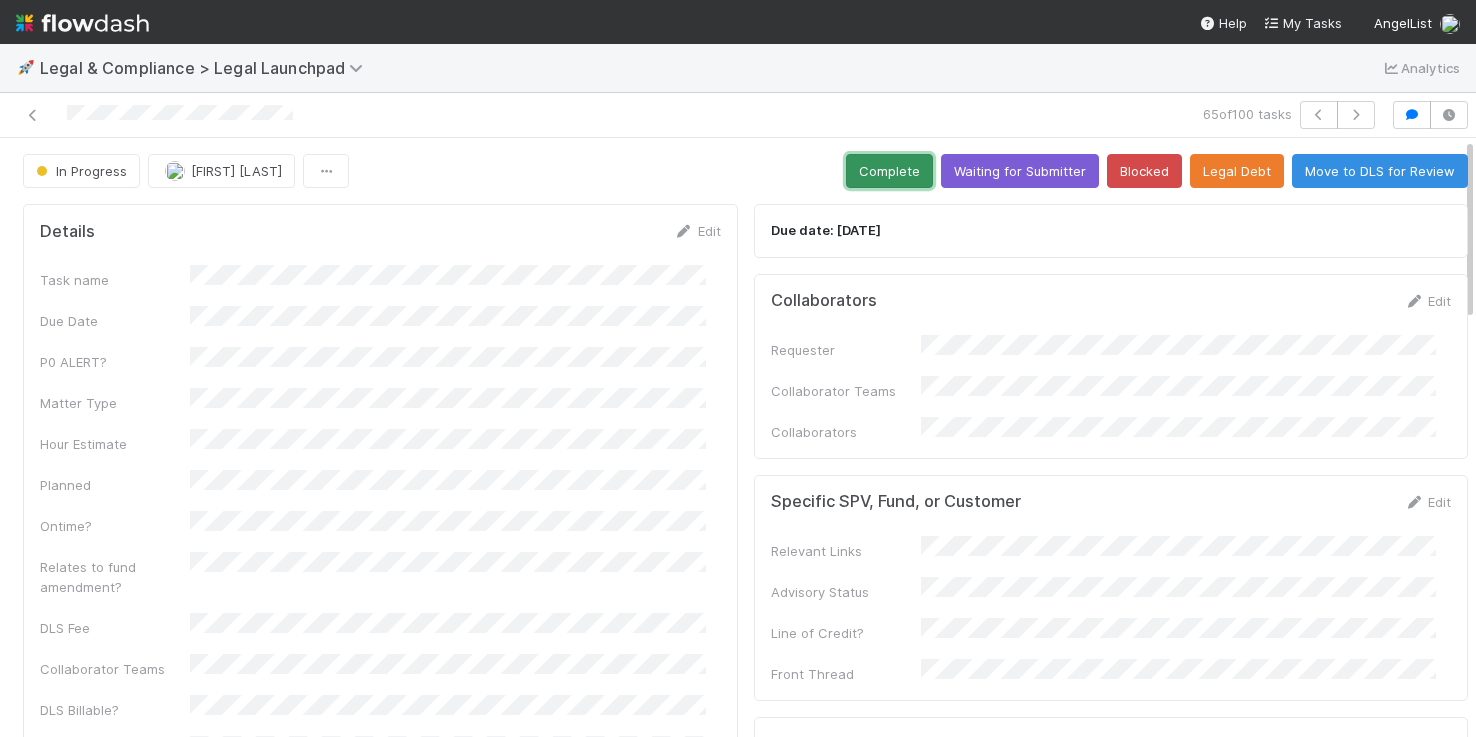 click on "Complete" at bounding box center [889, 171] 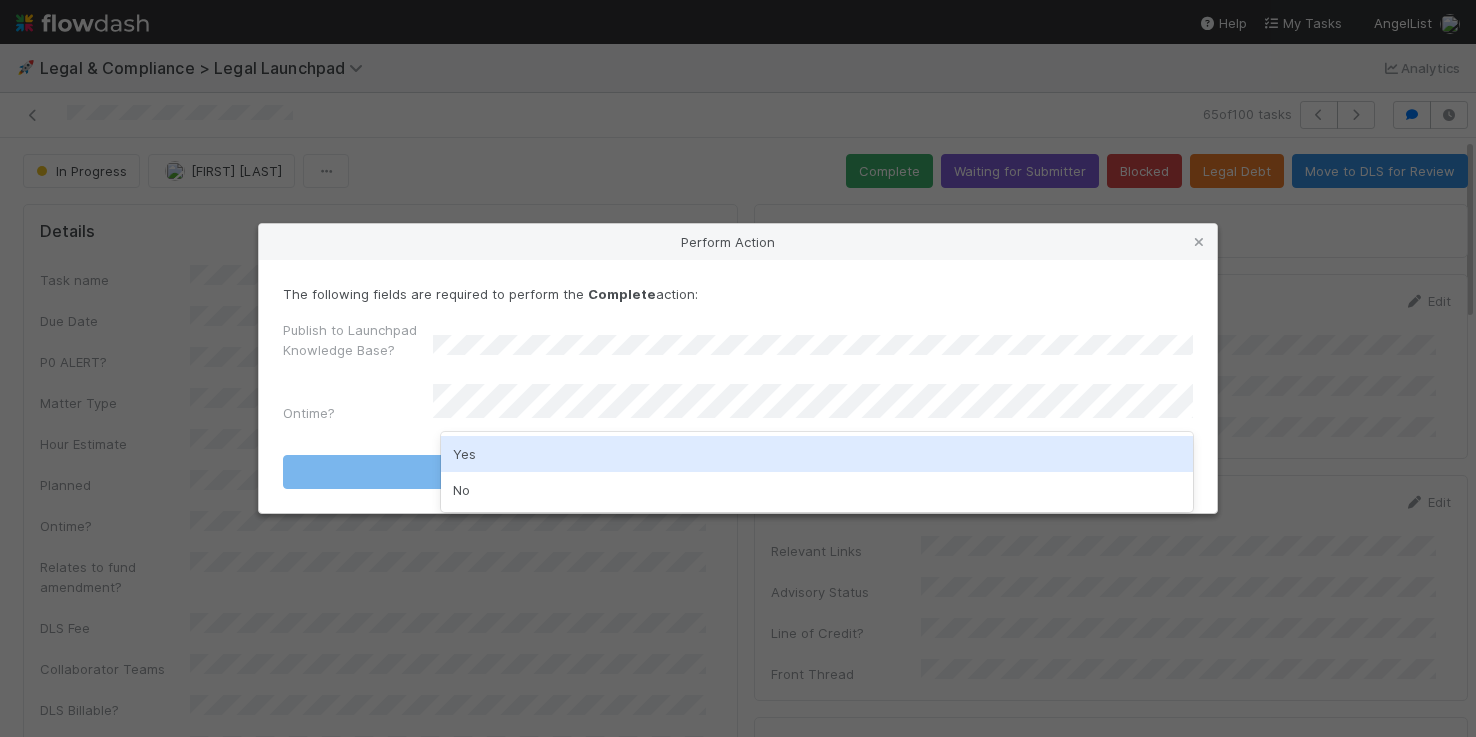 click on "Yes" at bounding box center [817, 454] 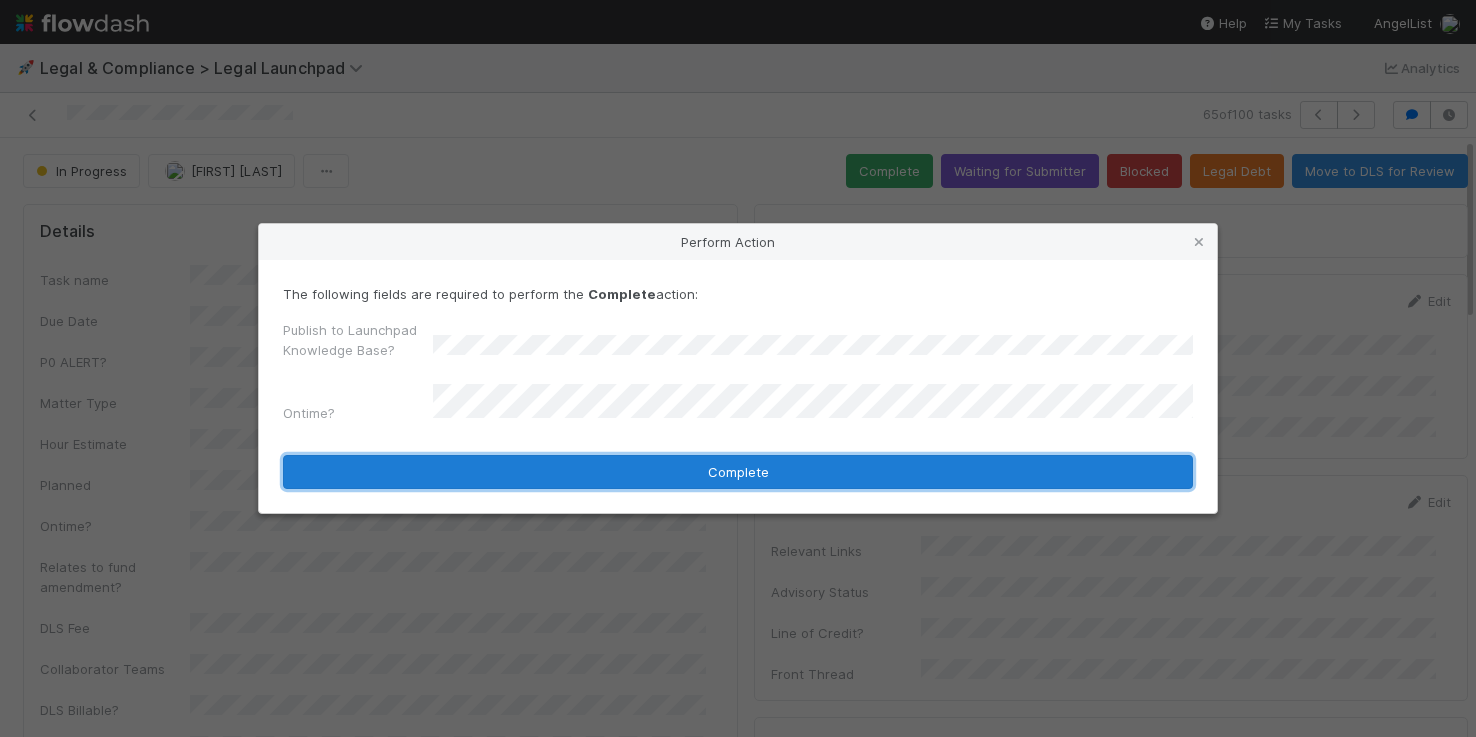 click on "Complete" at bounding box center [738, 472] 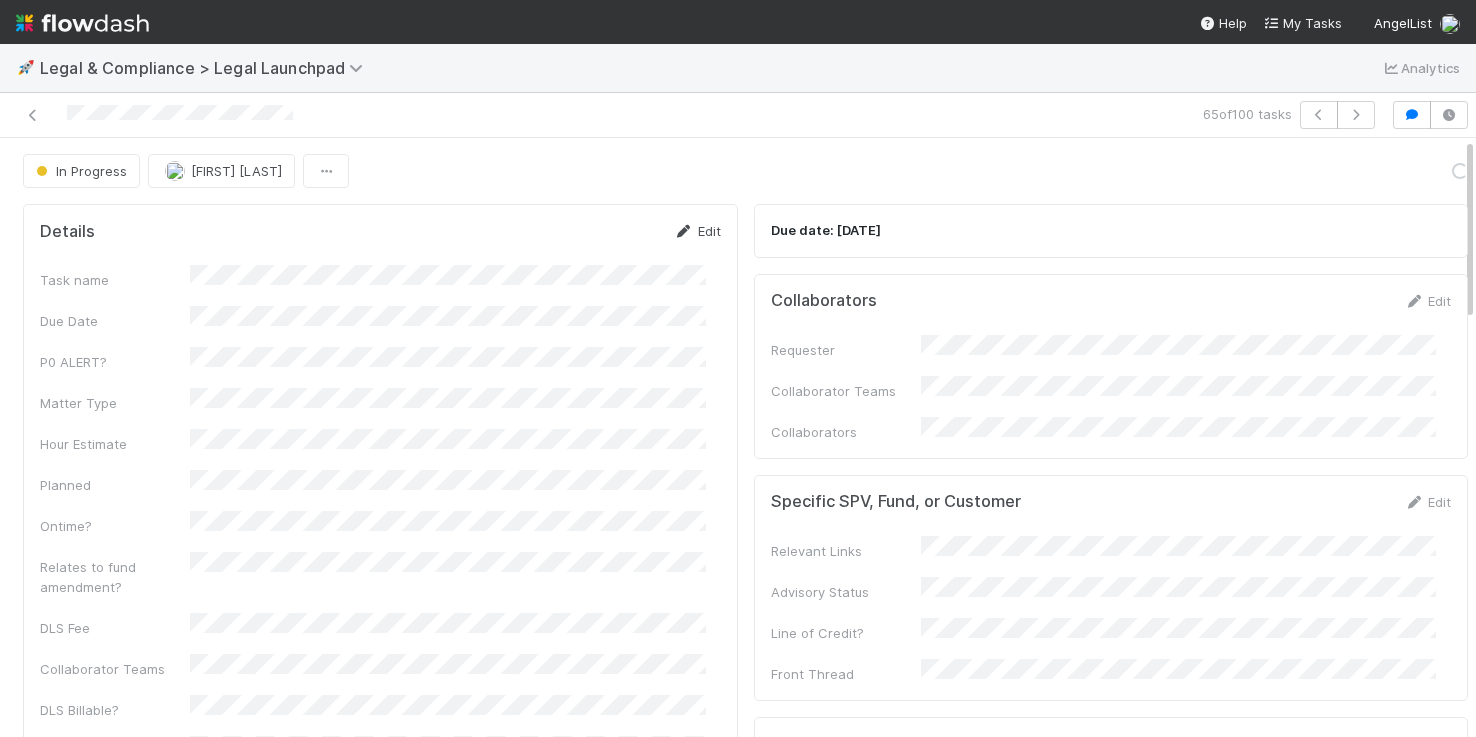click on "Edit" at bounding box center (697, 231) 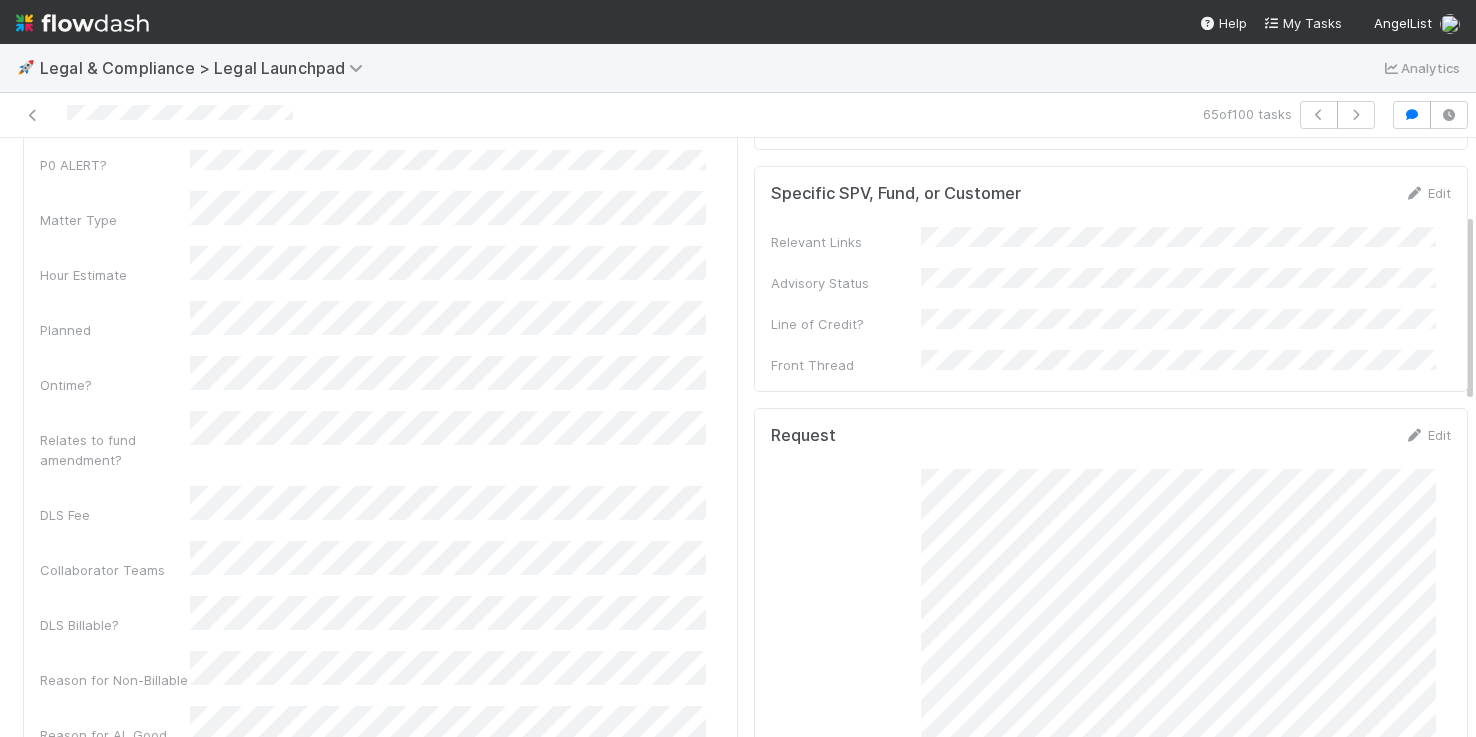 scroll, scrollTop: 252, scrollLeft: 0, axis: vertical 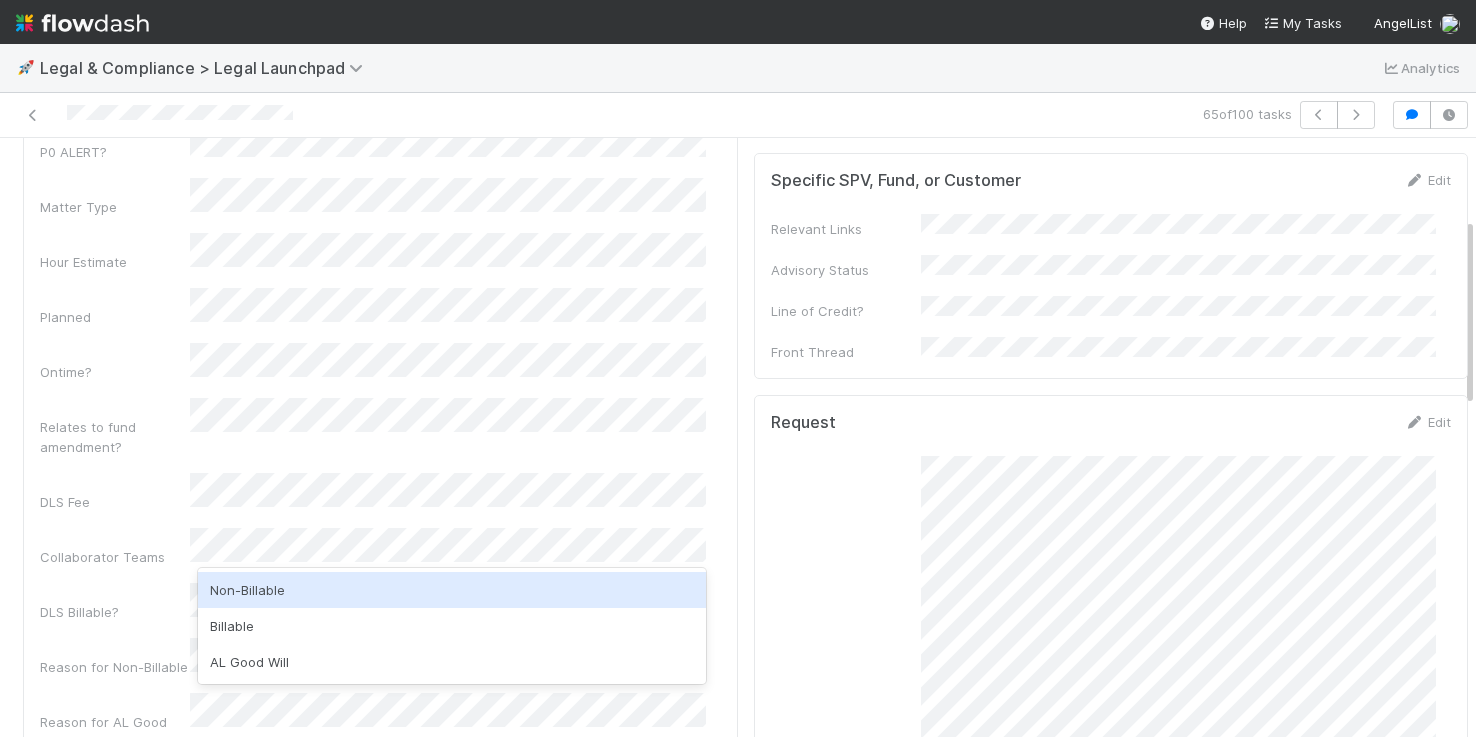 click on "Non-Billable" at bounding box center [452, 590] 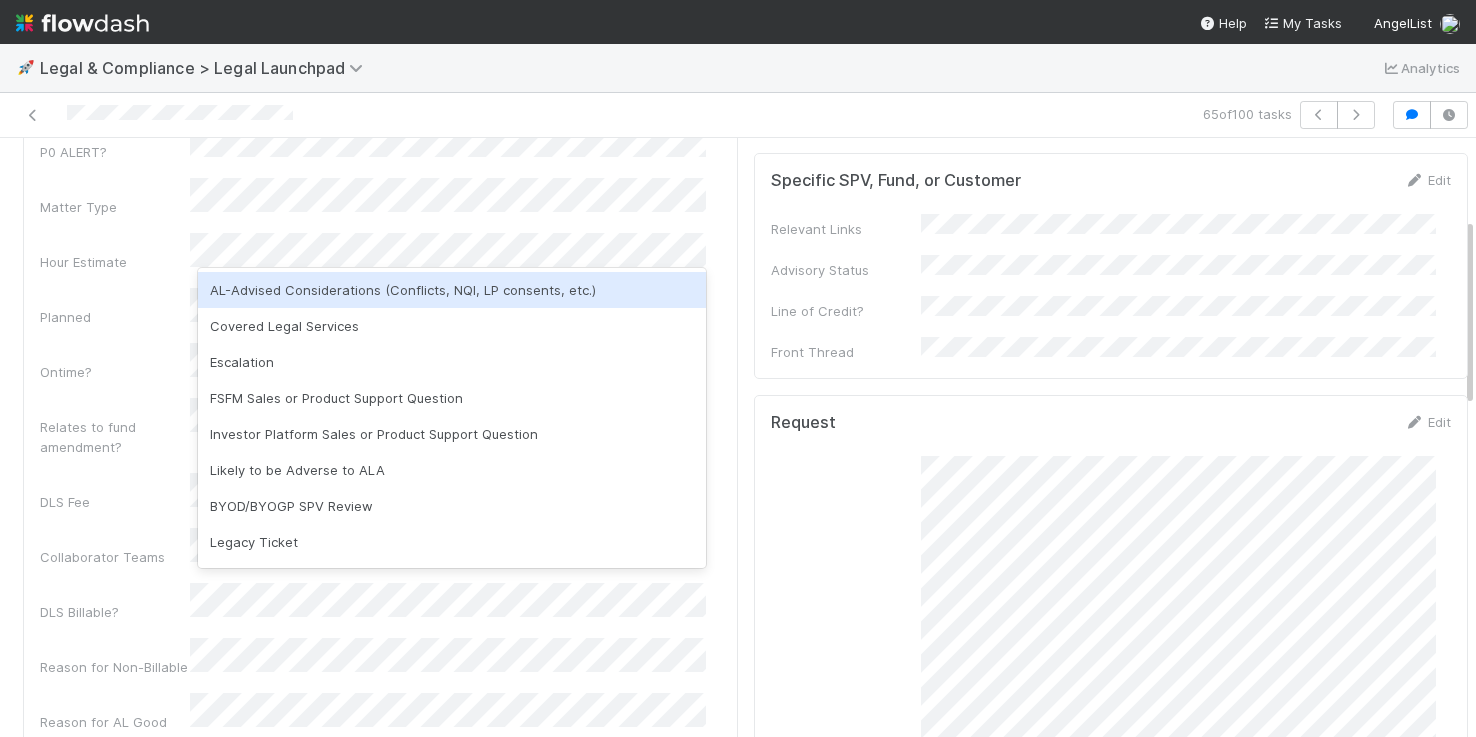 click on "AL-Advised Considerations (Conflicts, NQI, LP consents, etc.)" at bounding box center [452, 290] 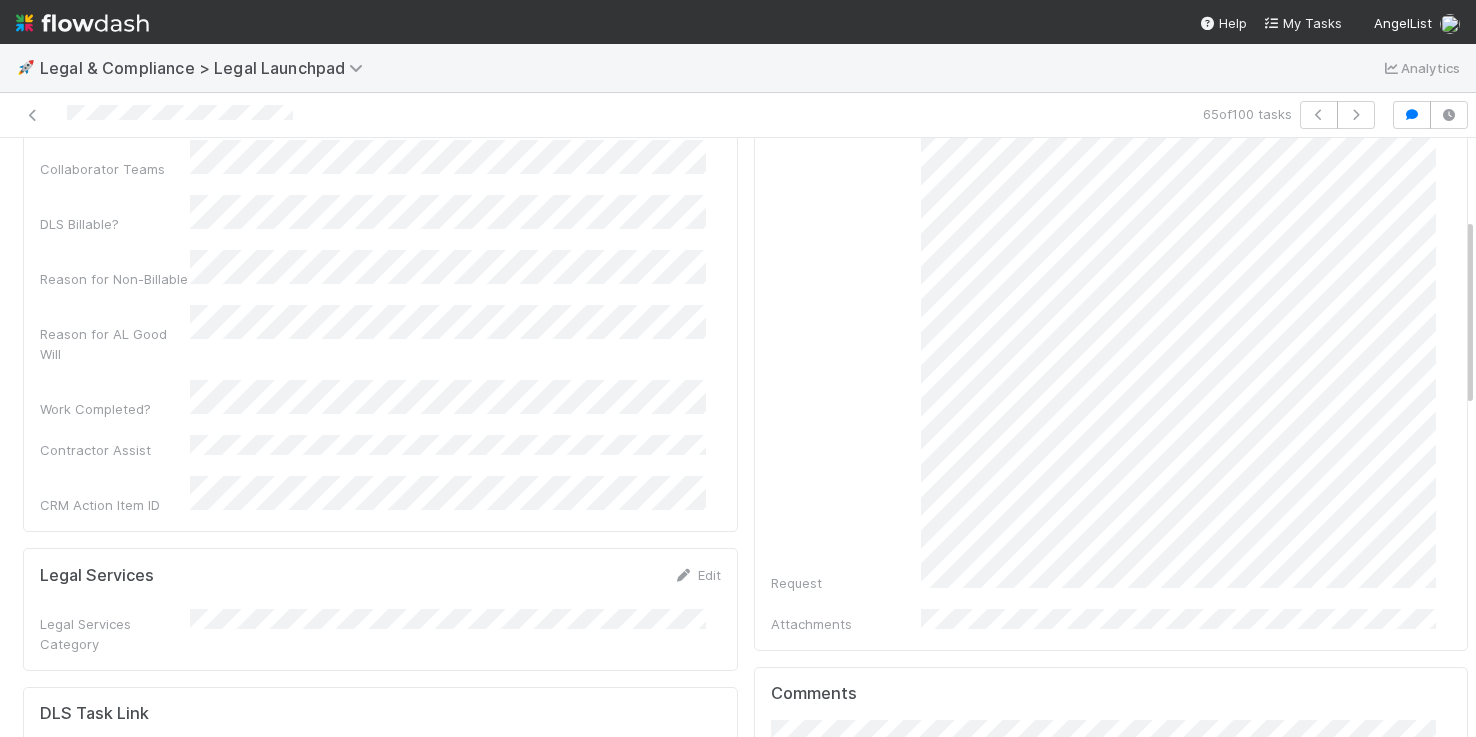 scroll, scrollTop: 1297, scrollLeft: 0, axis: vertical 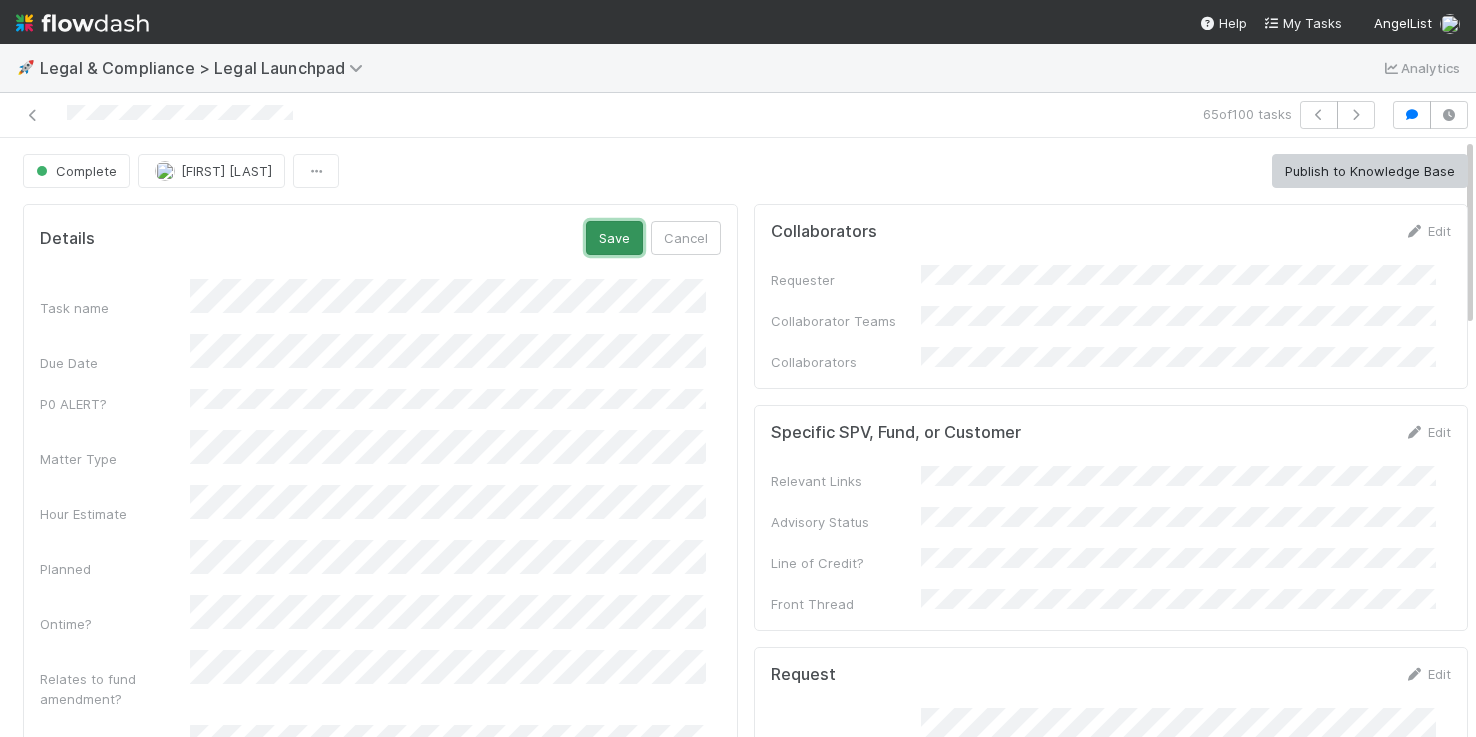 click on "Save" at bounding box center (614, 238) 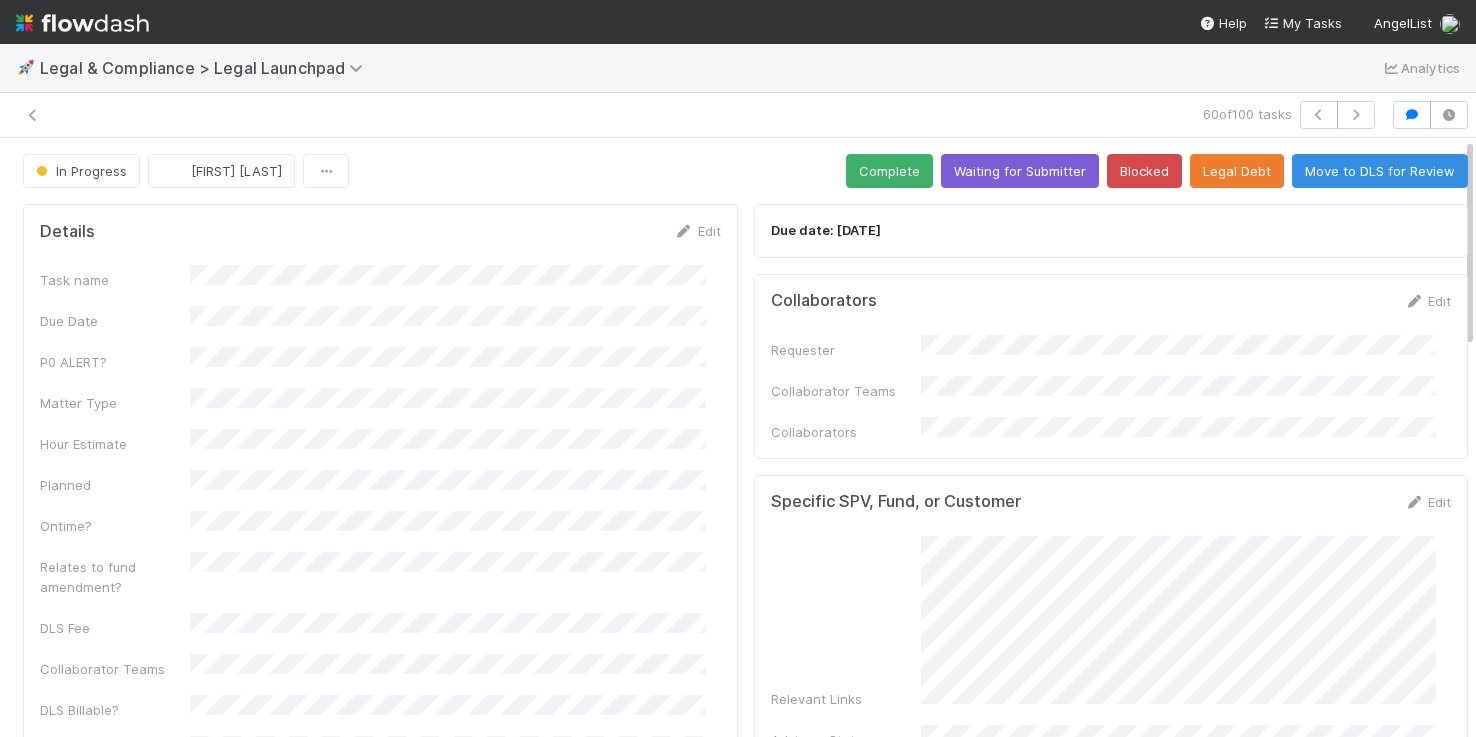 scroll, scrollTop: 0, scrollLeft: 0, axis: both 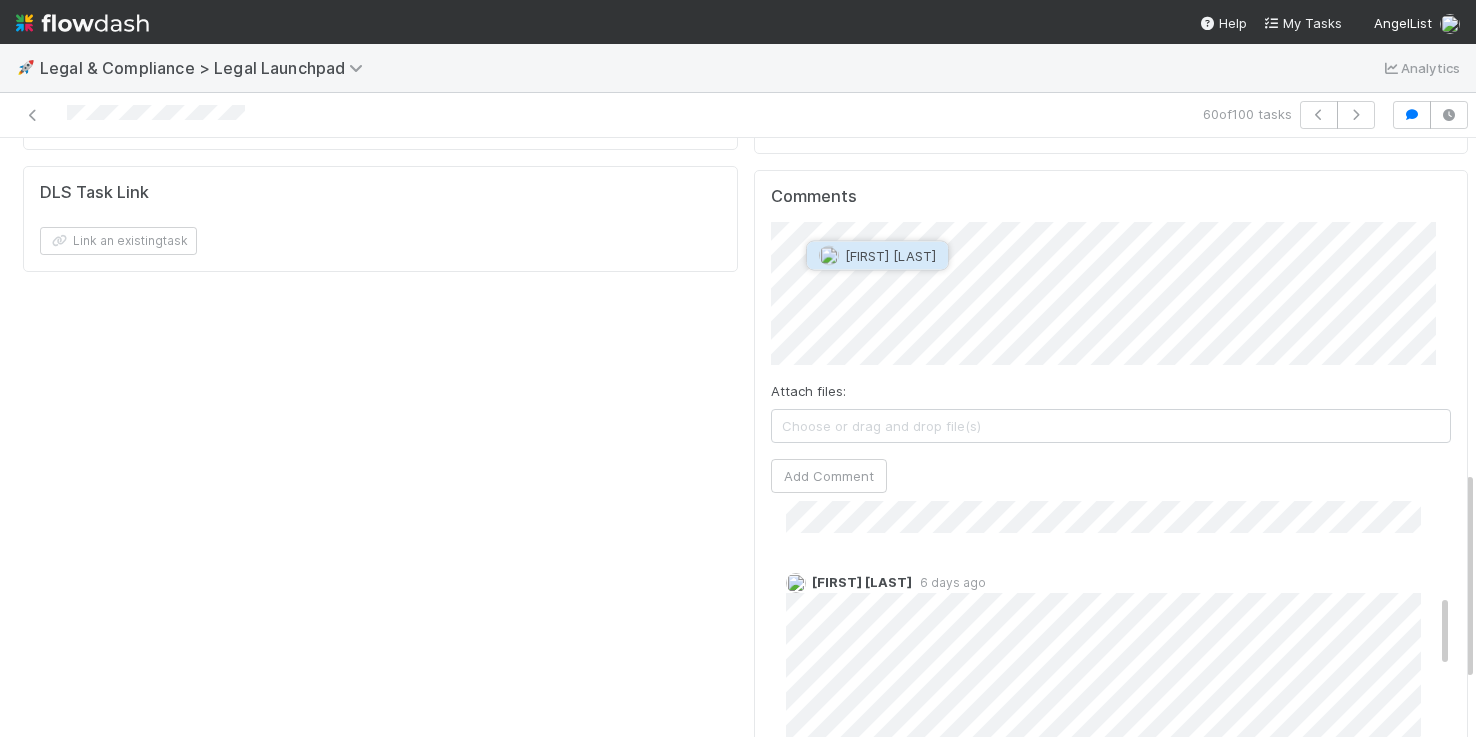 click on "May Chang" at bounding box center (890, 256) 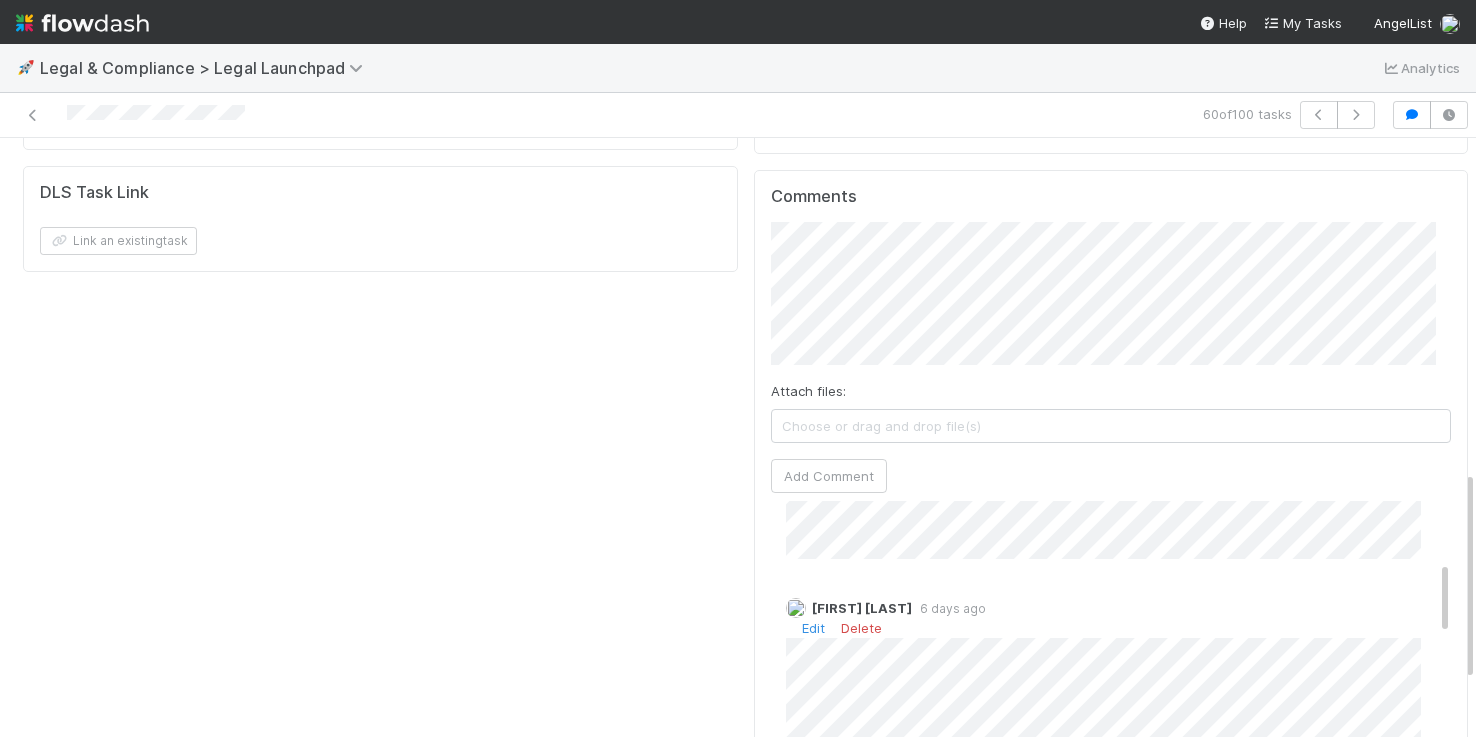scroll, scrollTop: 0, scrollLeft: 0, axis: both 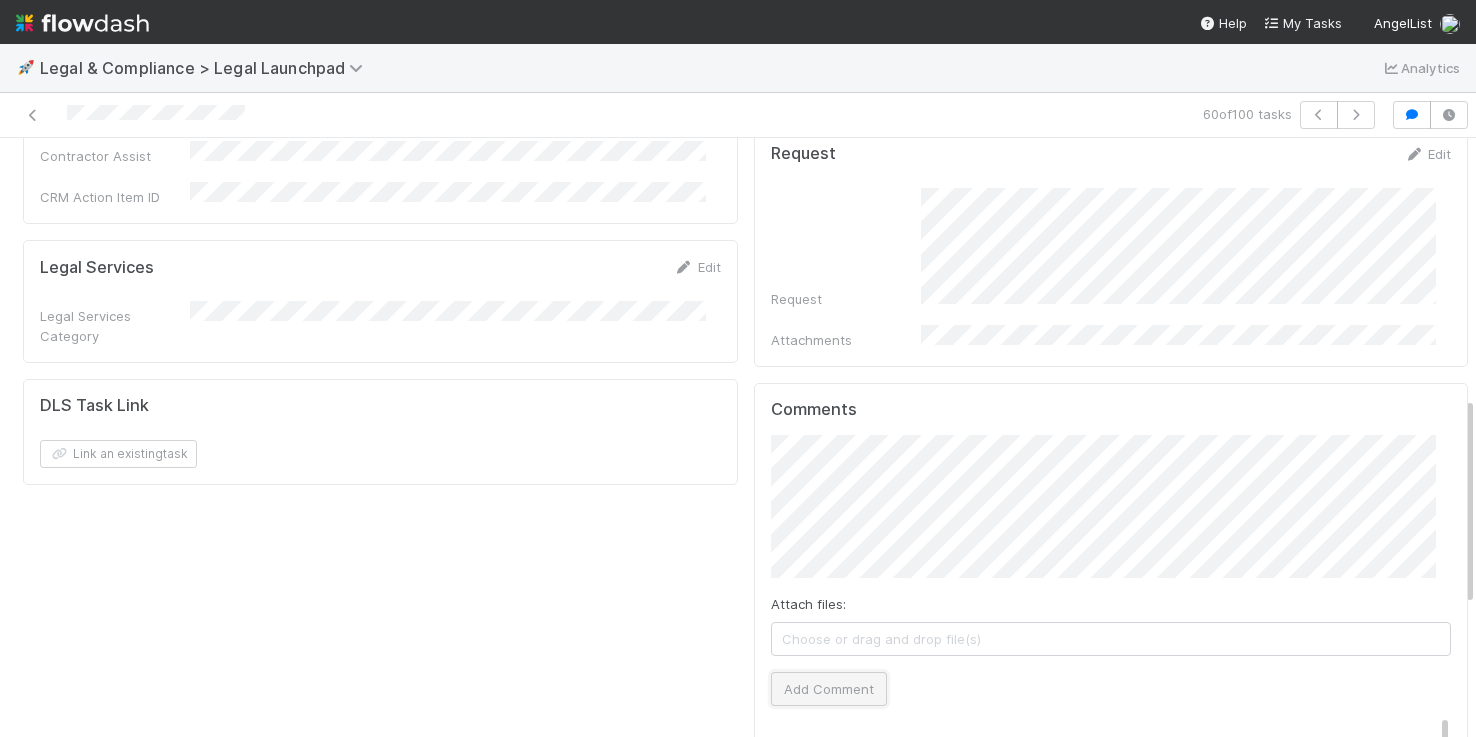 click on "Add Comment" at bounding box center (829, 689) 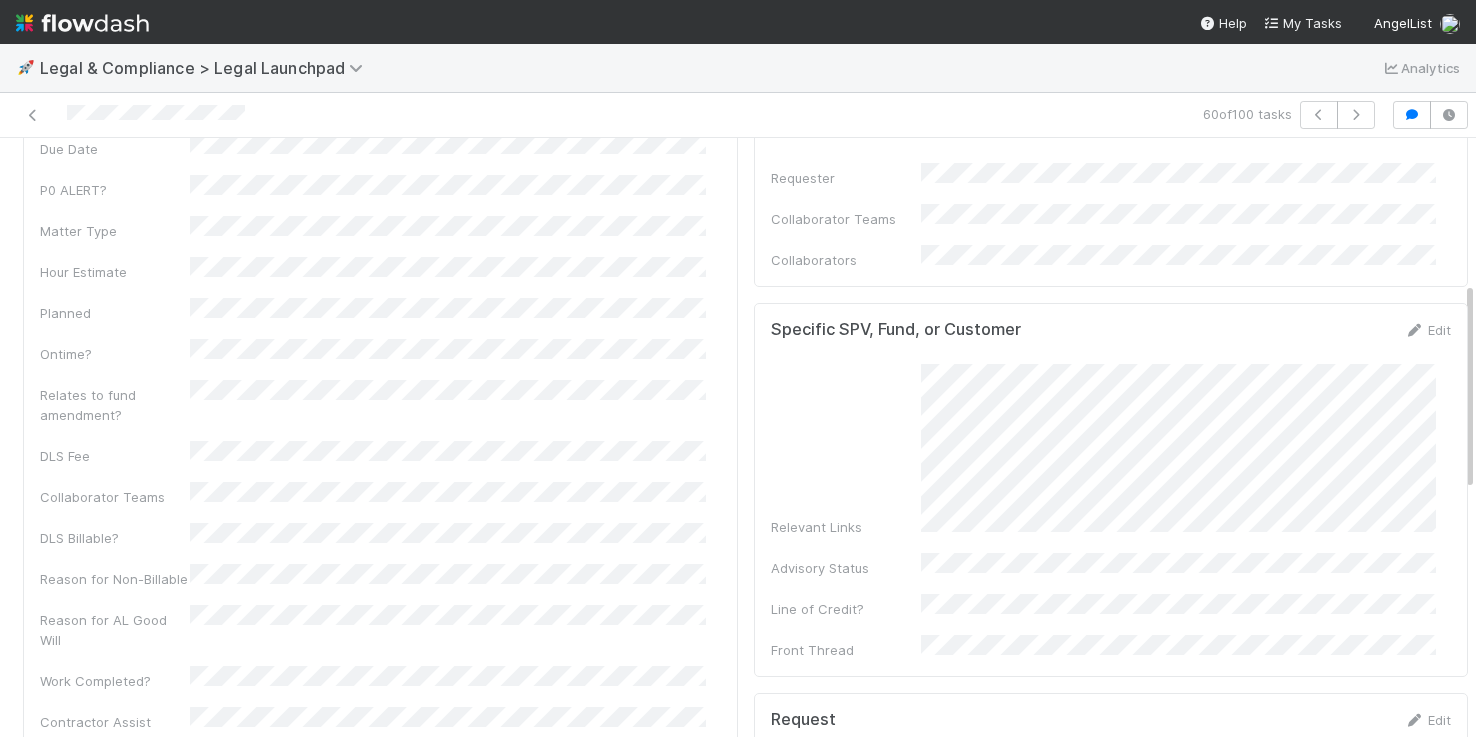 scroll, scrollTop: 0, scrollLeft: 0, axis: both 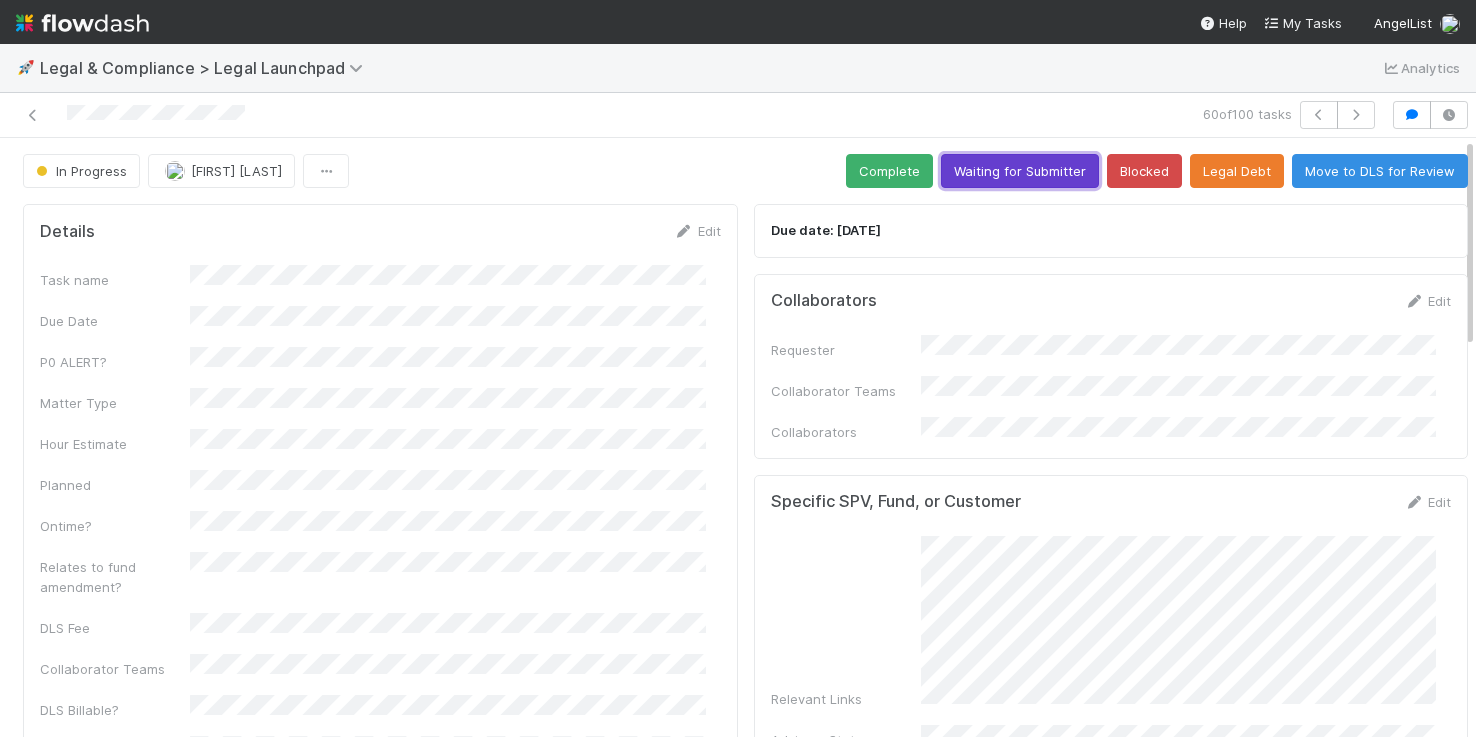 click on "Waiting for Submitter" at bounding box center (1020, 171) 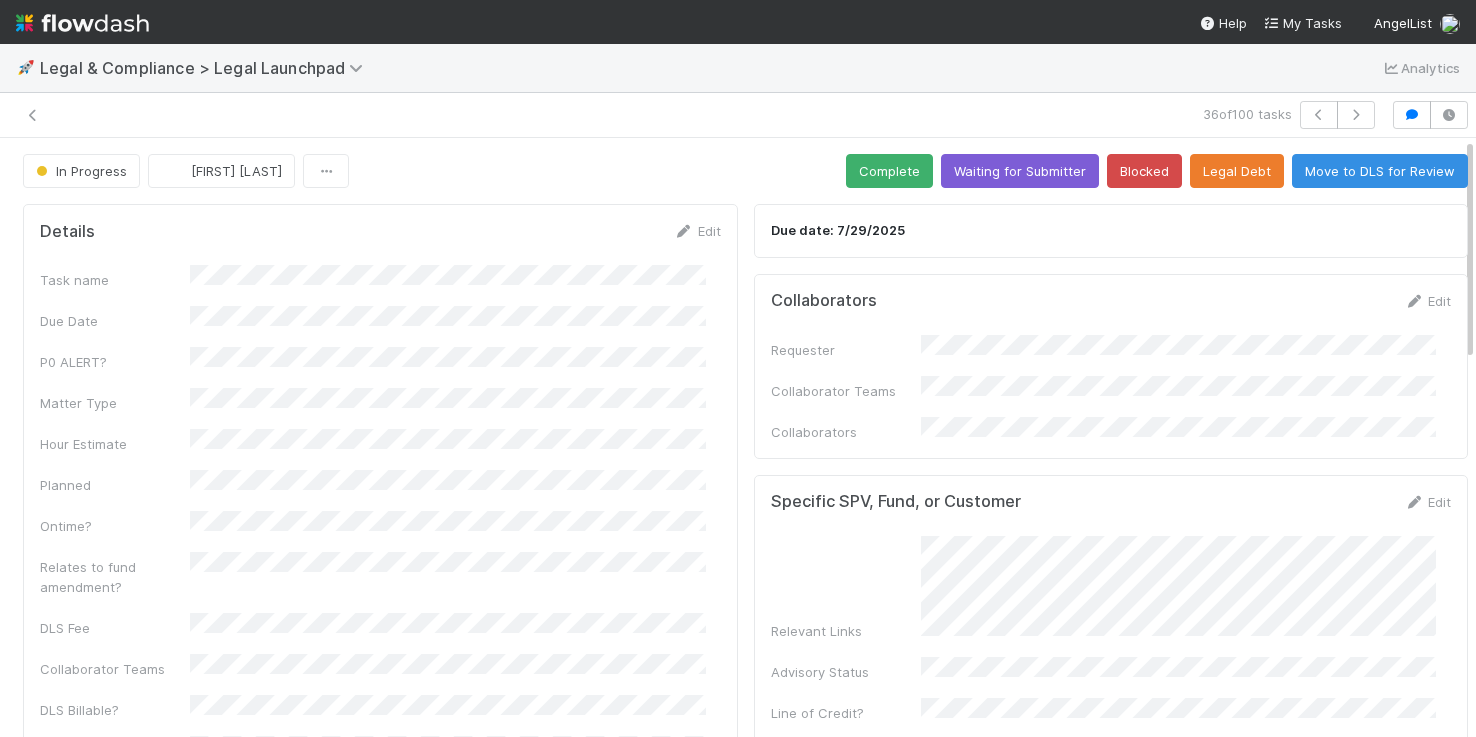 scroll, scrollTop: 0, scrollLeft: 0, axis: both 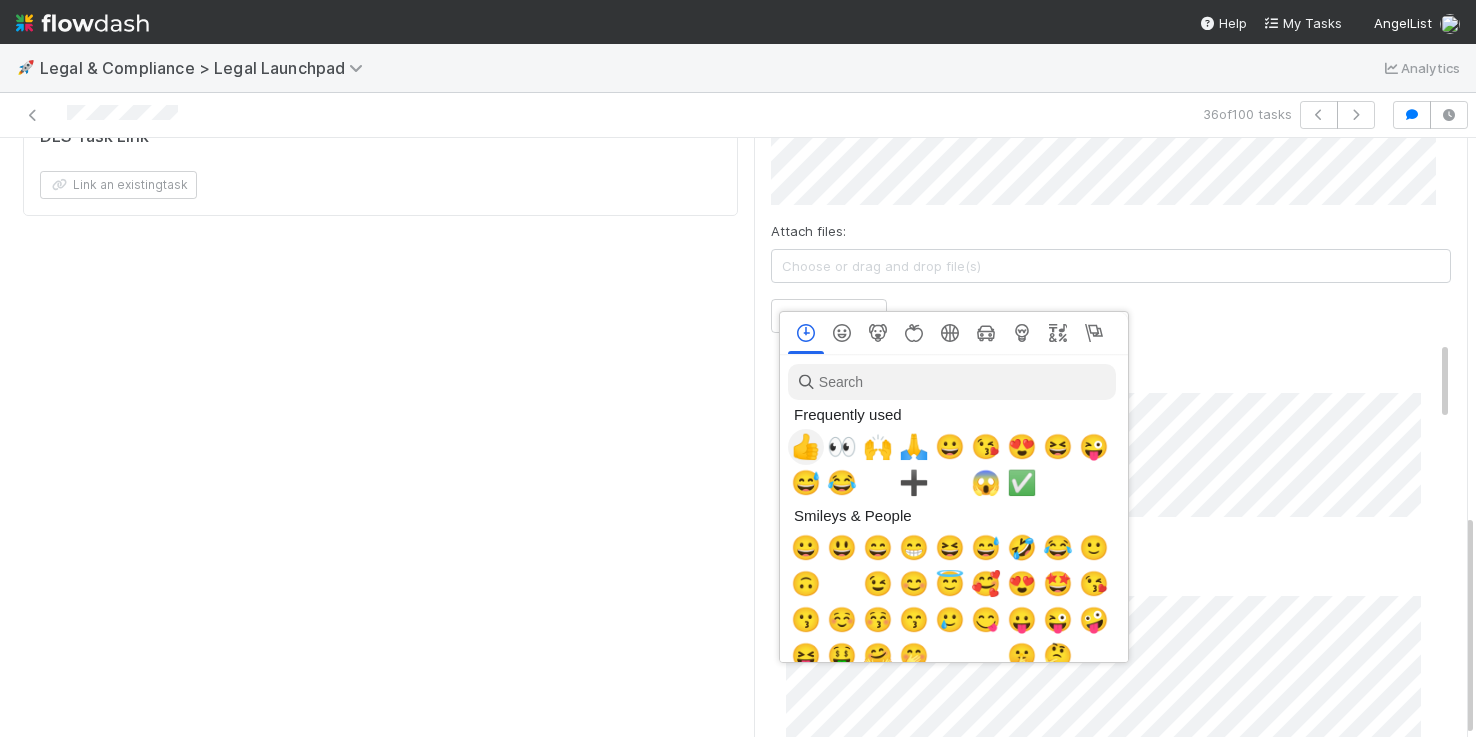click on "👍" at bounding box center [806, 447] 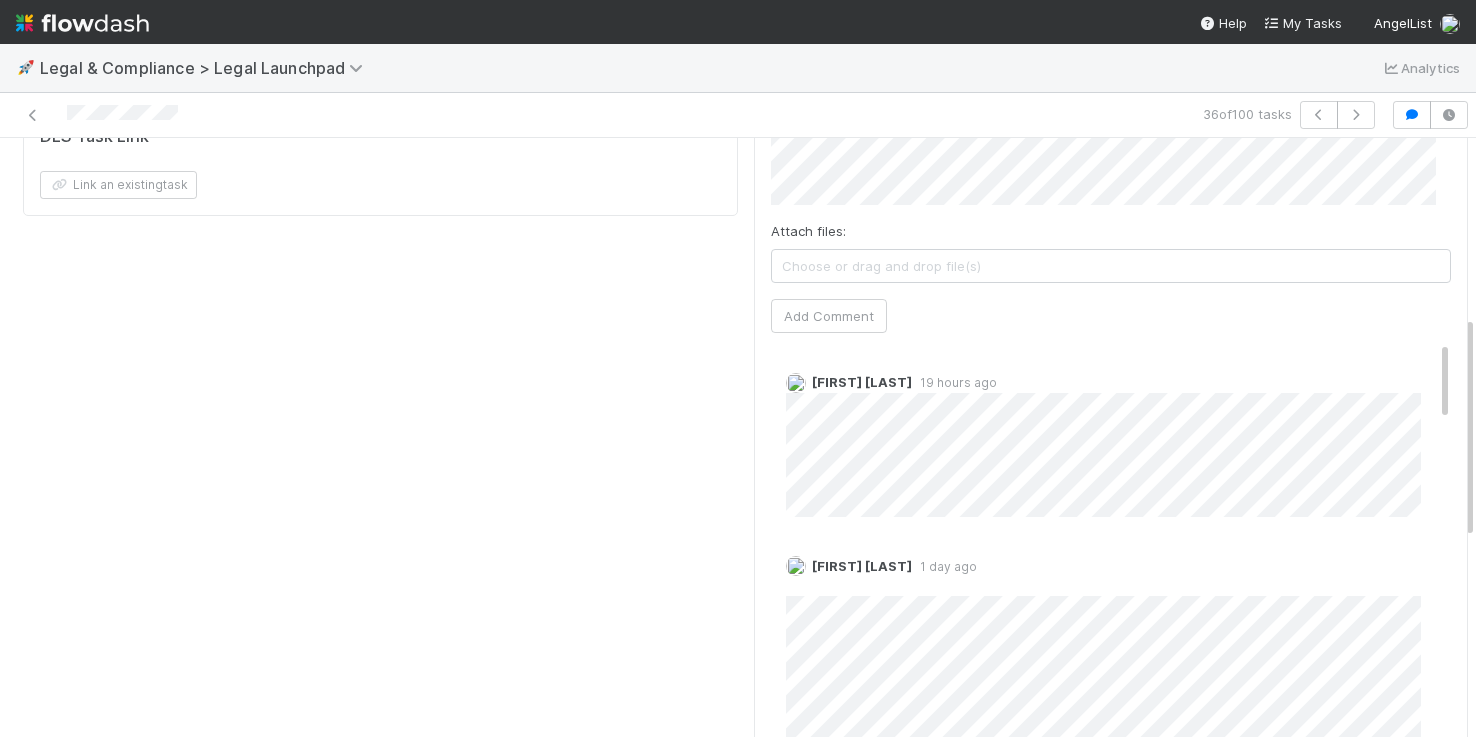 scroll, scrollTop: 0, scrollLeft: 0, axis: both 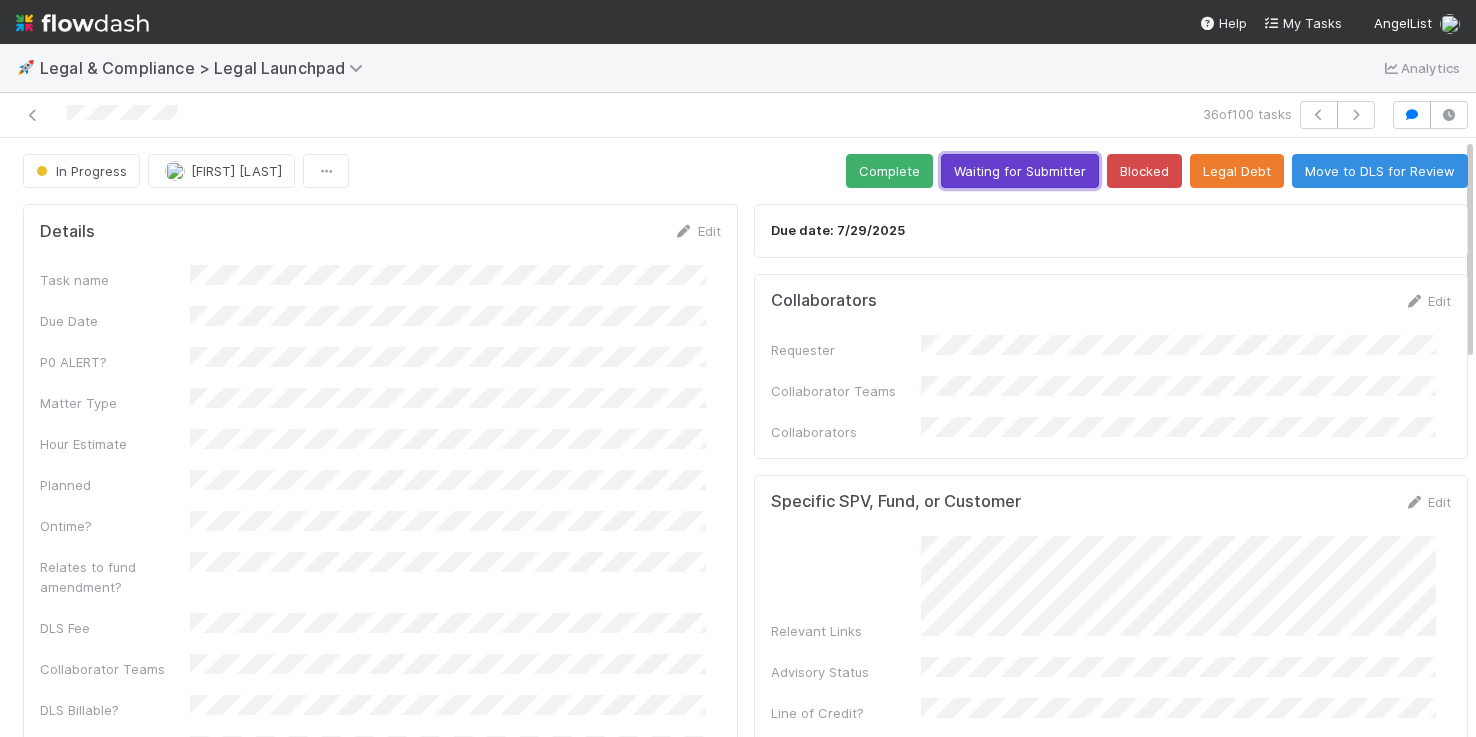 click on "Waiting for Submitter" at bounding box center [1020, 171] 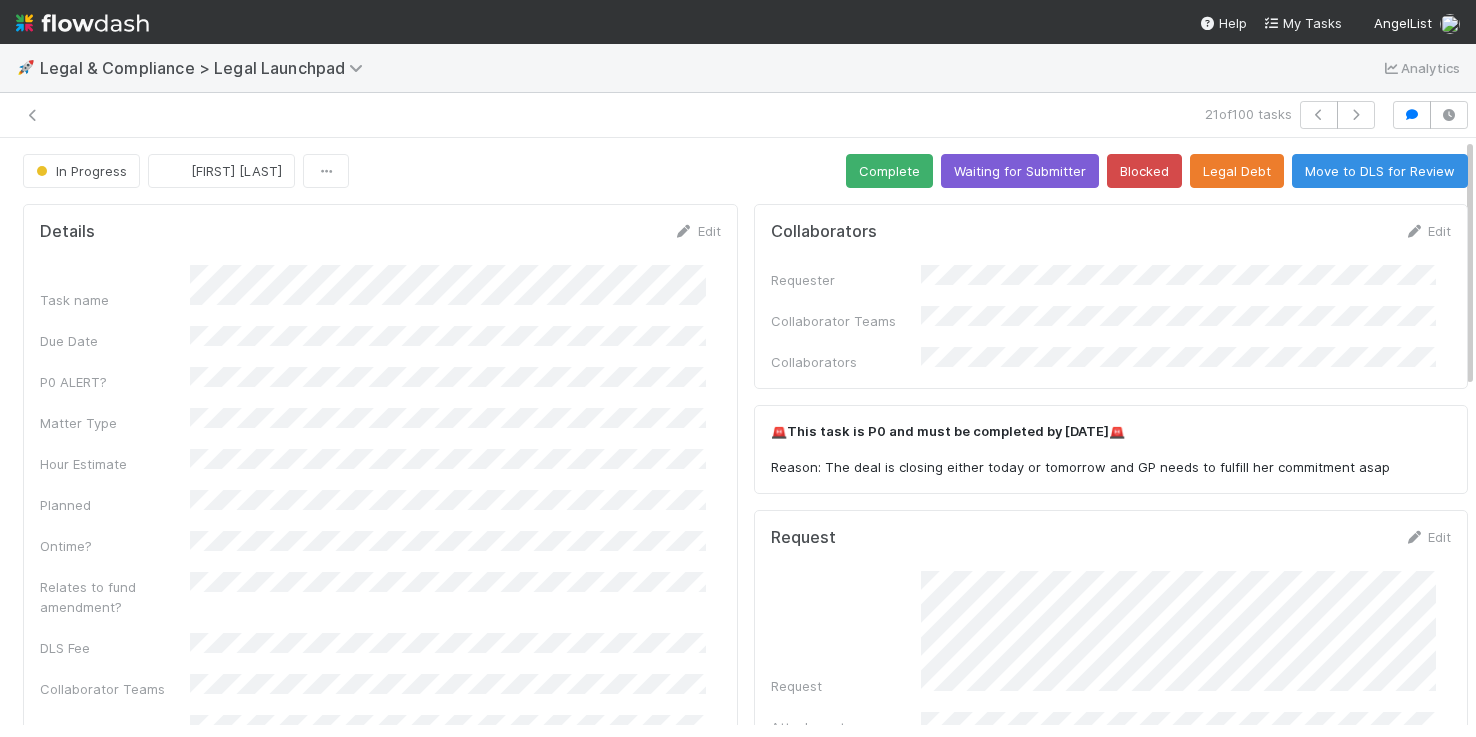 scroll, scrollTop: 0, scrollLeft: 0, axis: both 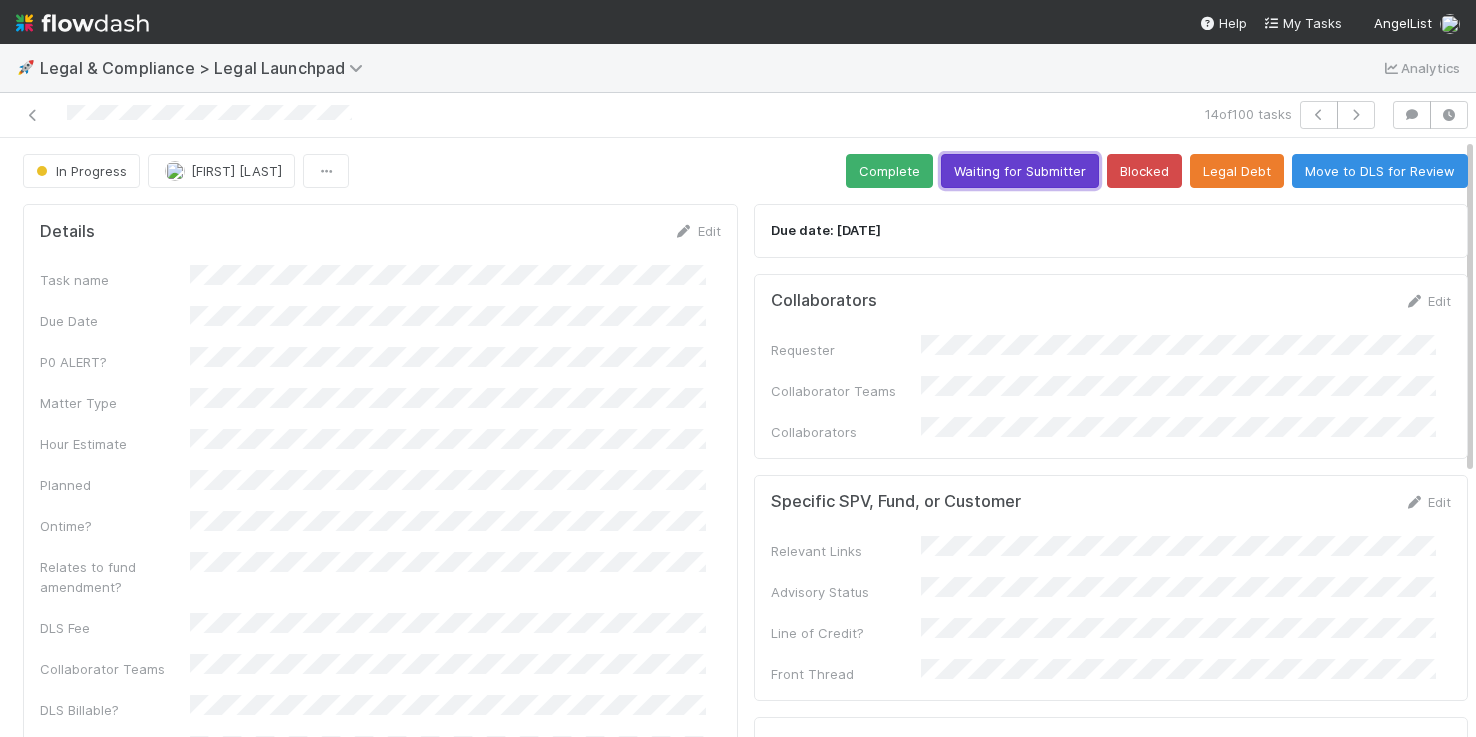 click on "Waiting for Submitter" at bounding box center [1020, 171] 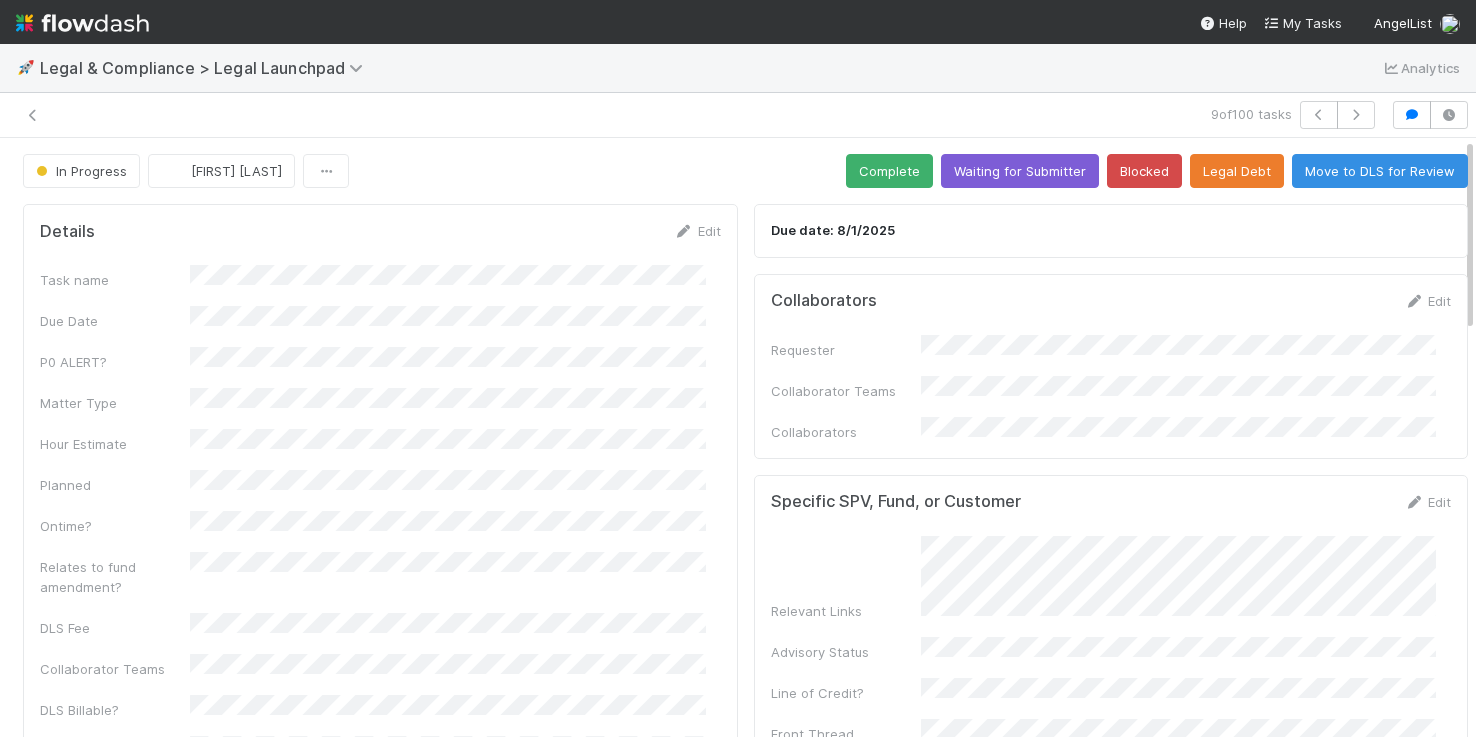 scroll, scrollTop: 0, scrollLeft: 0, axis: both 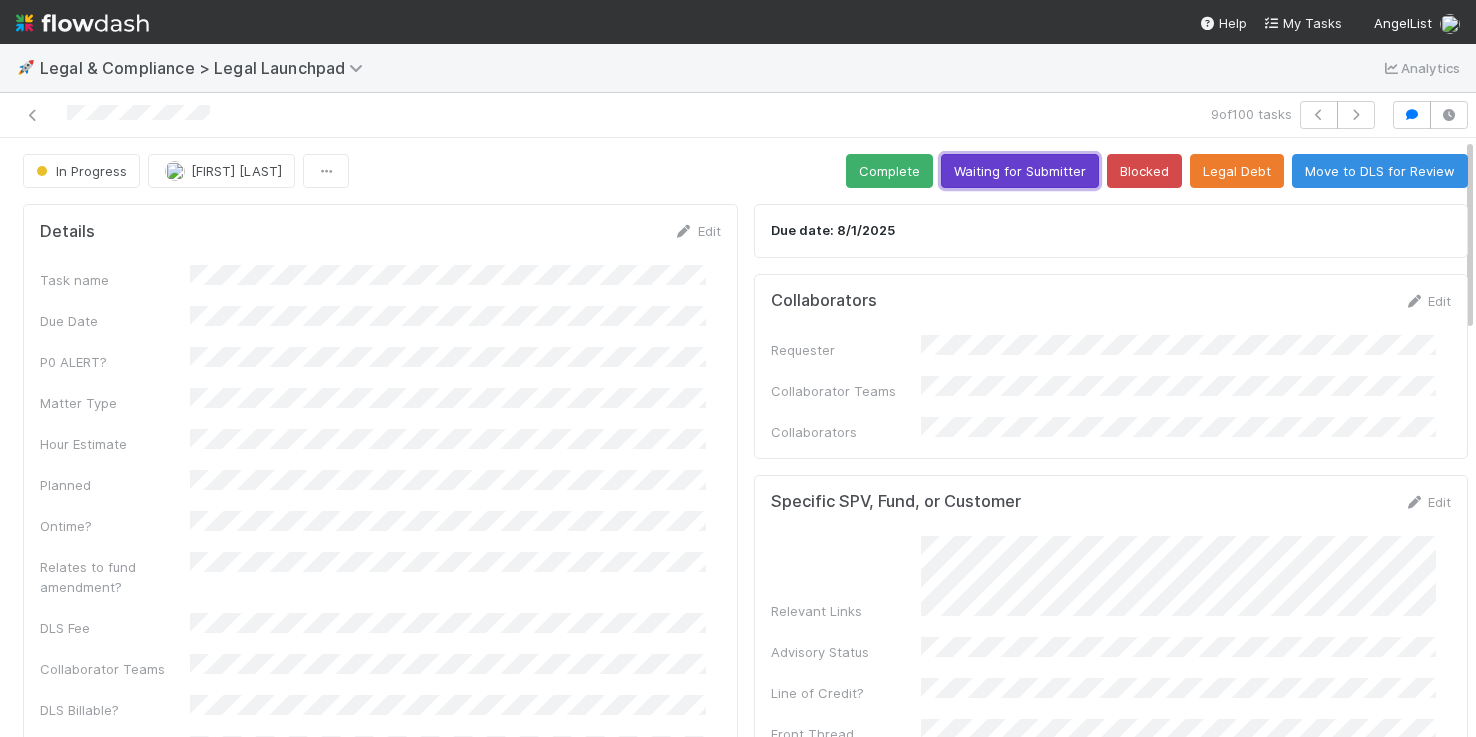 click on "Waiting for Submitter" at bounding box center (1020, 171) 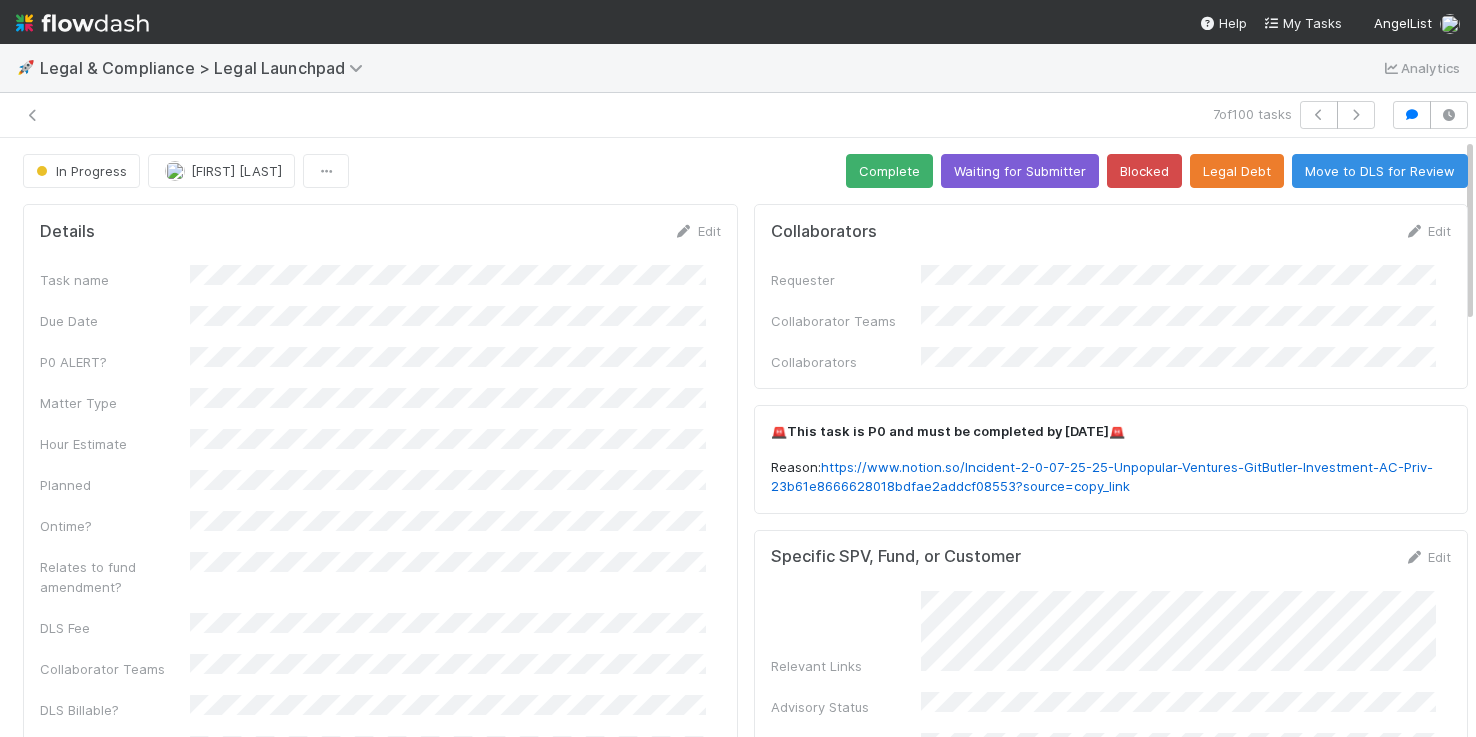 scroll, scrollTop: 0, scrollLeft: 0, axis: both 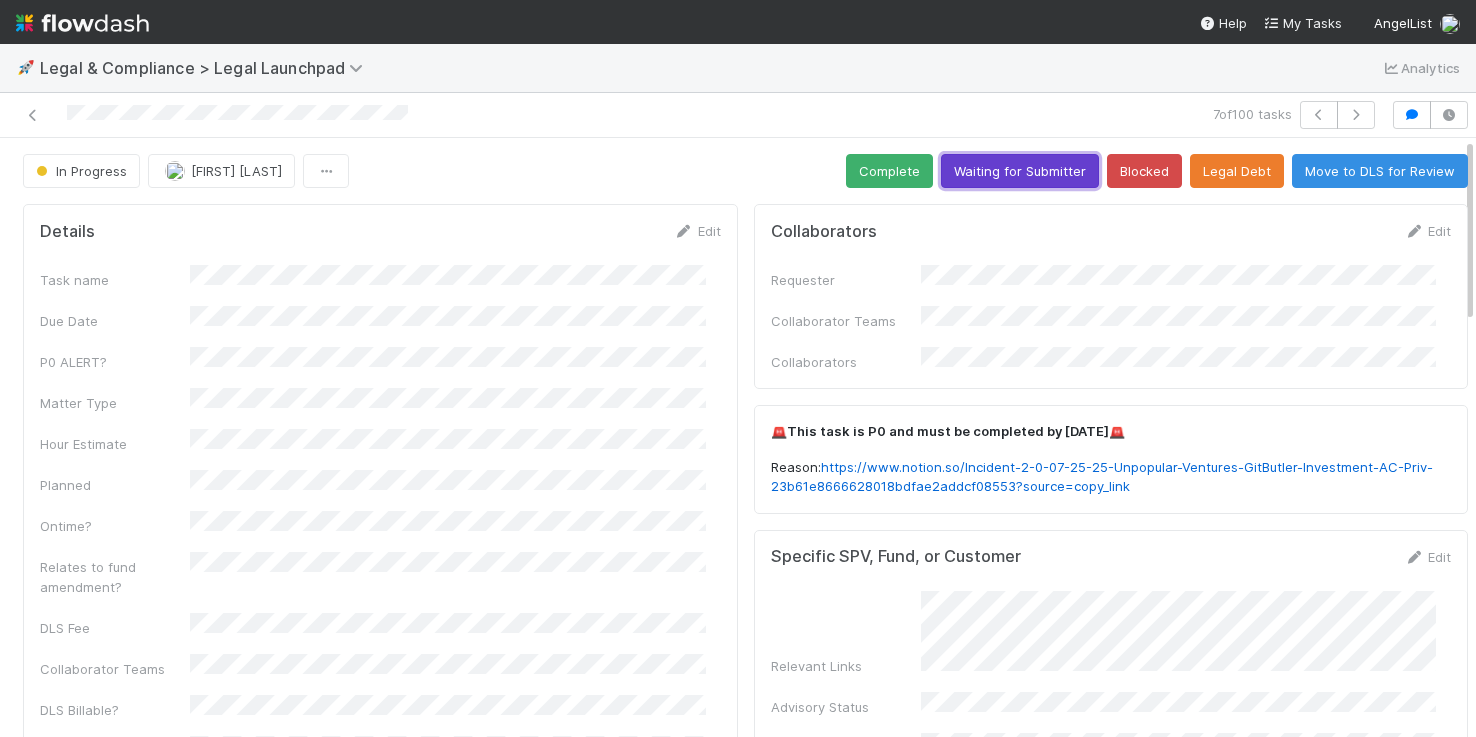 click on "Waiting for Submitter" at bounding box center [1020, 171] 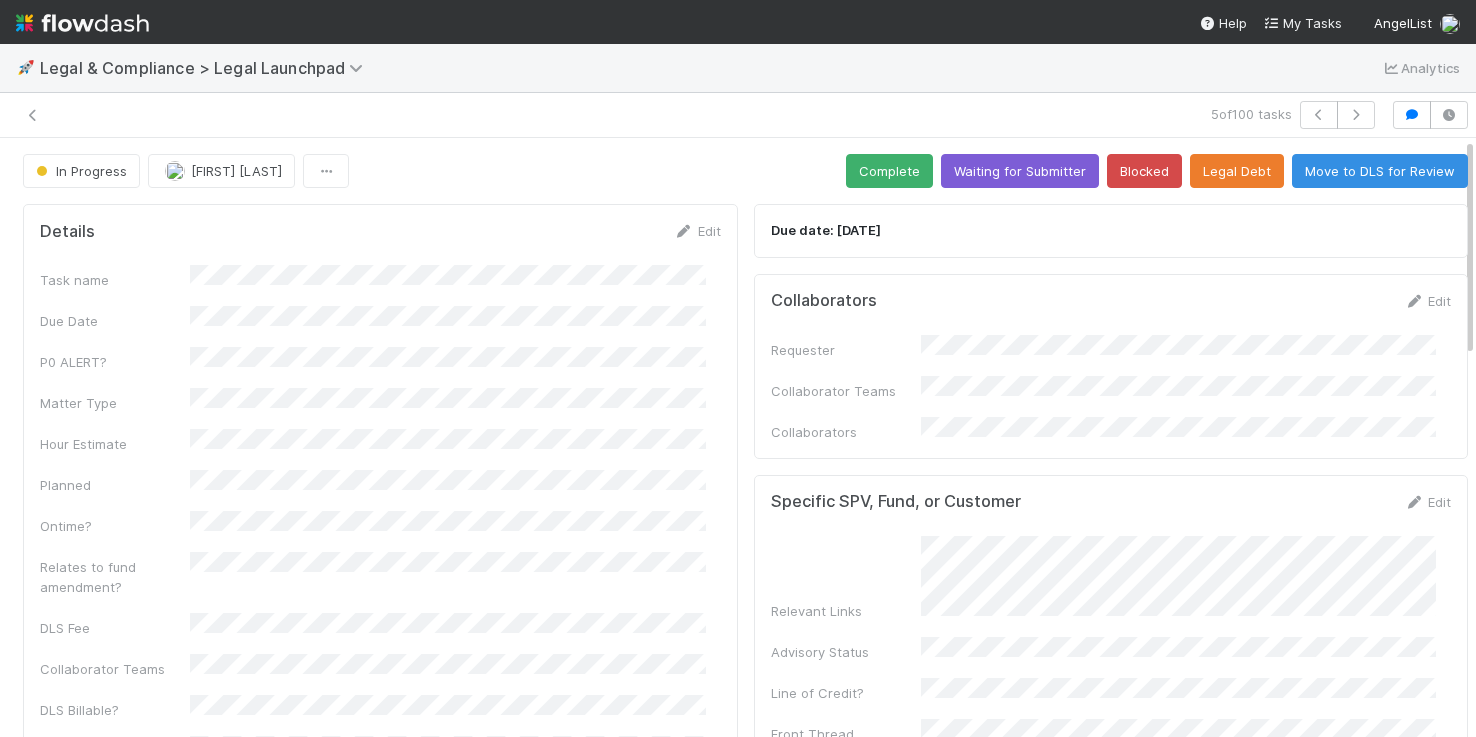 scroll, scrollTop: 0, scrollLeft: 0, axis: both 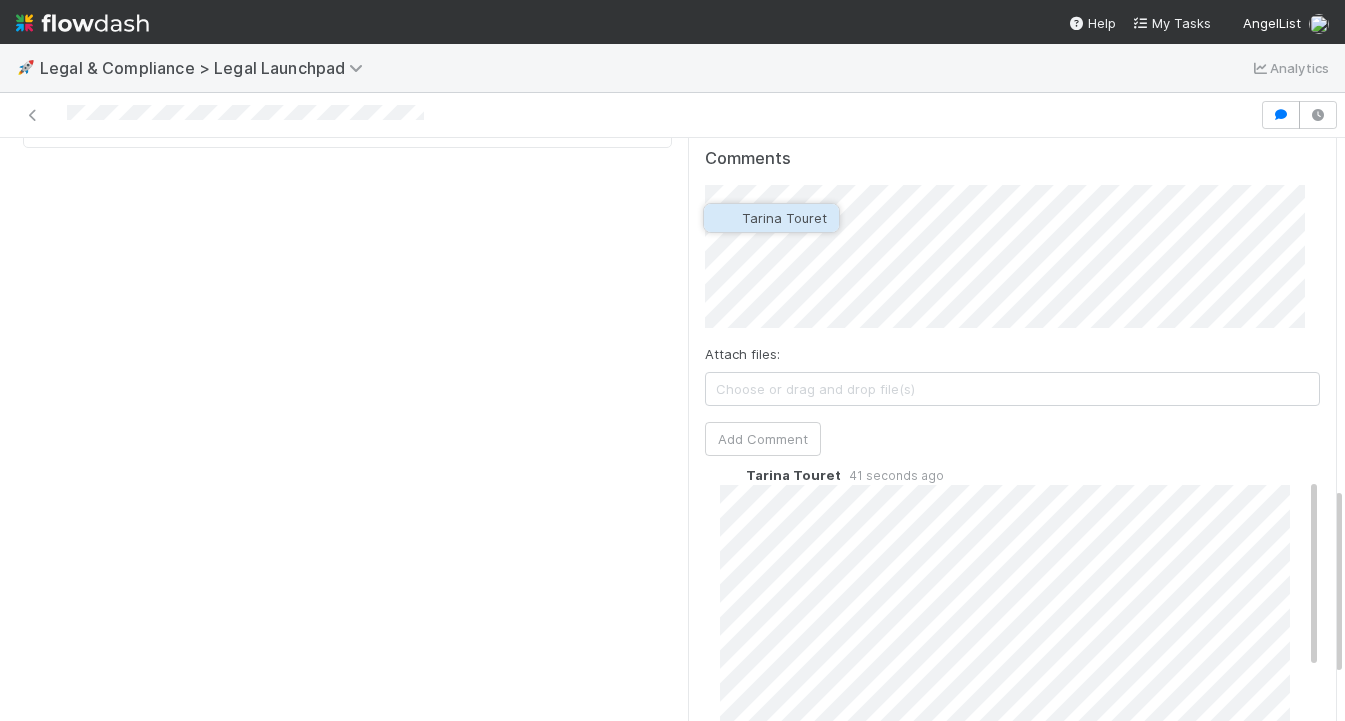 click on "Tarina Touret" at bounding box center (784, 218) 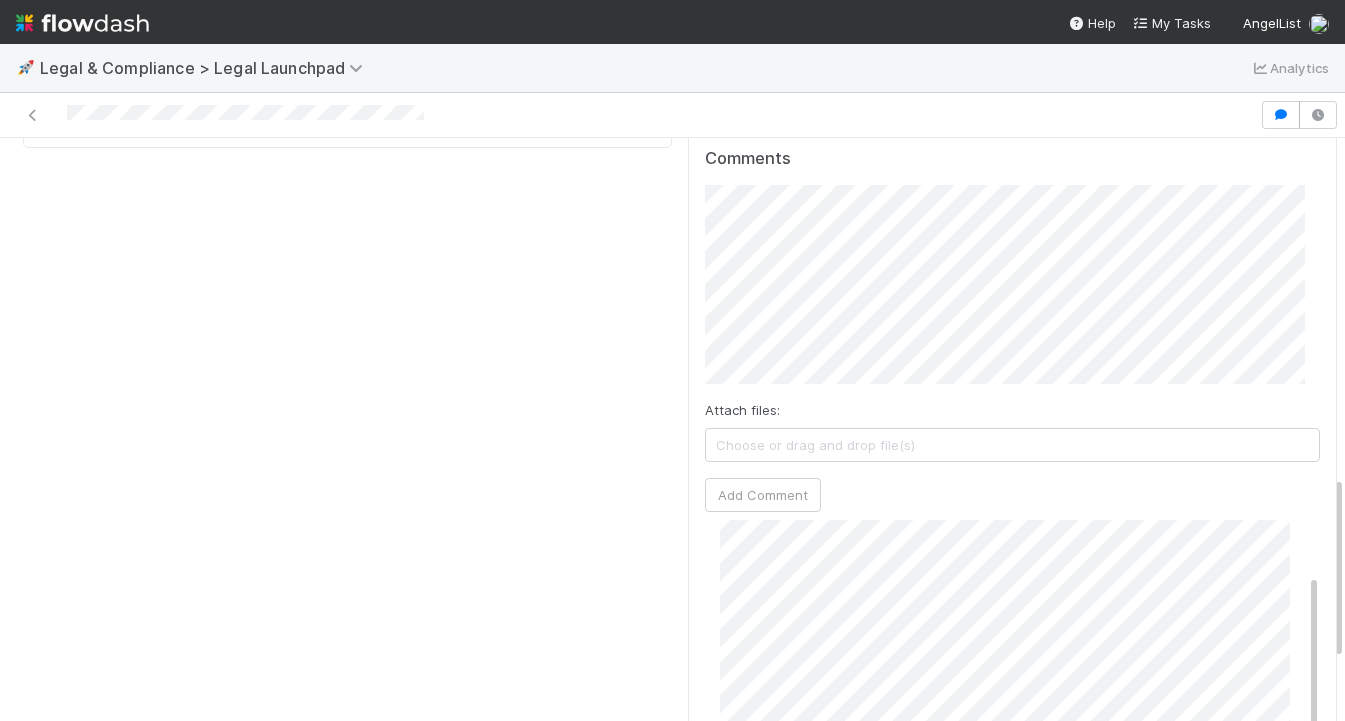 scroll, scrollTop: 138, scrollLeft: 0, axis: vertical 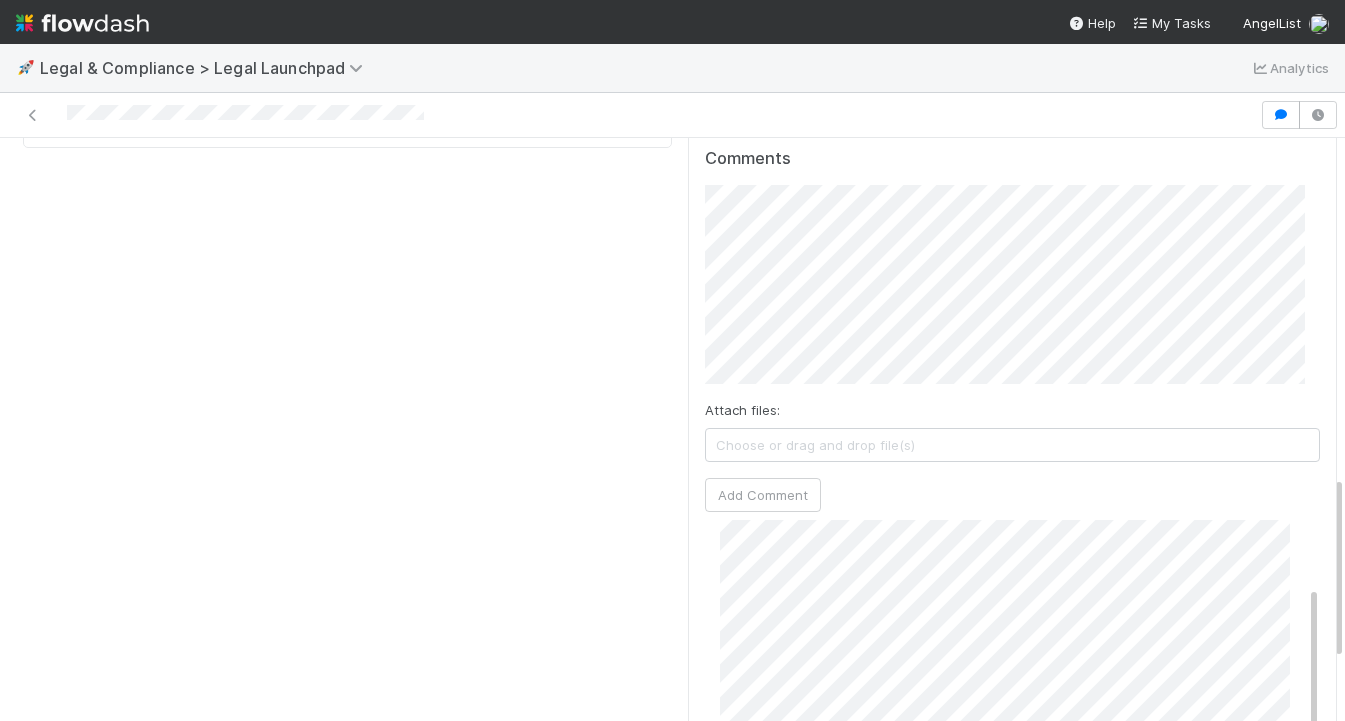 click on "Comments Attach files: Choose or drag and drop file(s) Add Comment [FIRST] [LAST] 3 minutes ago   [FIRST] [LAST] 26 minutes ago   Edit Delete" at bounding box center (1012, 534) 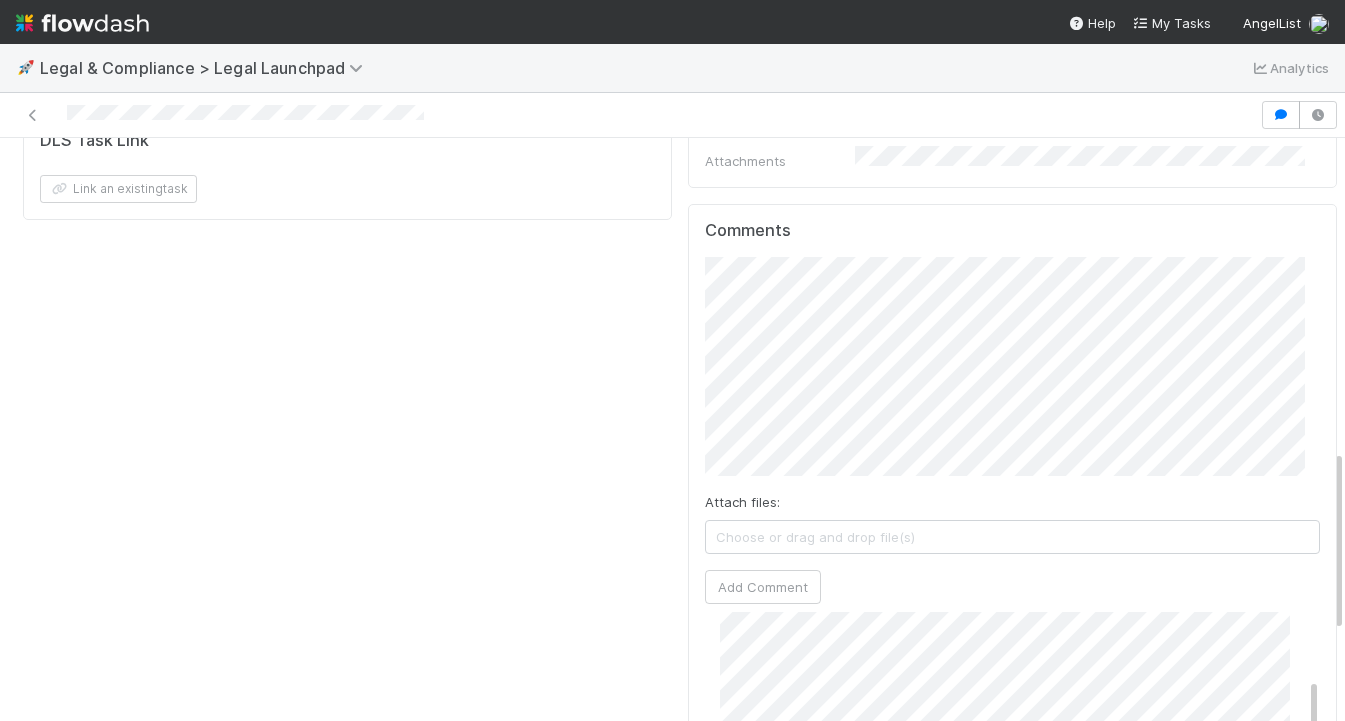 scroll, scrollTop: 997, scrollLeft: 0, axis: vertical 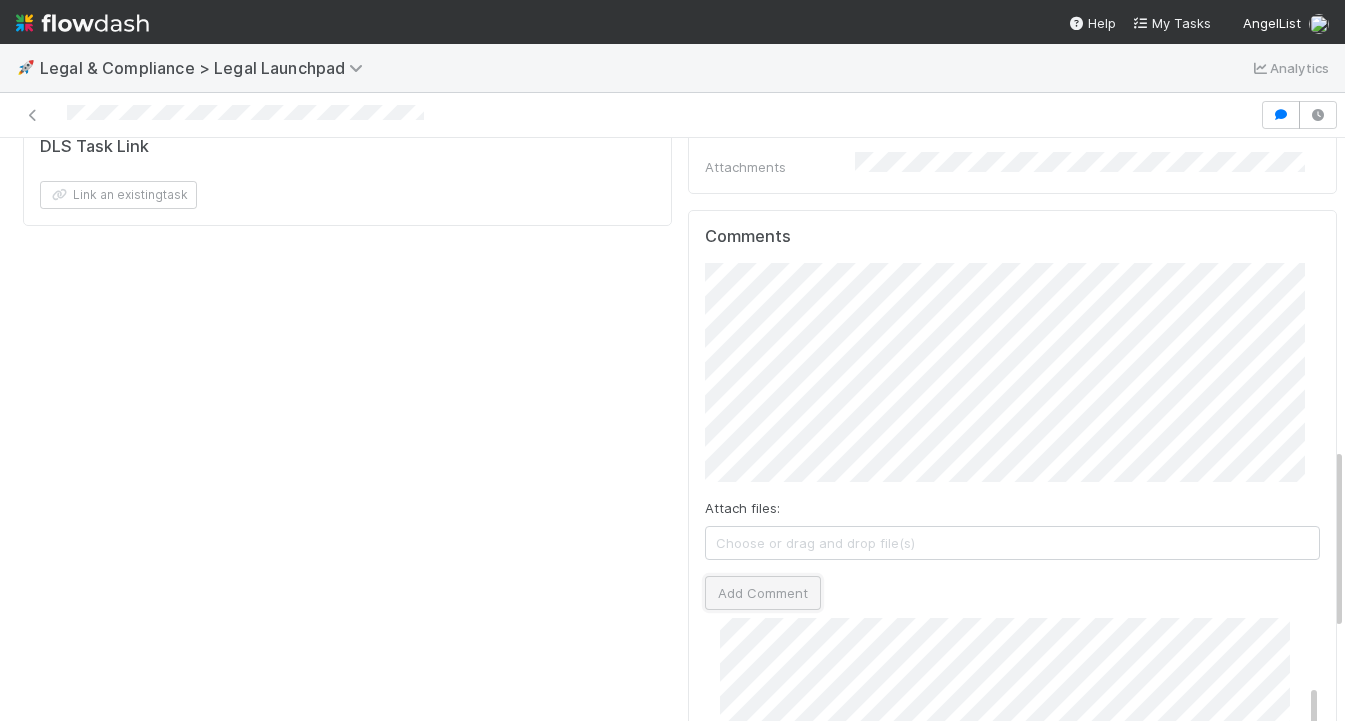 click on "Add Comment" at bounding box center (763, 593) 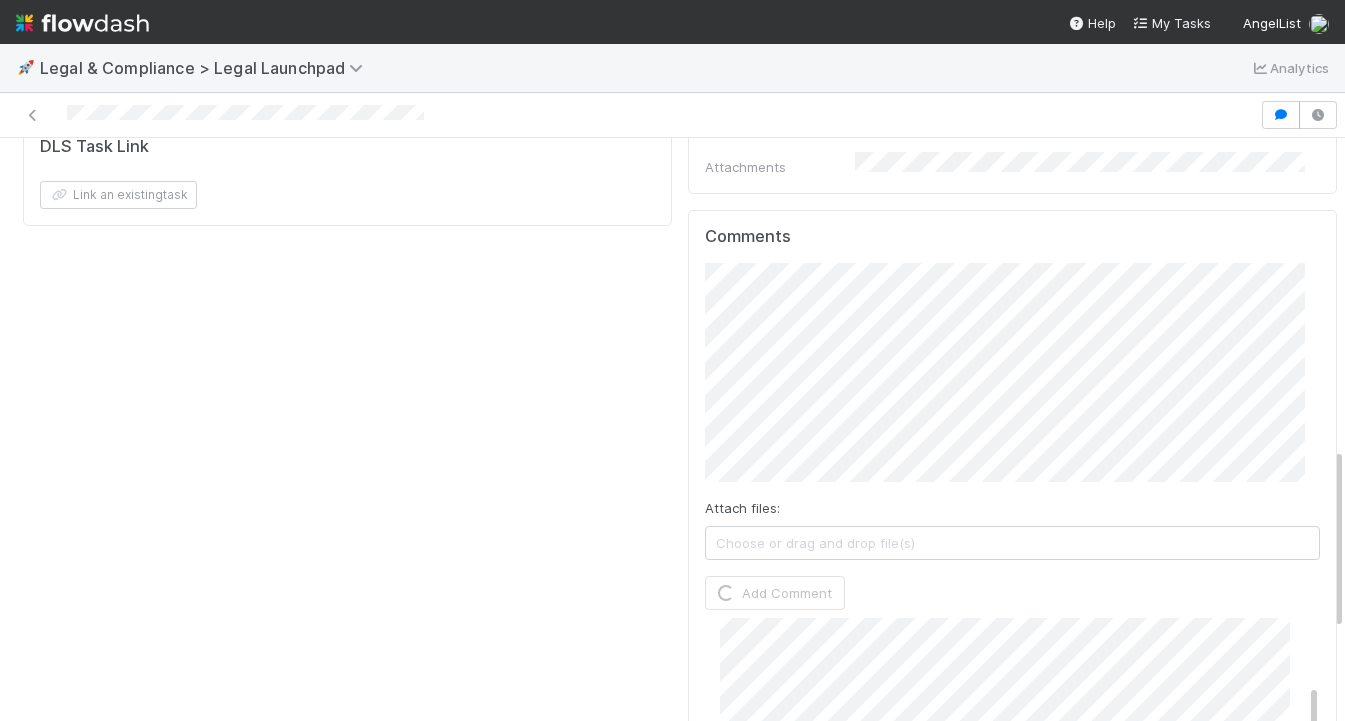 scroll, scrollTop: 497, scrollLeft: 0, axis: vertical 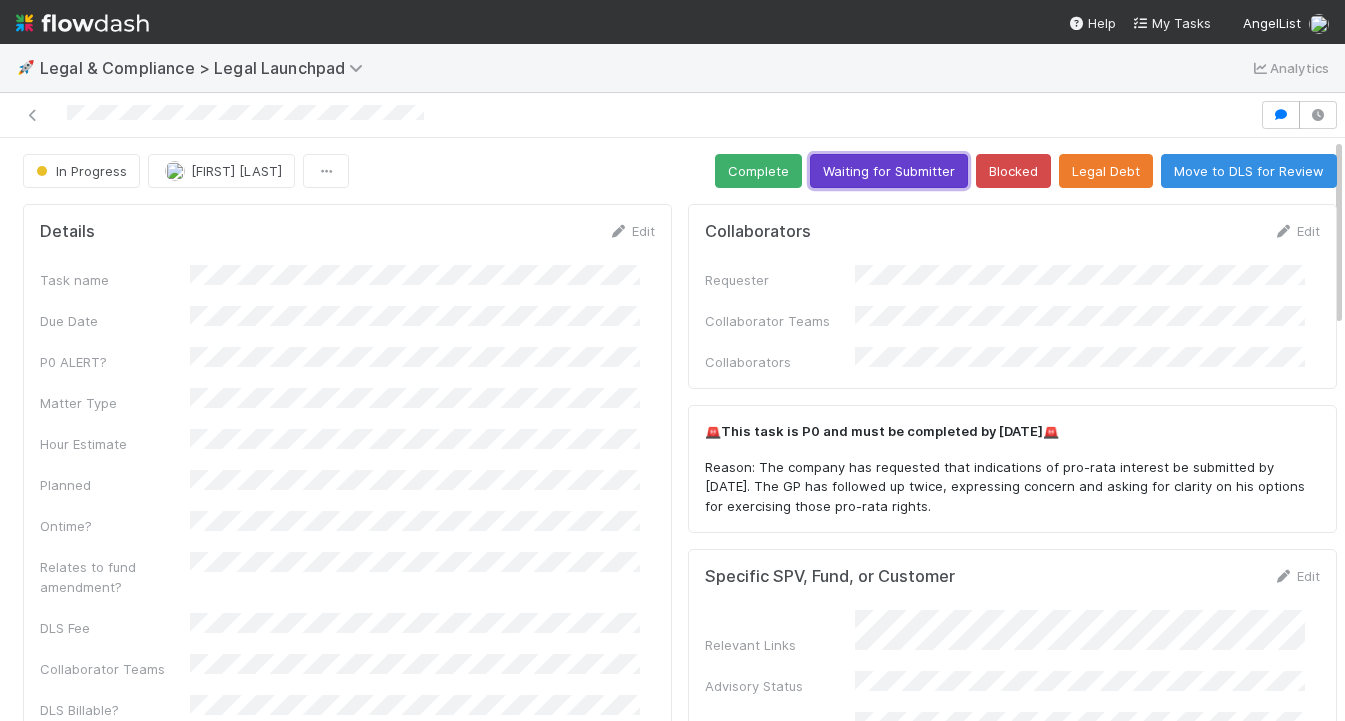 click on "Waiting for Submitter" at bounding box center [889, 171] 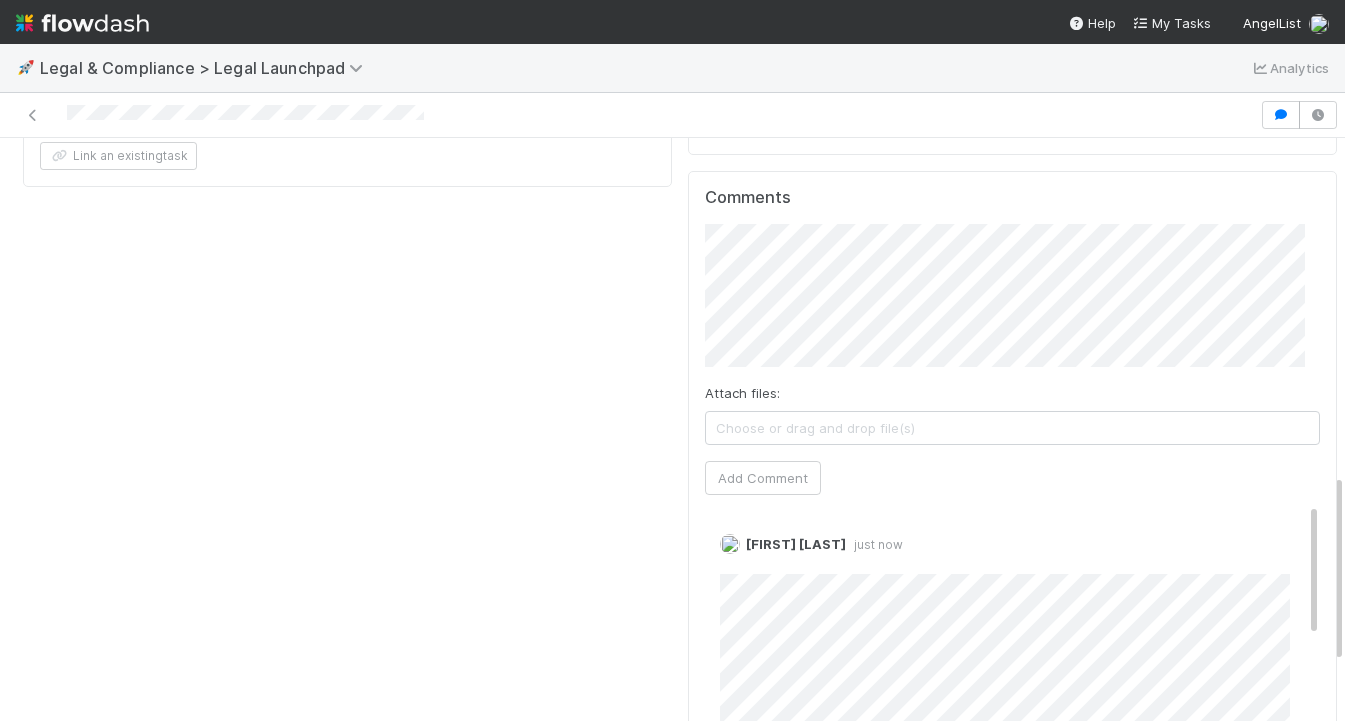 scroll, scrollTop: 1213, scrollLeft: 0, axis: vertical 